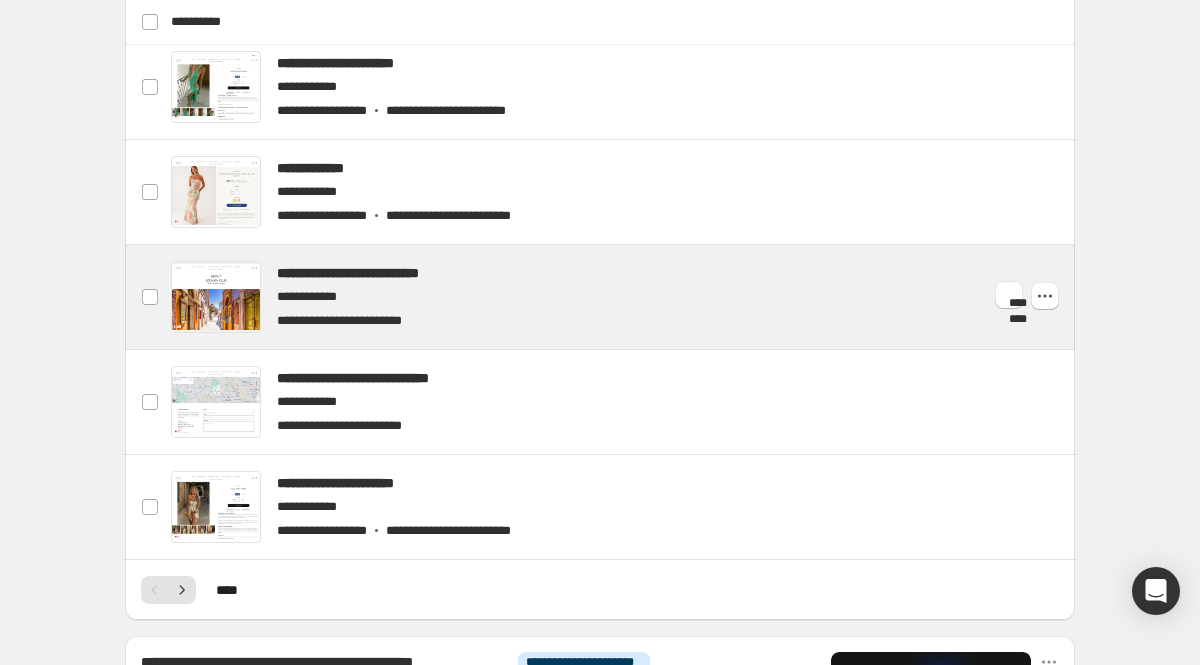 scroll, scrollTop: 805, scrollLeft: 0, axis: vertical 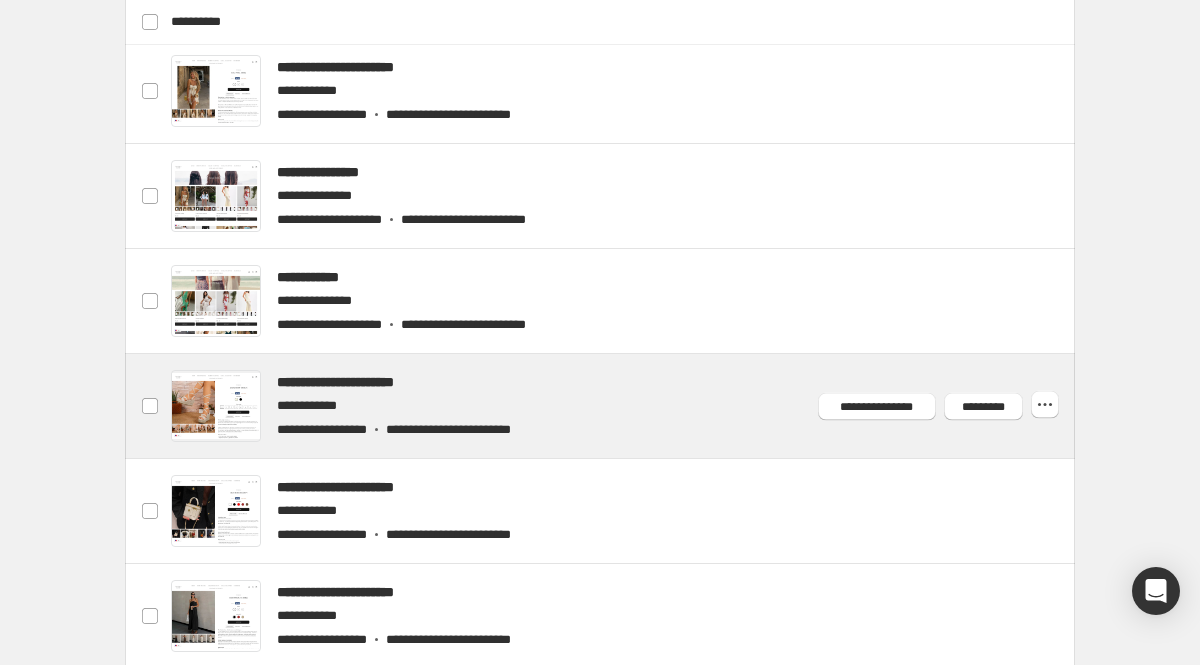click at bounding box center [624, 406] 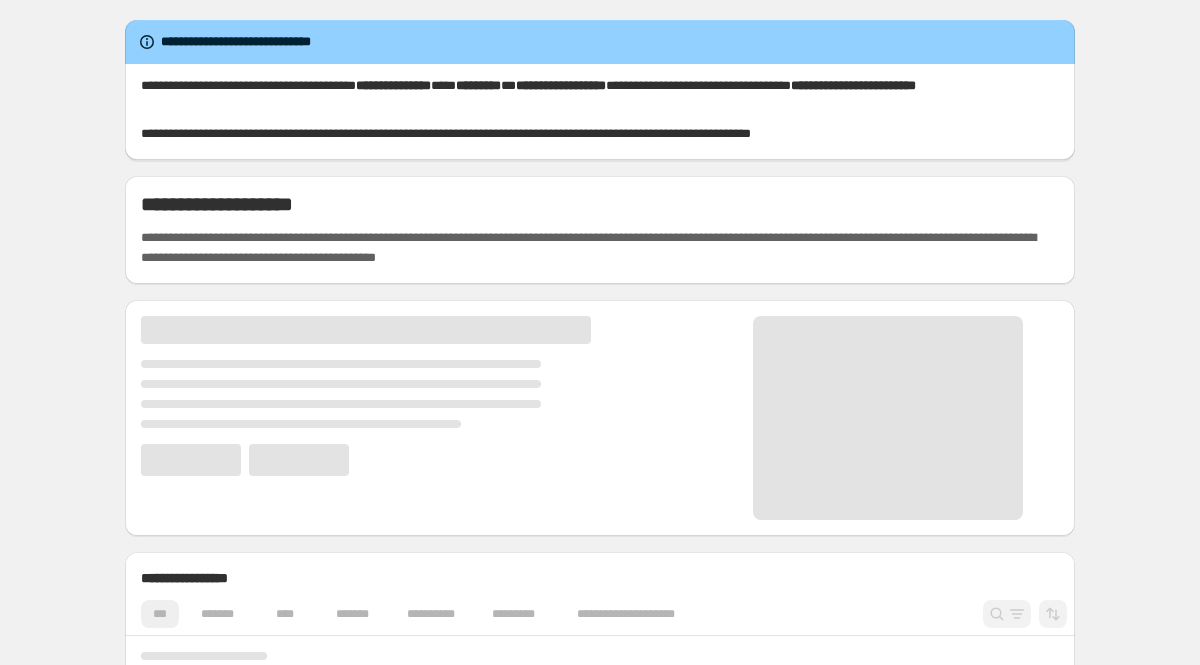 scroll, scrollTop: 0, scrollLeft: 0, axis: both 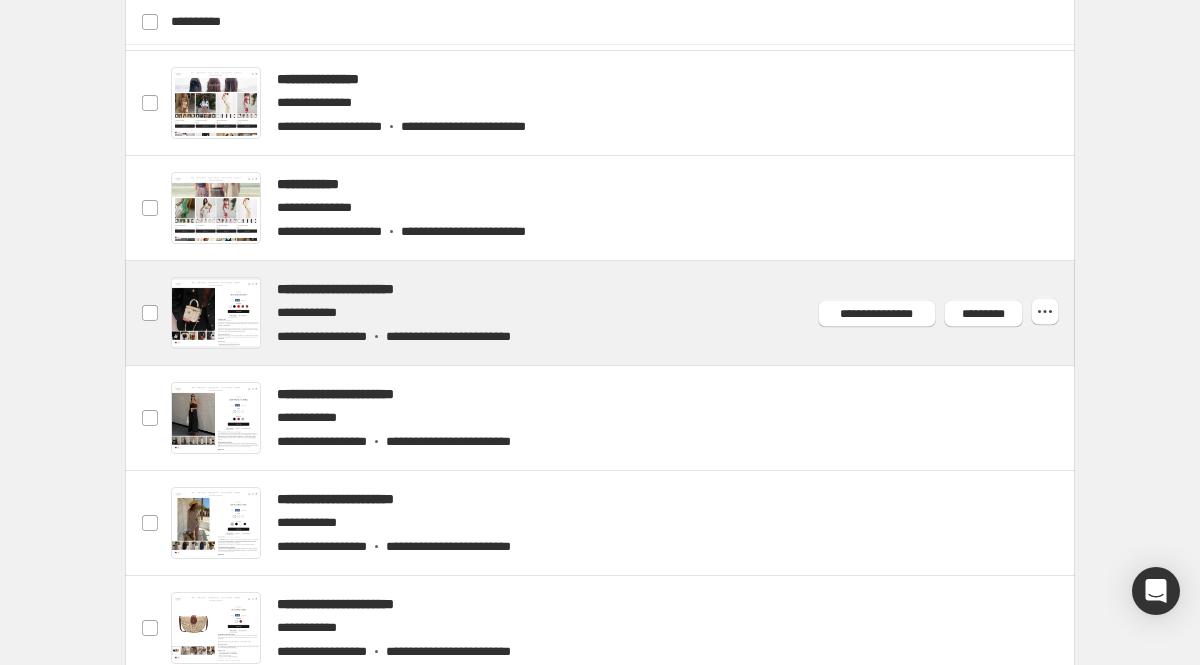 click at bounding box center [624, 313] 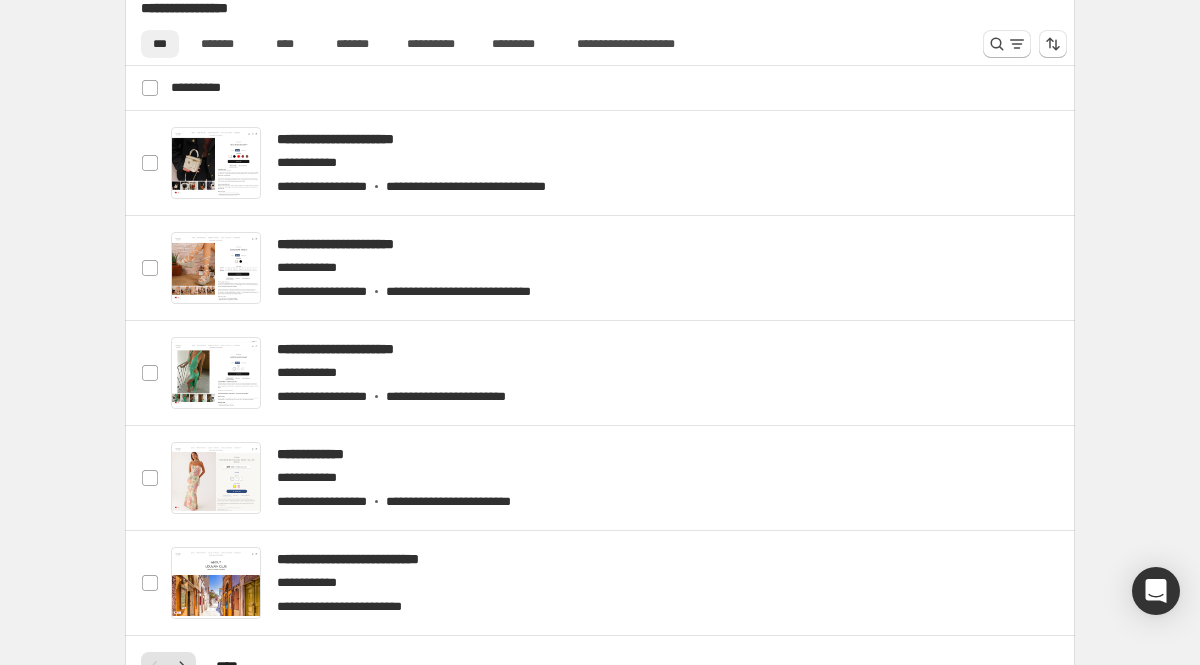 scroll, scrollTop: 732, scrollLeft: 0, axis: vertical 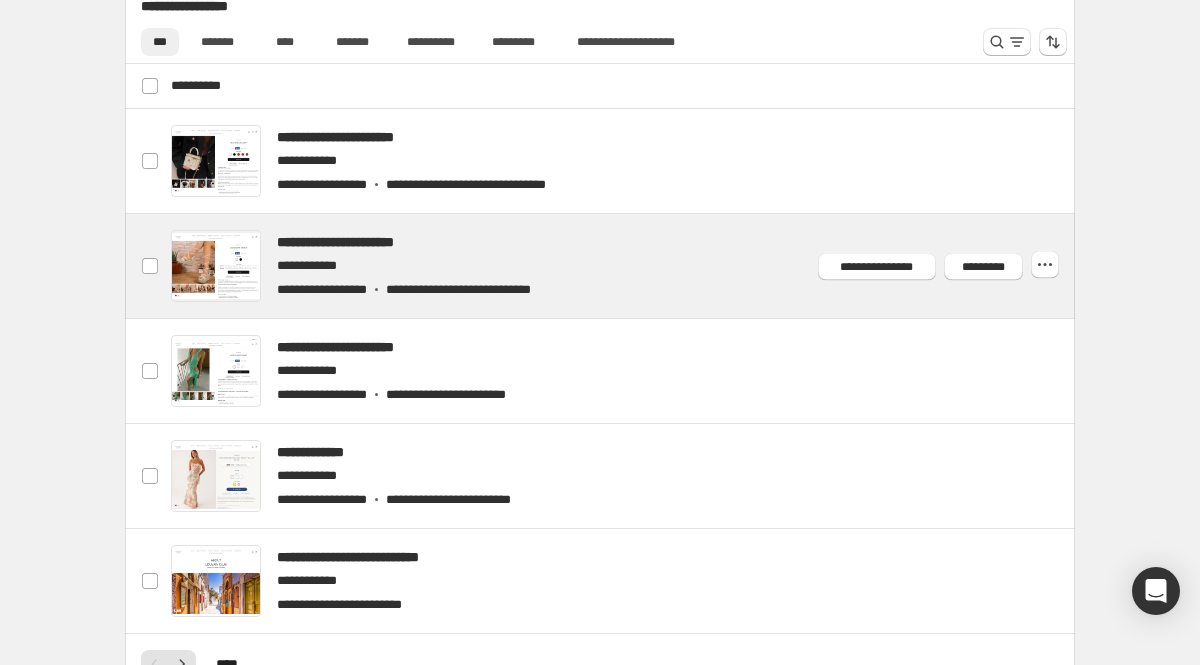 click at bounding box center (624, 266) 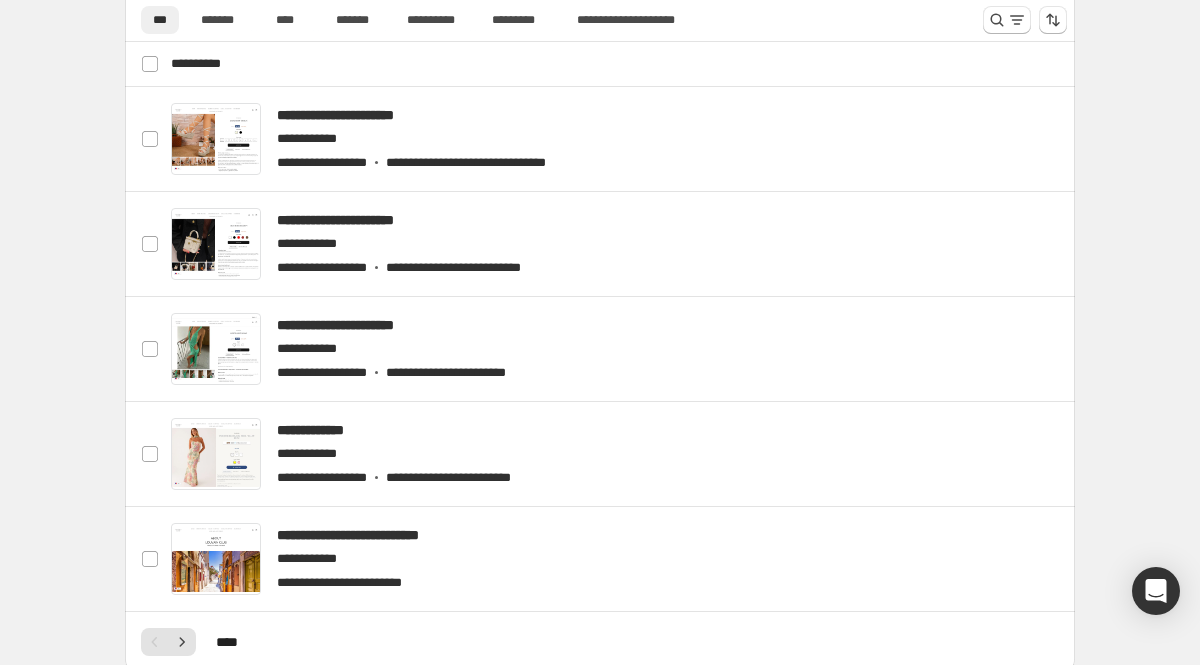 scroll, scrollTop: 771, scrollLeft: 0, axis: vertical 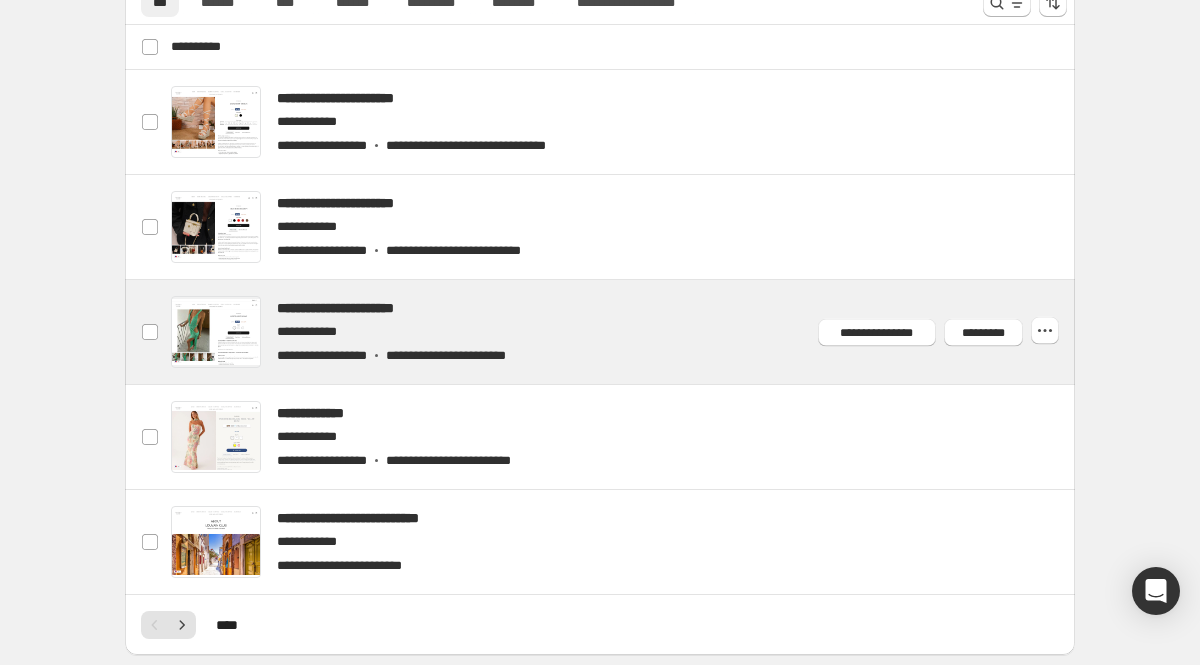 click at bounding box center [624, 332] 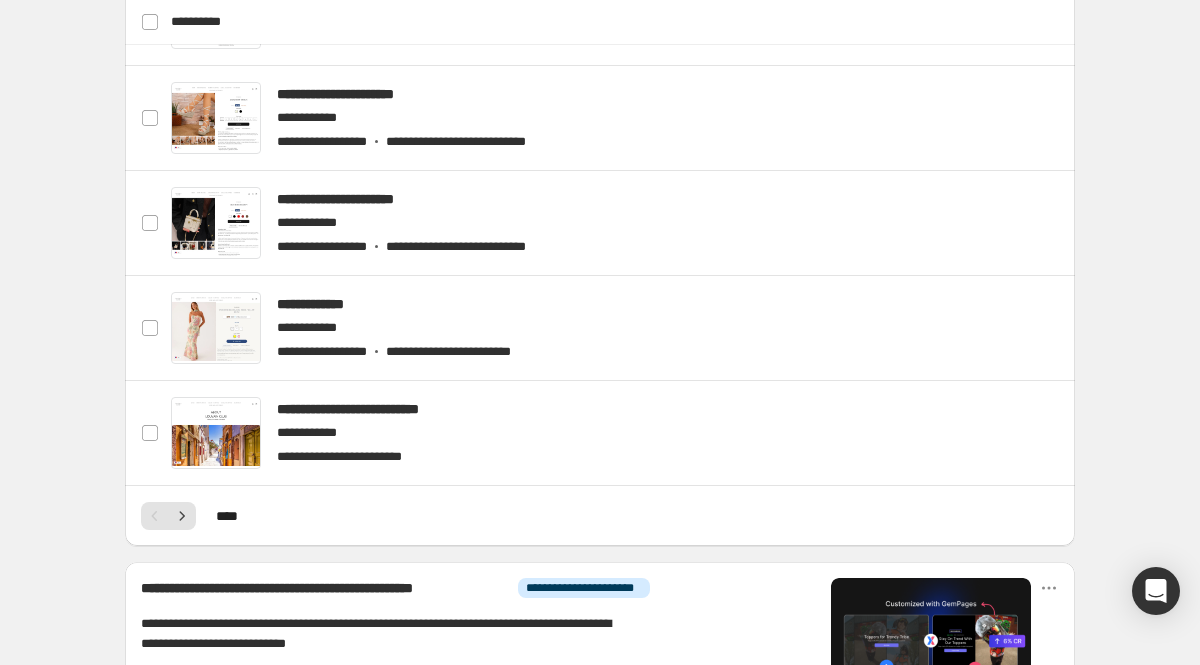 scroll, scrollTop: 855, scrollLeft: 0, axis: vertical 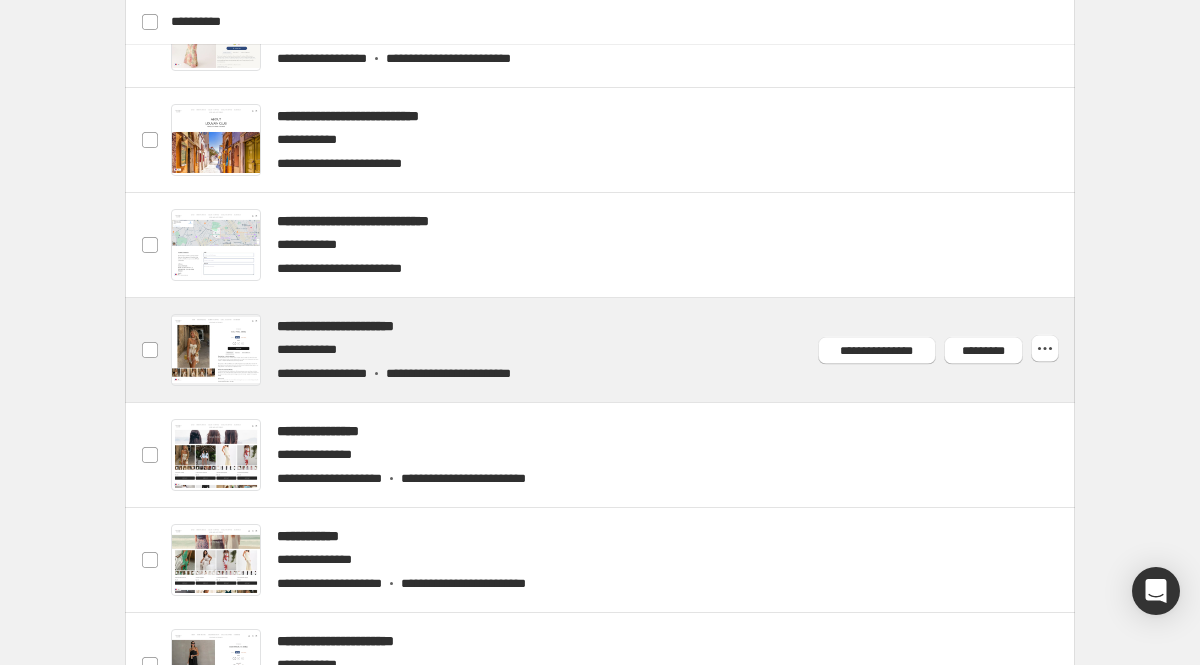 click at bounding box center [624, 350] 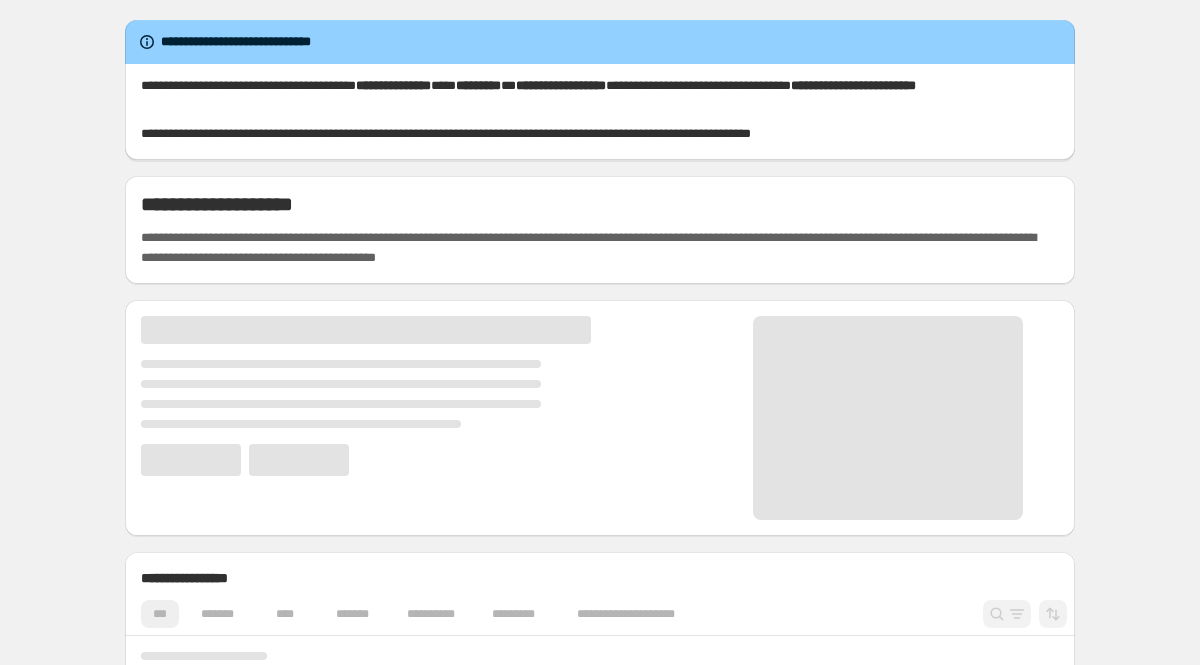 scroll, scrollTop: 0, scrollLeft: 0, axis: both 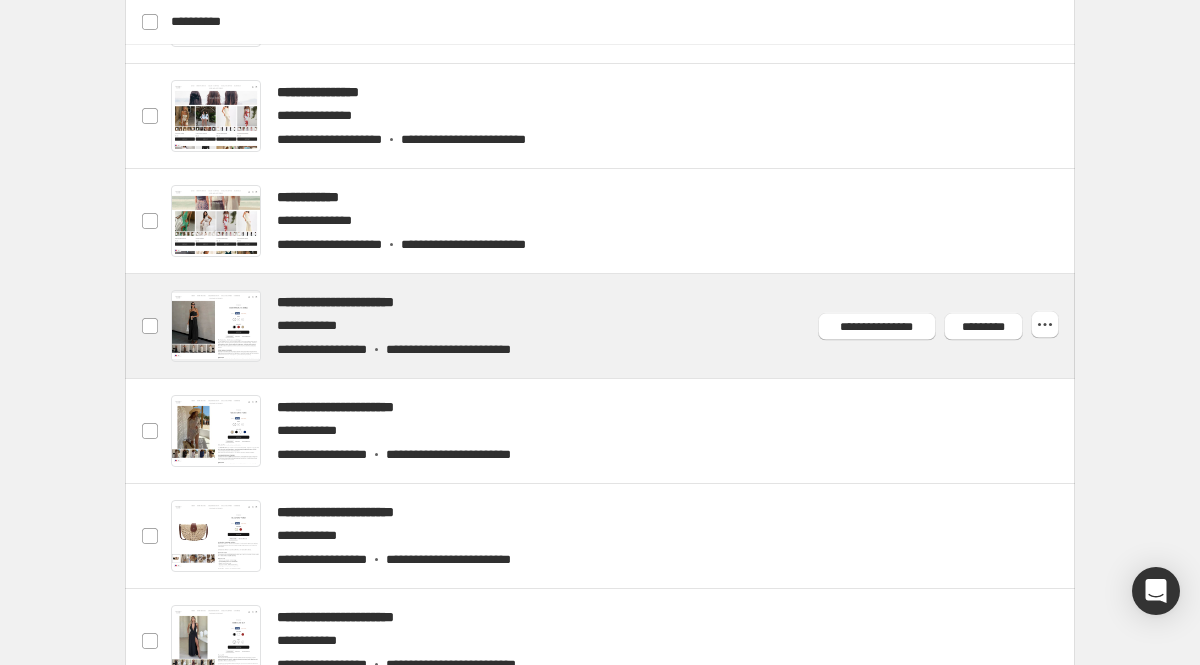 click at bounding box center (624, 326) 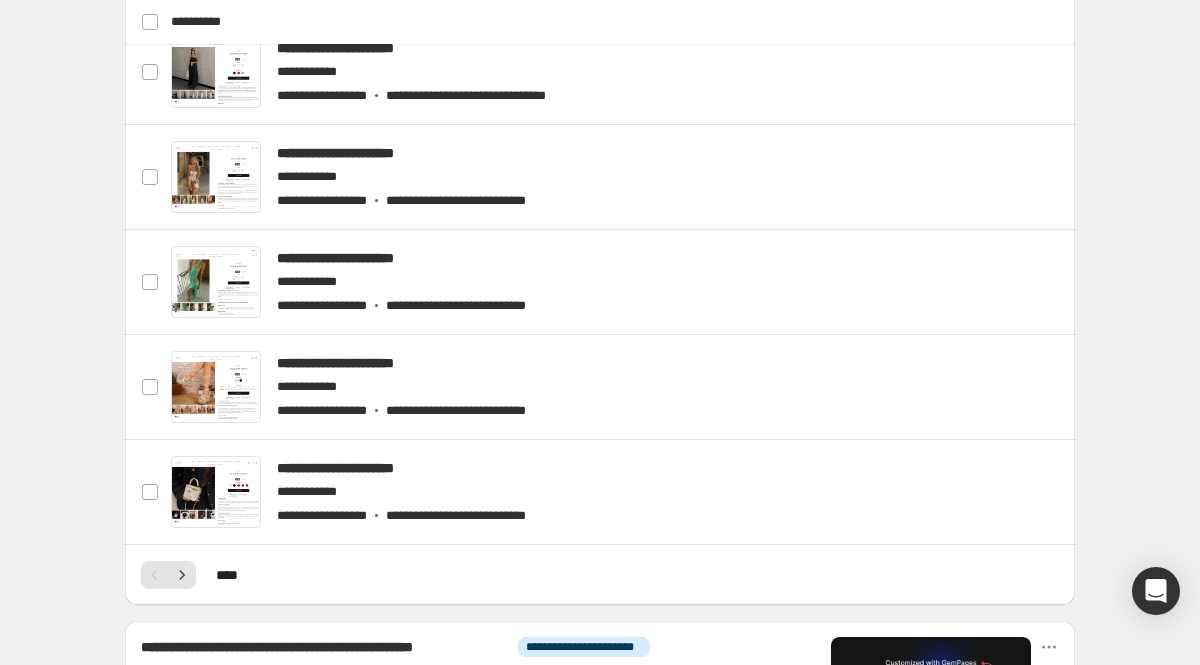 scroll, scrollTop: 820, scrollLeft: 0, axis: vertical 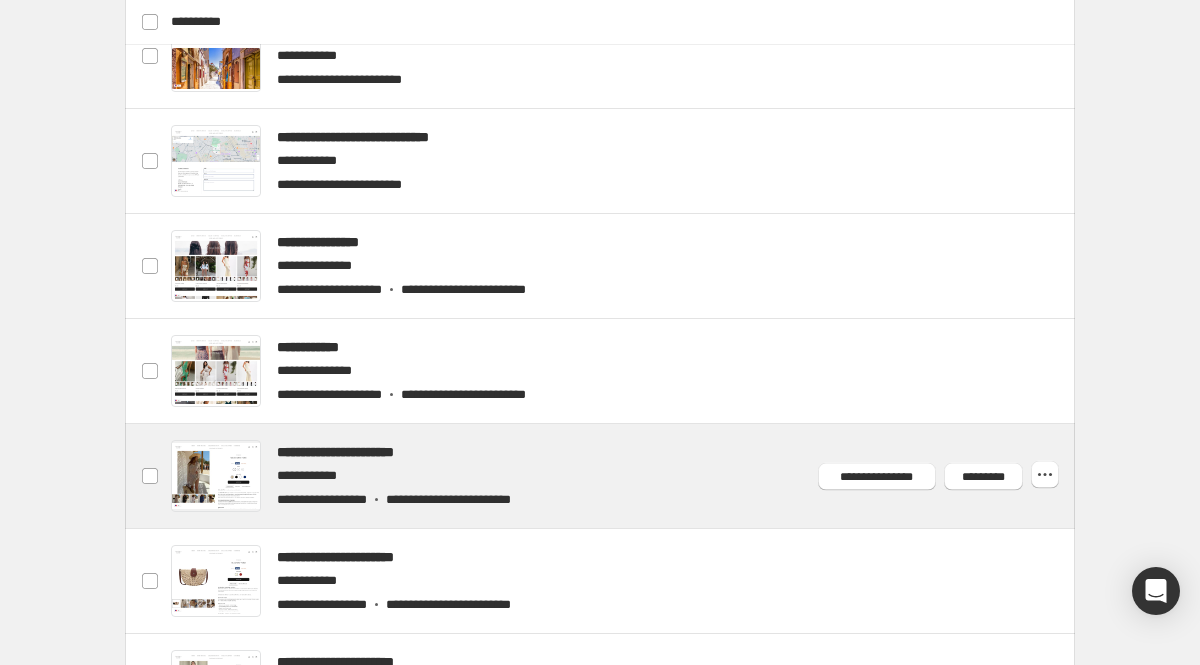 click at bounding box center [624, 476] 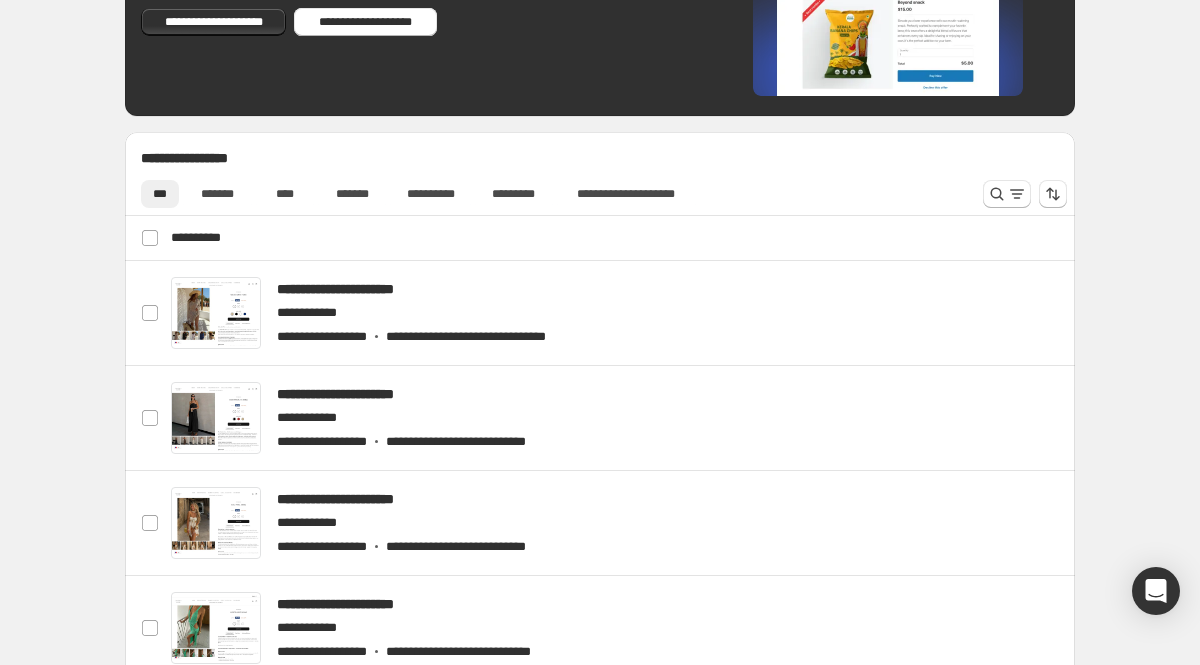 scroll, scrollTop: 581, scrollLeft: 0, axis: vertical 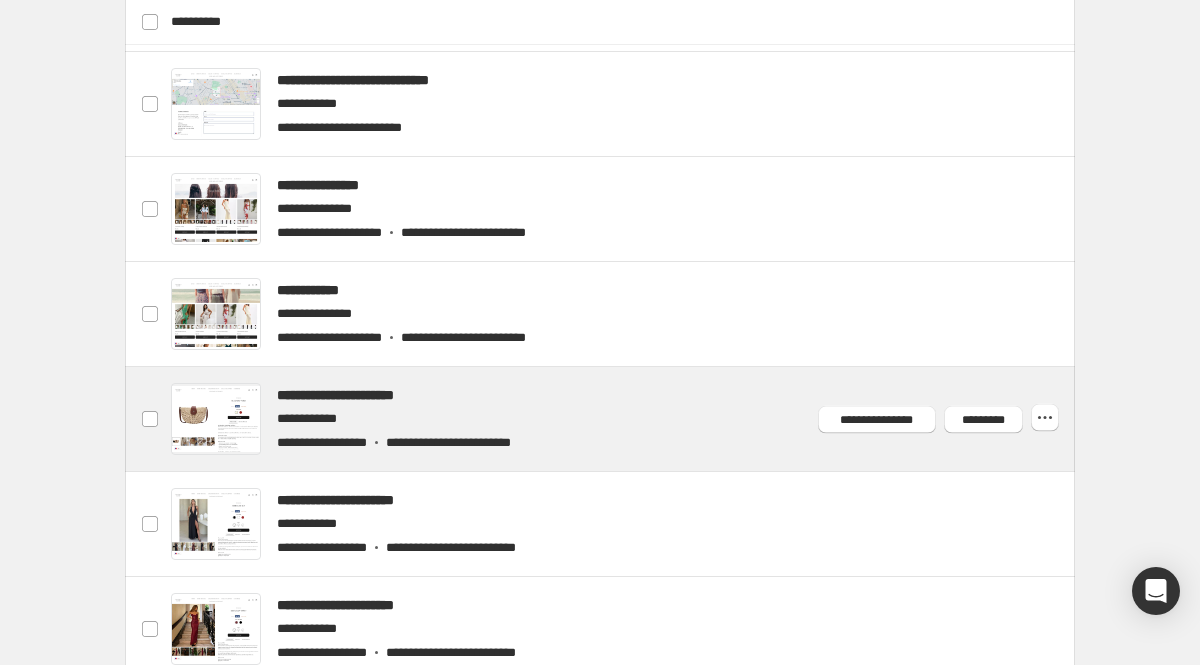 click at bounding box center (624, 419) 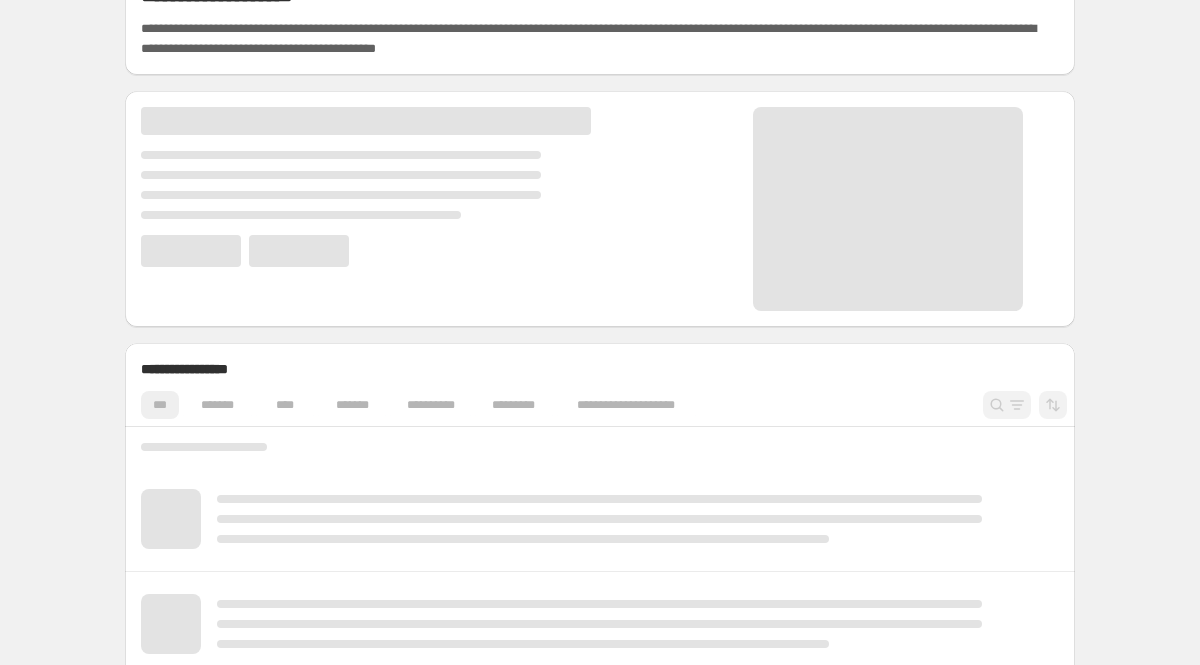 scroll, scrollTop: 249, scrollLeft: 0, axis: vertical 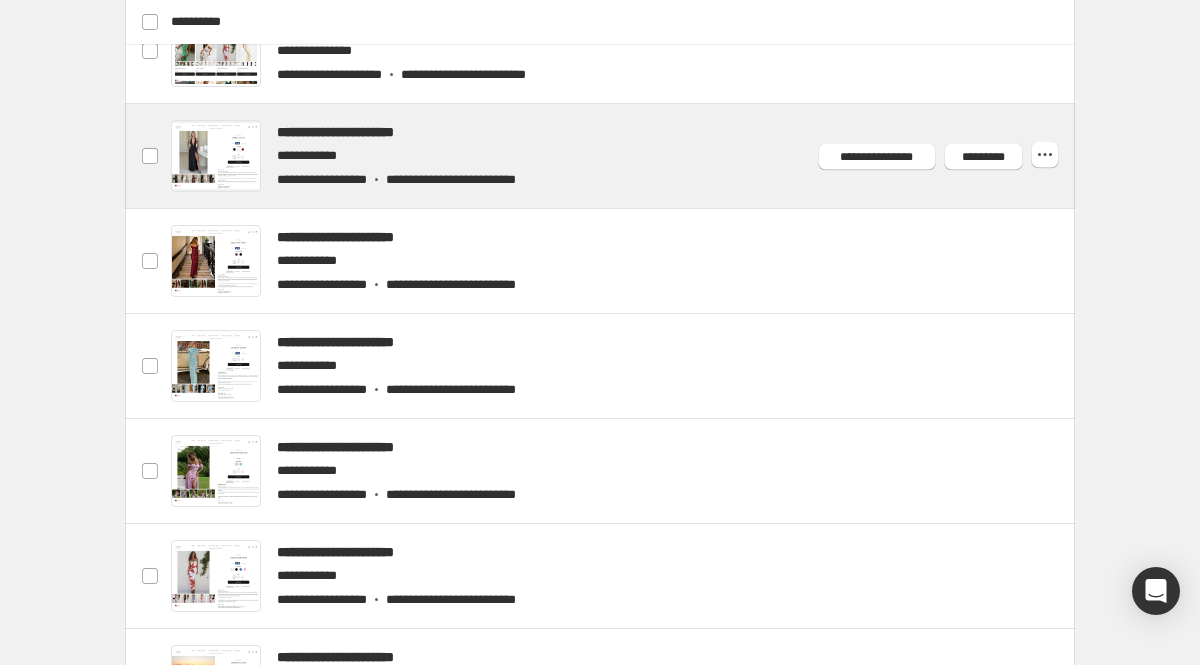 click at bounding box center [624, 156] 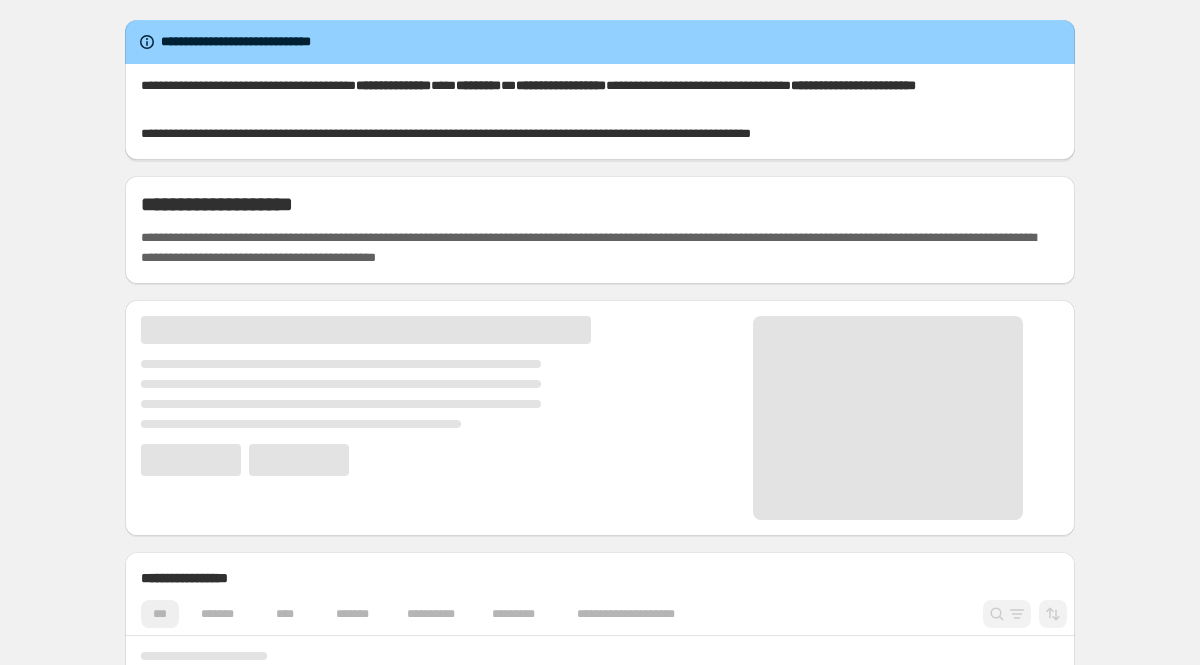 scroll, scrollTop: 0, scrollLeft: 0, axis: both 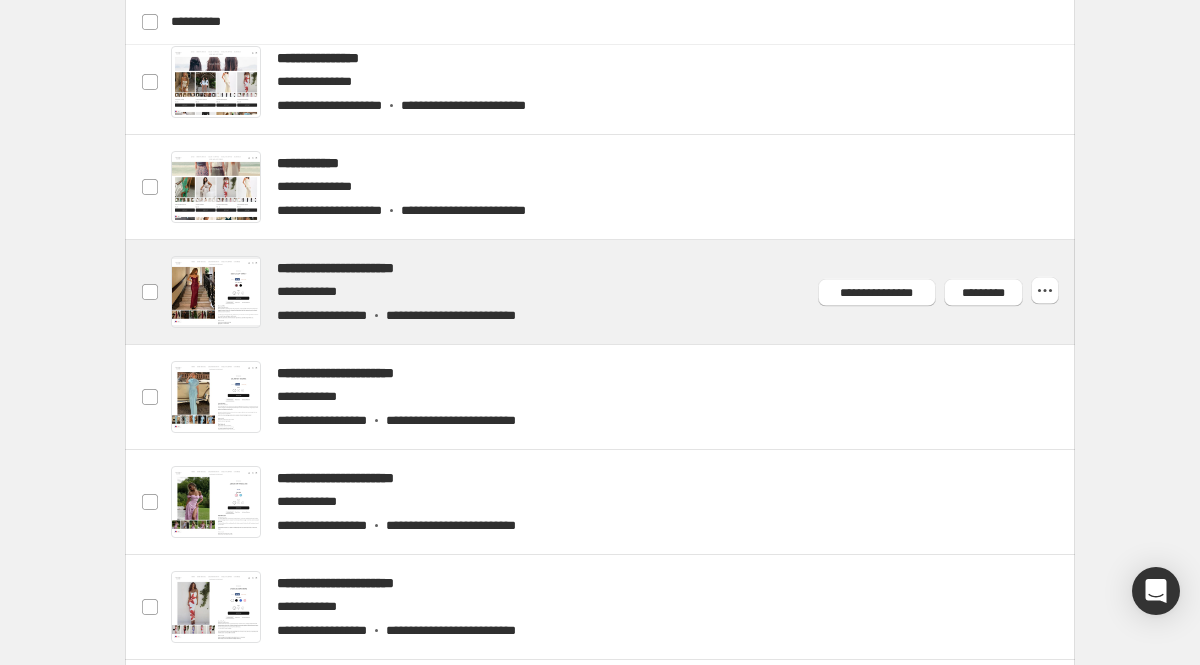 click at bounding box center [624, 292] 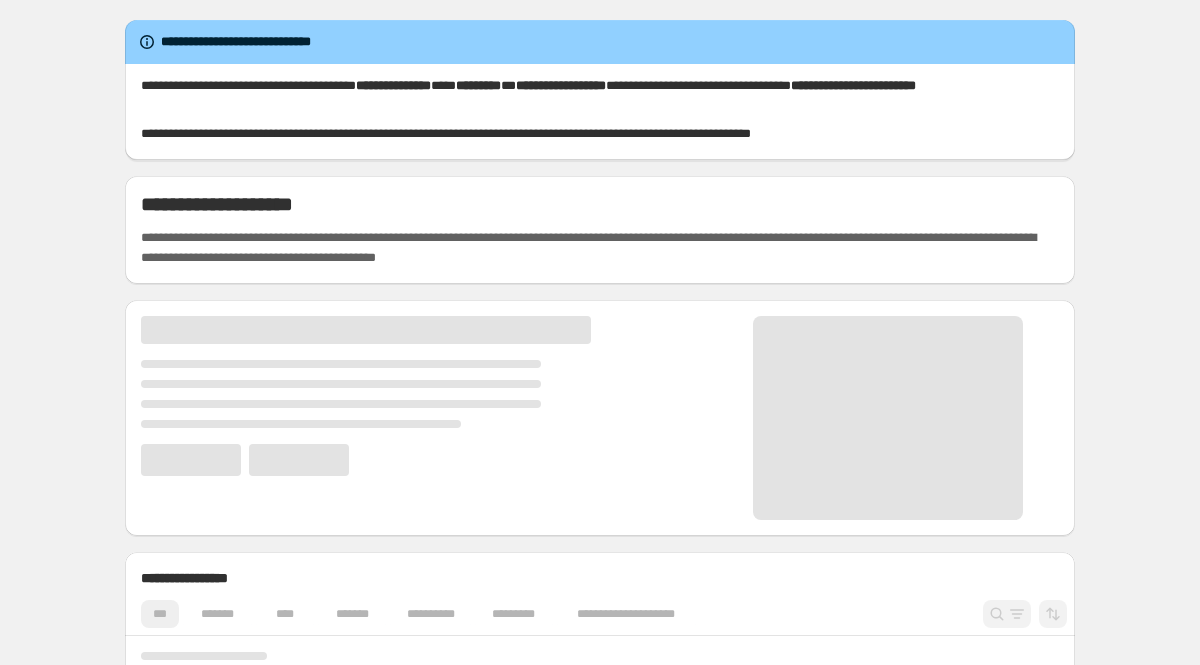 scroll, scrollTop: 0, scrollLeft: 0, axis: both 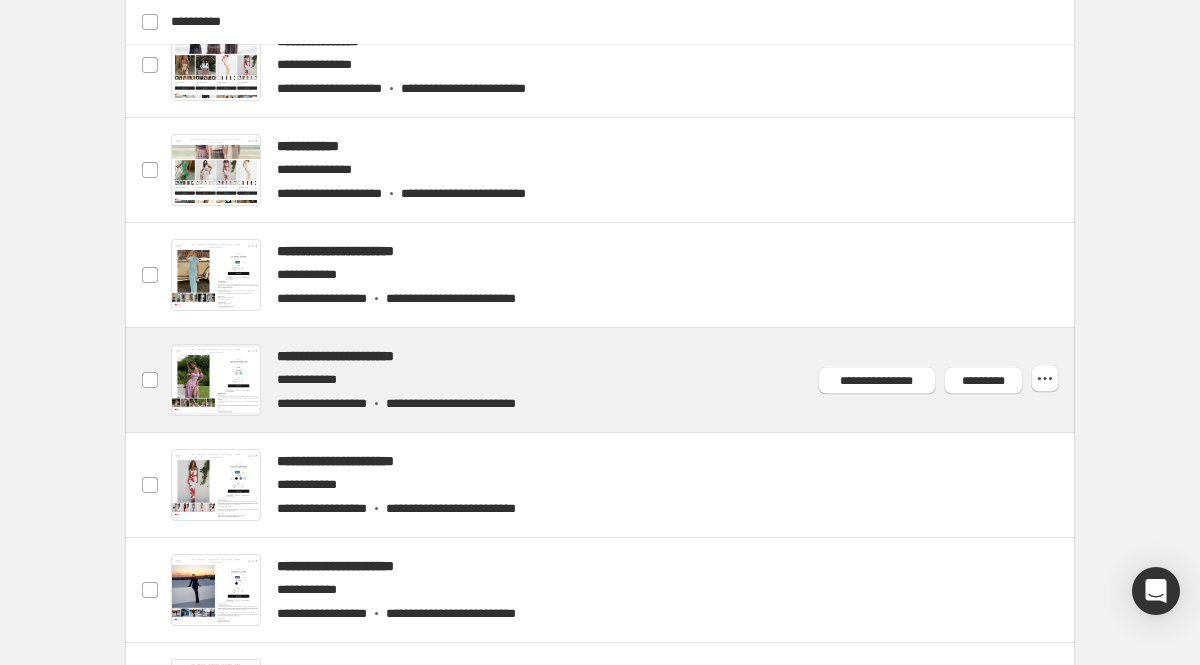 click at bounding box center (624, 380) 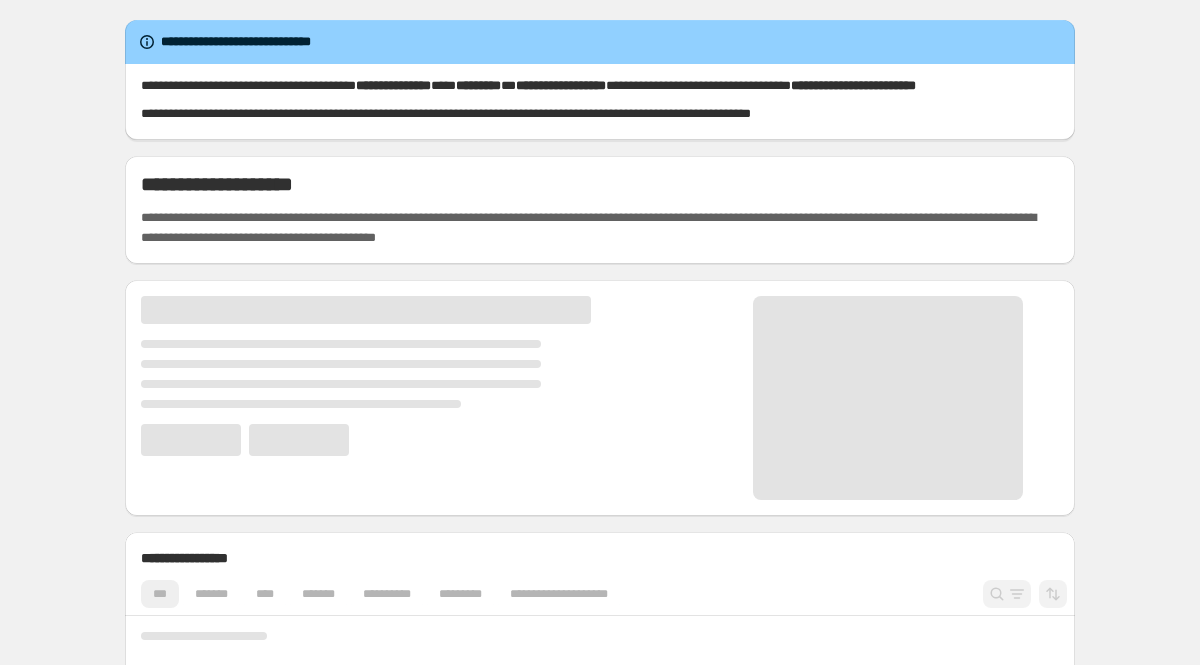 scroll, scrollTop: 0, scrollLeft: 0, axis: both 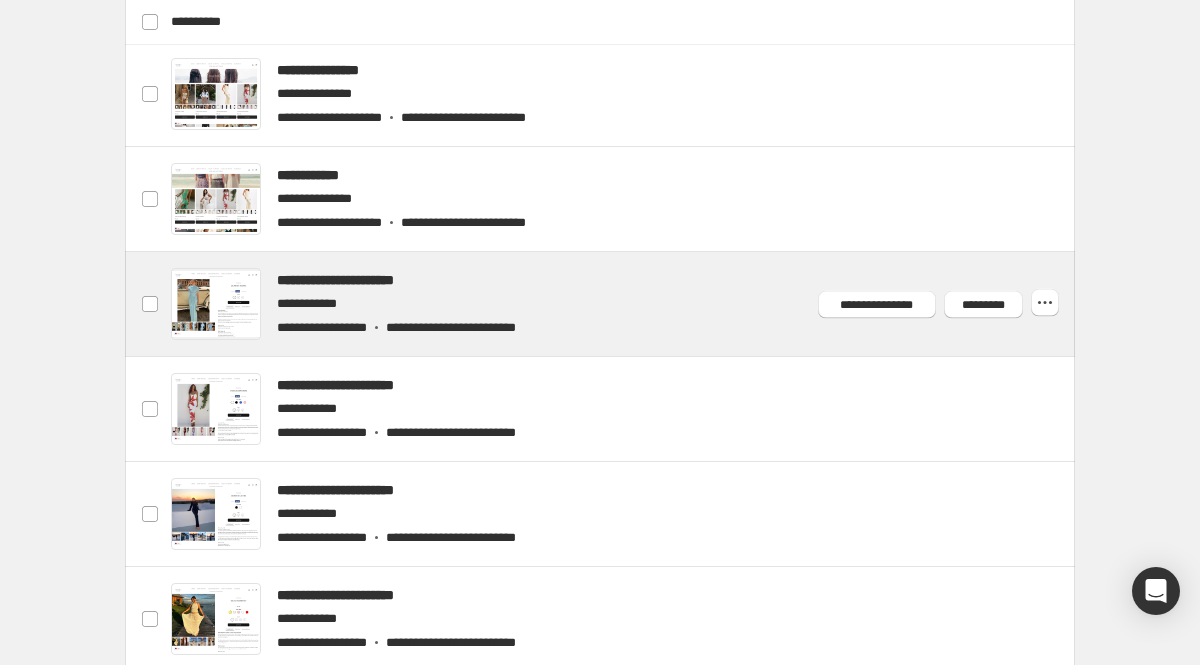 click at bounding box center [624, 304] 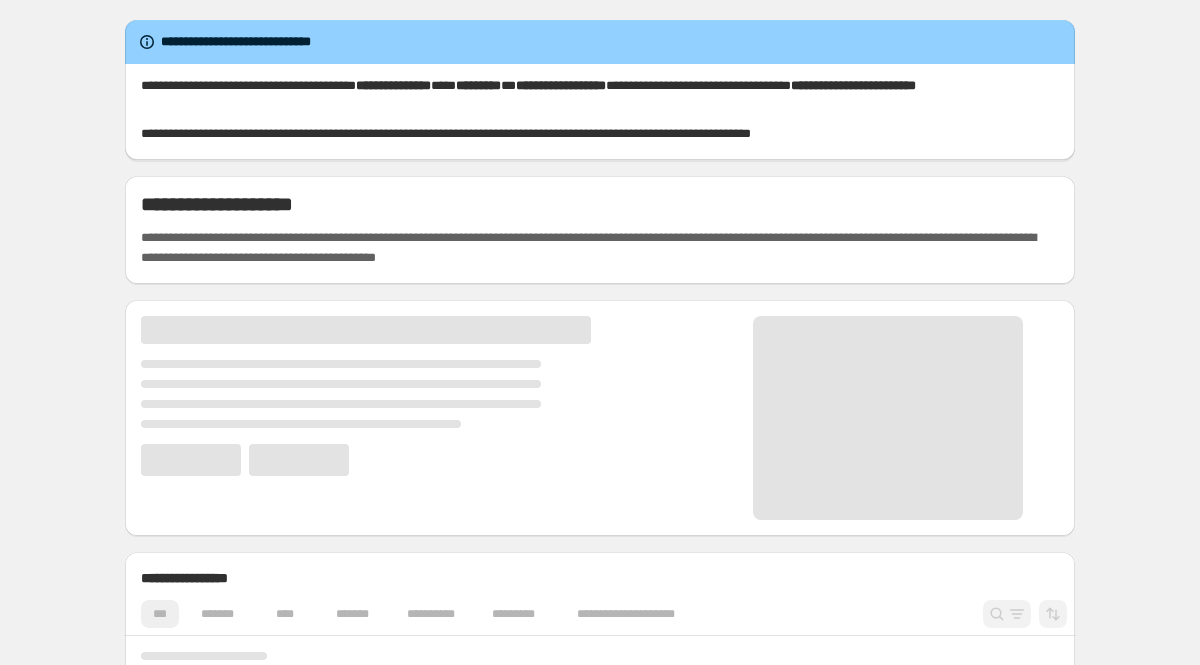 scroll, scrollTop: 0, scrollLeft: 0, axis: both 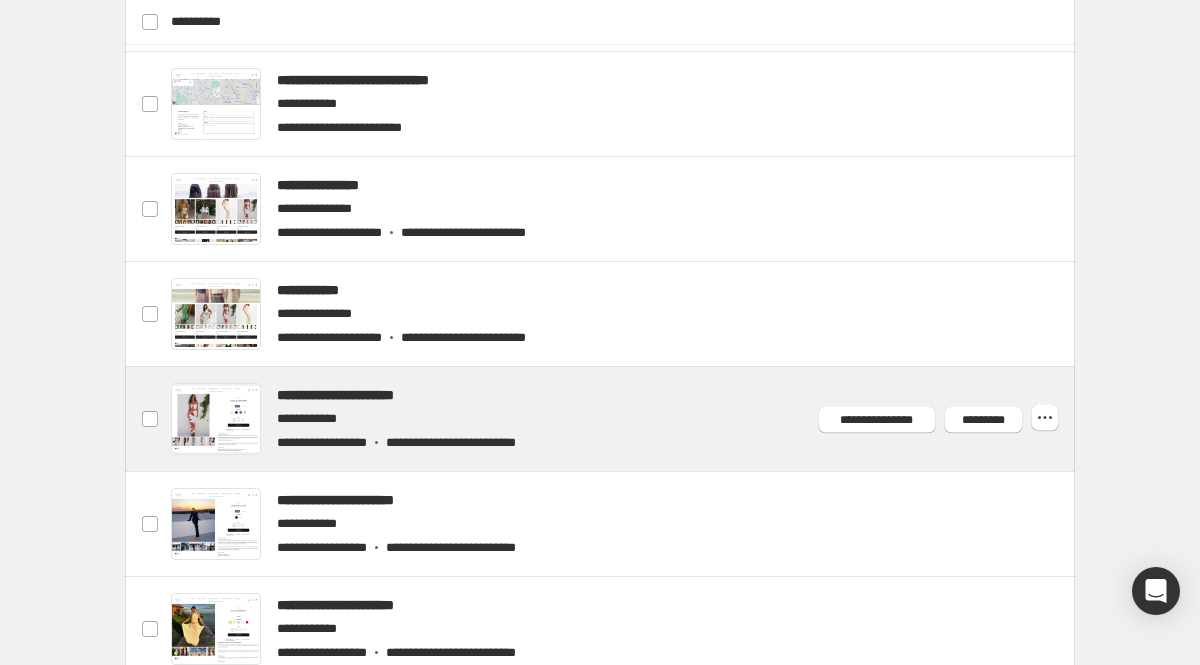 click at bounding box center (624, 419) 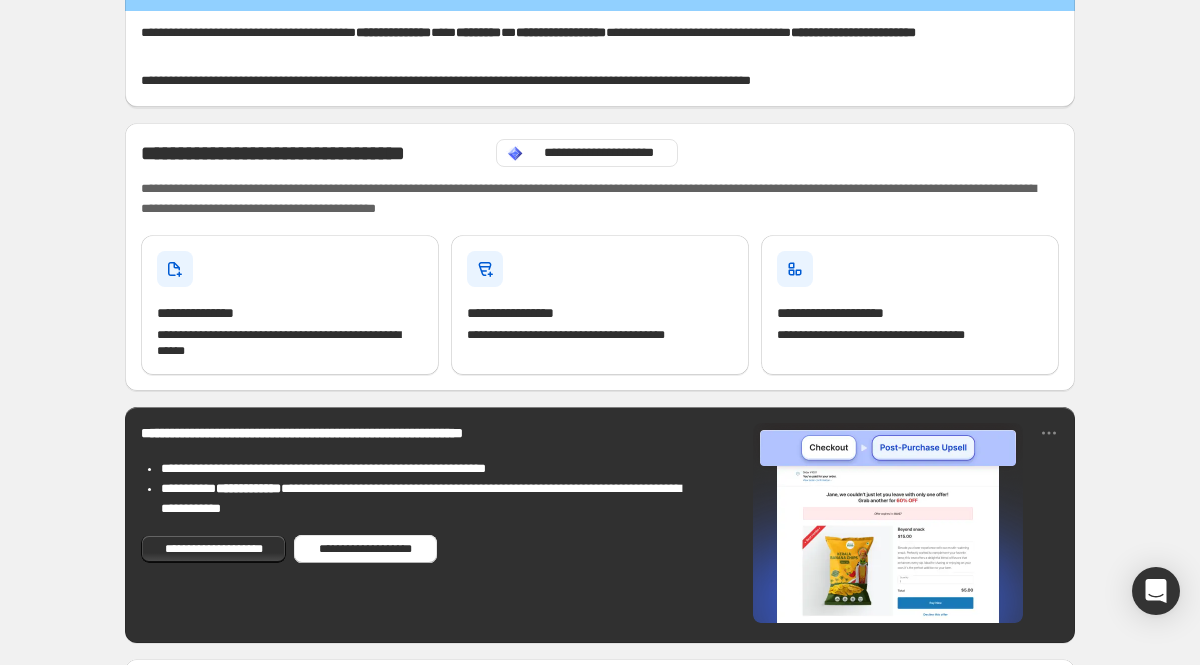 scroll, scrollTop: 55, scrollLeft: 0, axis: vertical 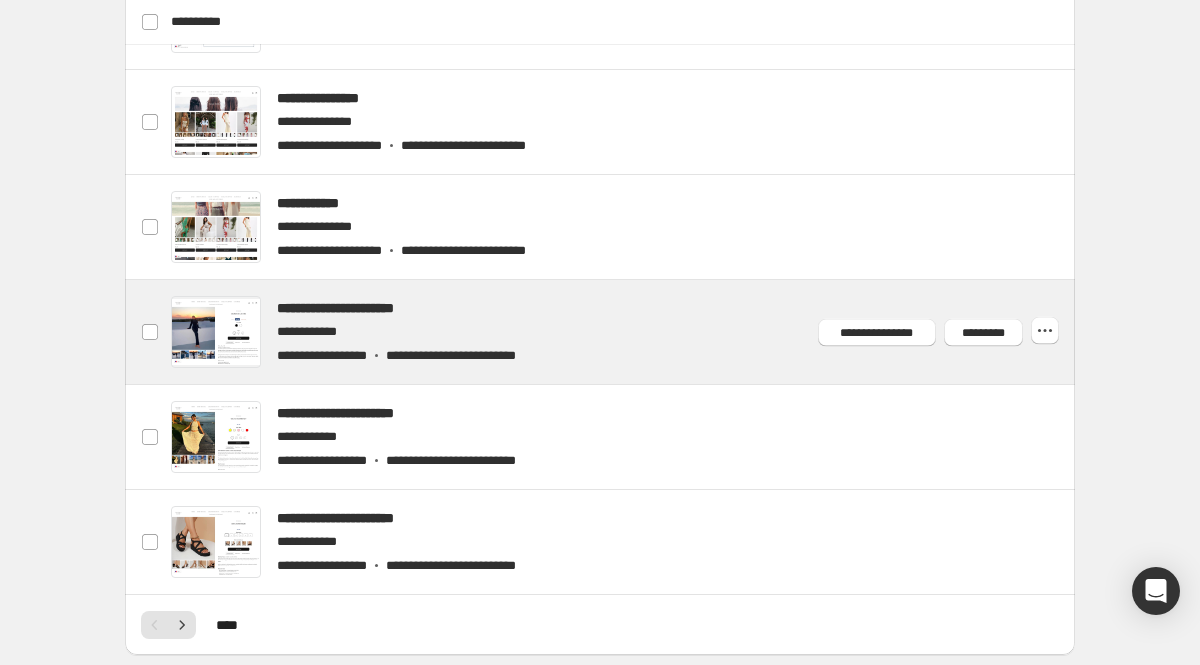 click at bounding box center (624, 332) 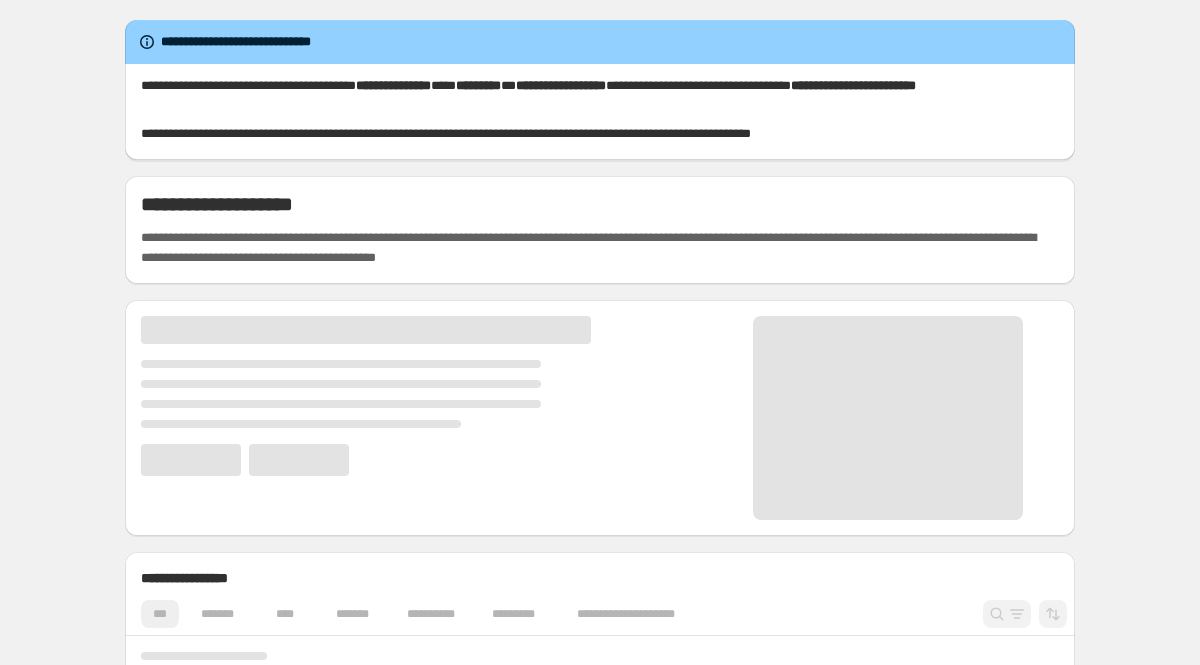 scroll, scrollTop: 0, scrollLeft: 0, axis: both 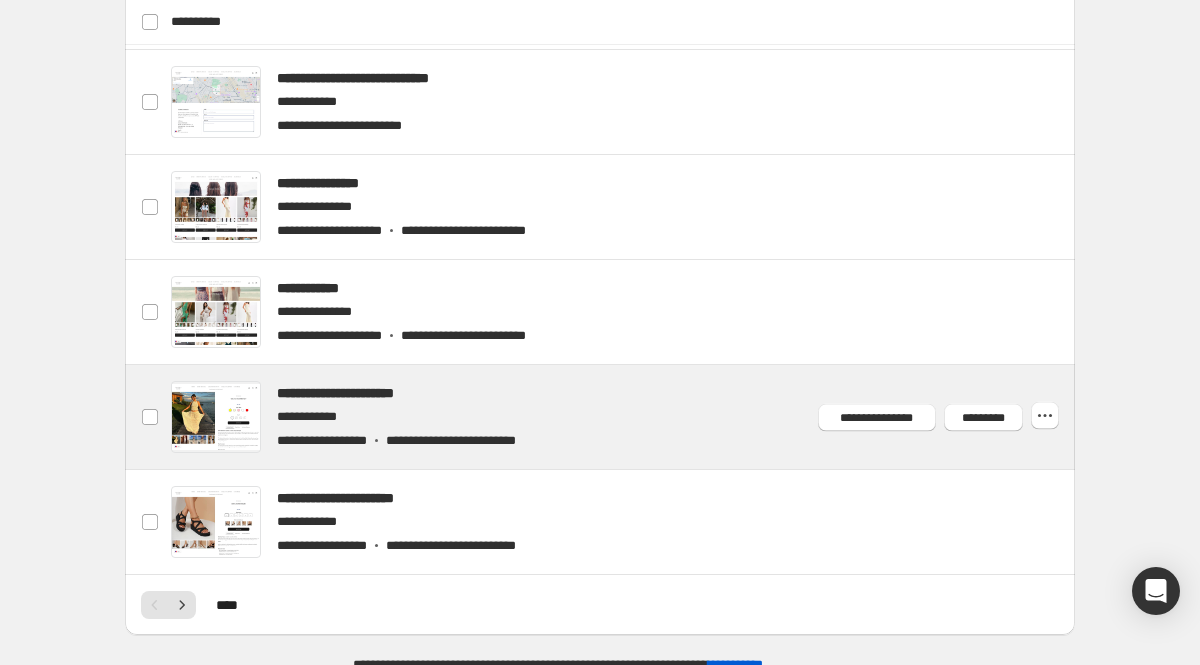 click at bounding box center (624, 417) 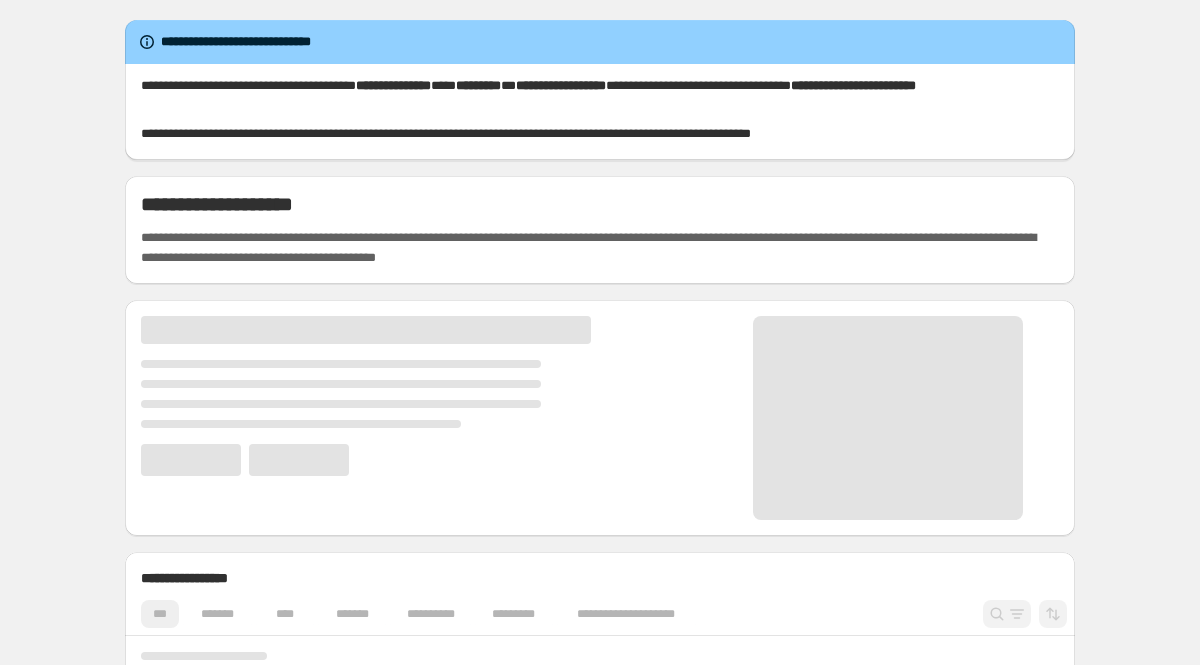 scroll, scrollTop: 0, scrollLeft: 0, axis: both 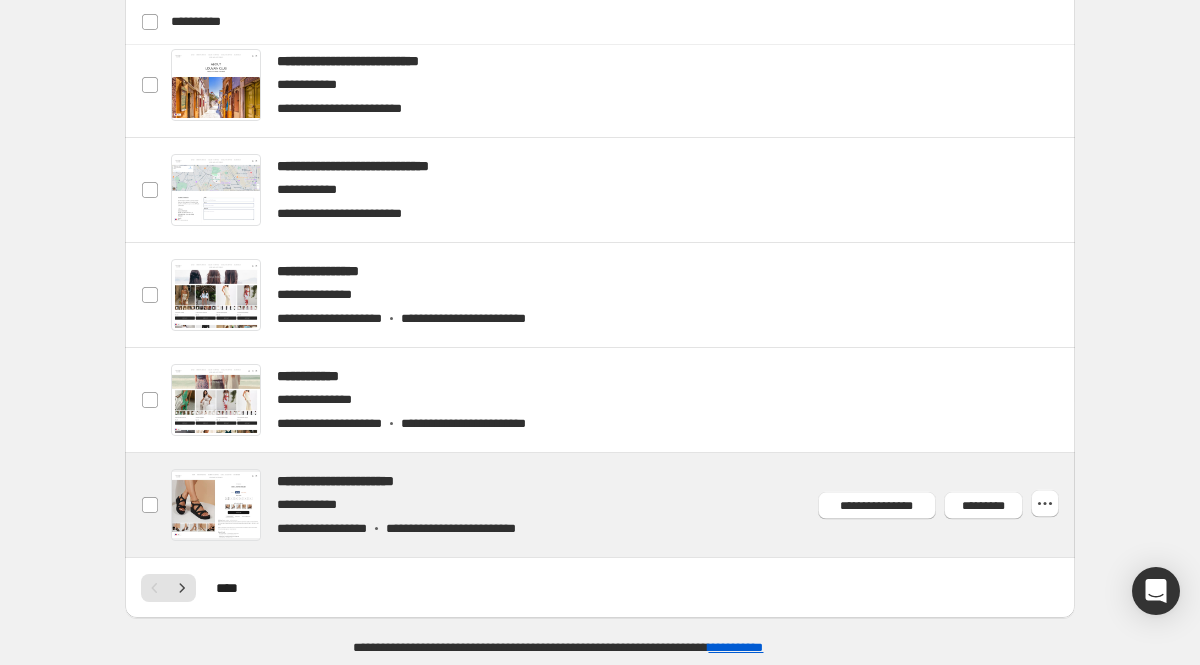click at bounding box center (624, 505) 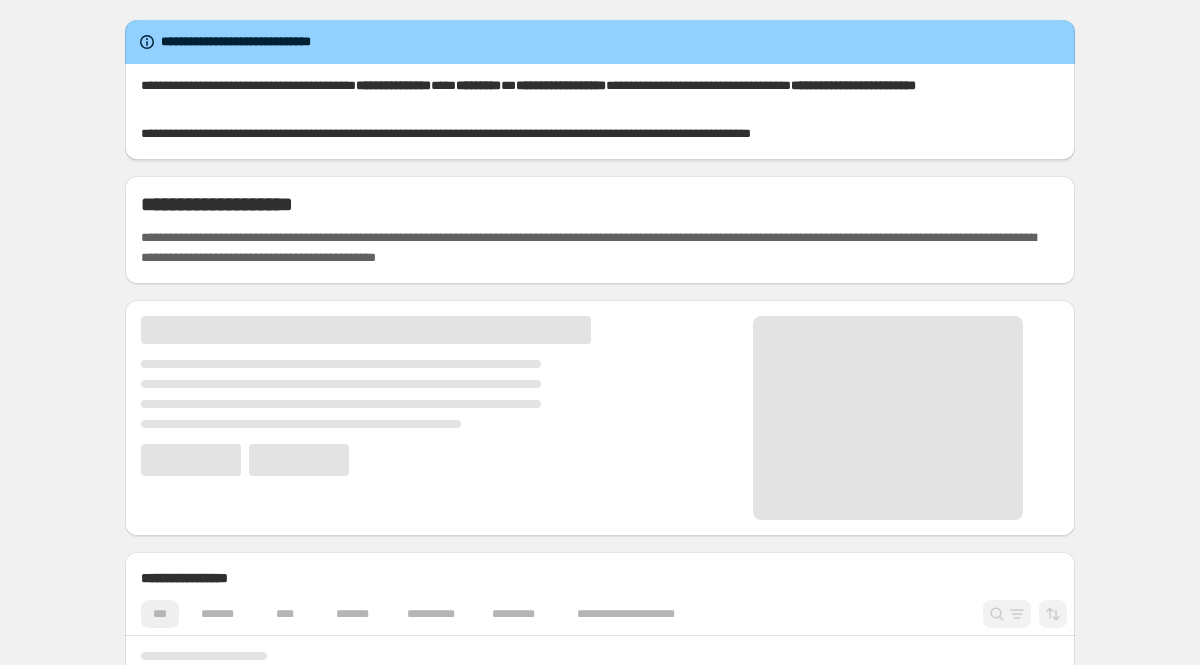 scroll, scrollTop: 0, scrollLeft: 0, axis: both 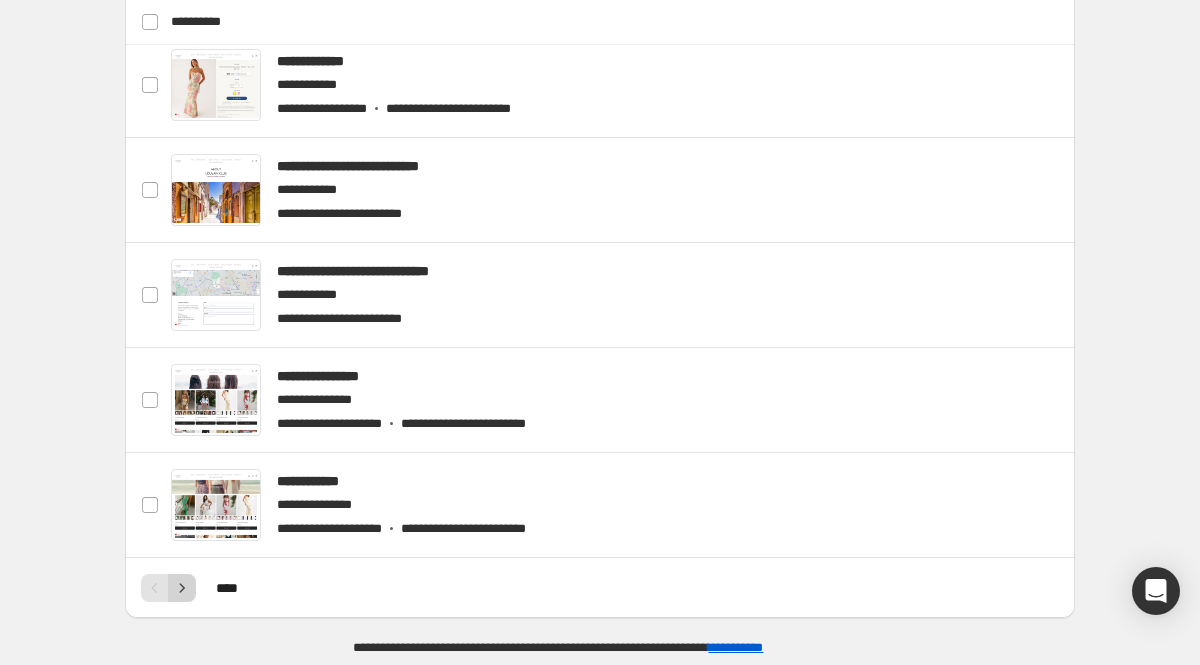 click 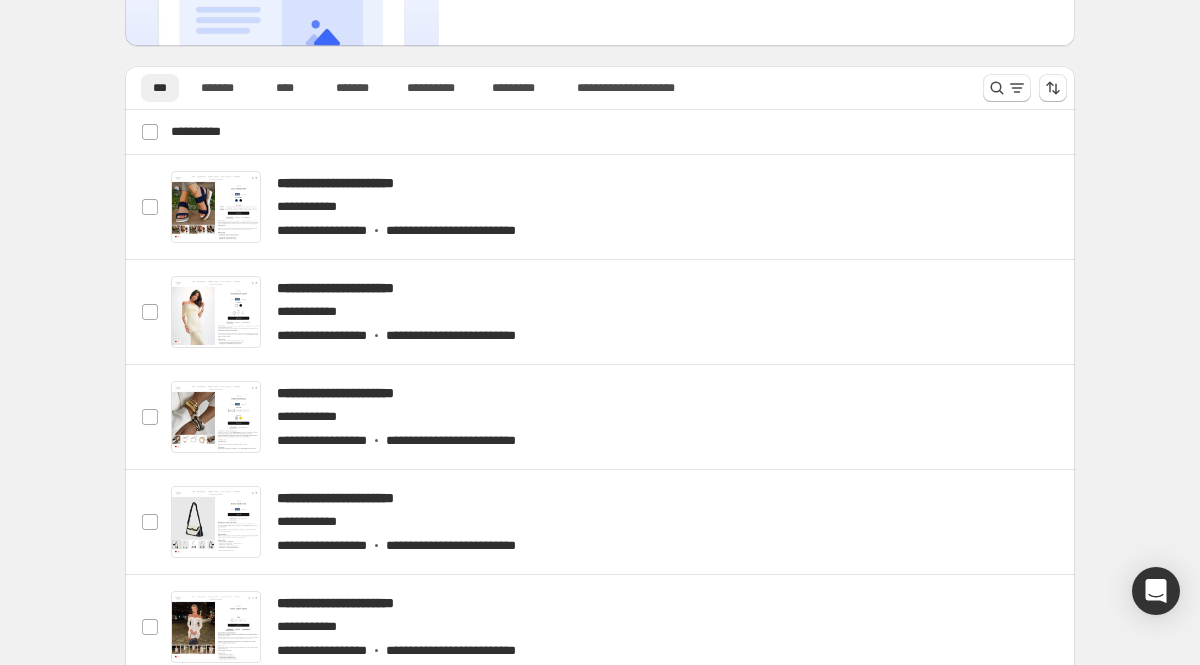 scroll, scrollTop: 0, scrollLeft: 0, axis: both 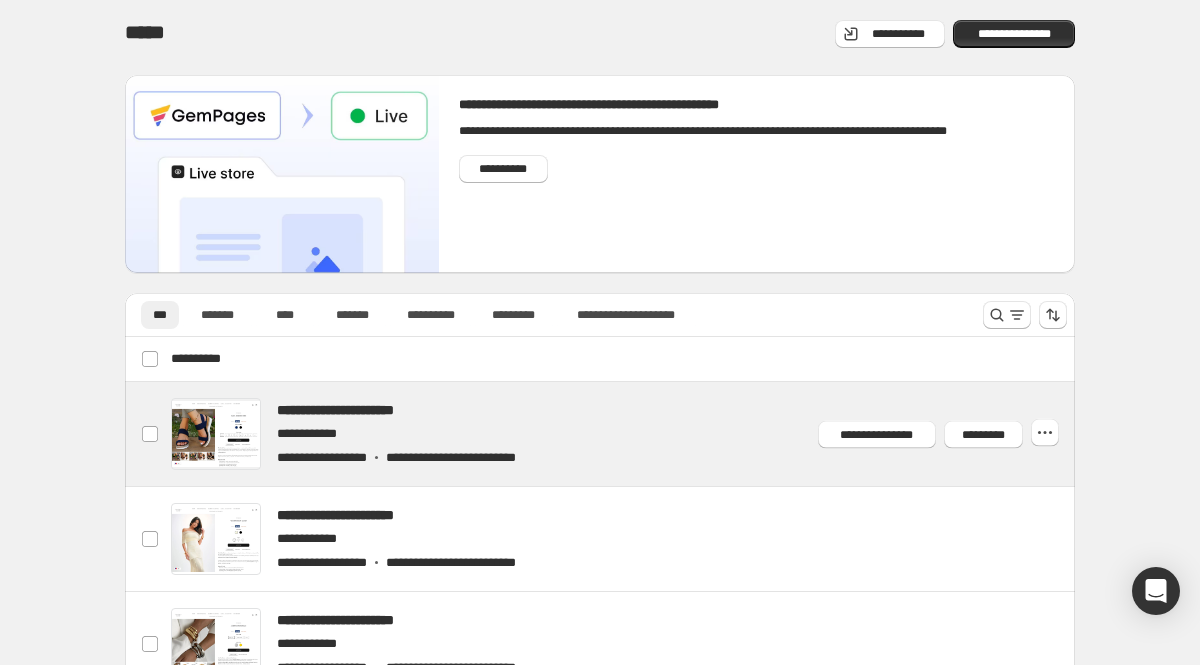 click at bounding box center [624, 434] 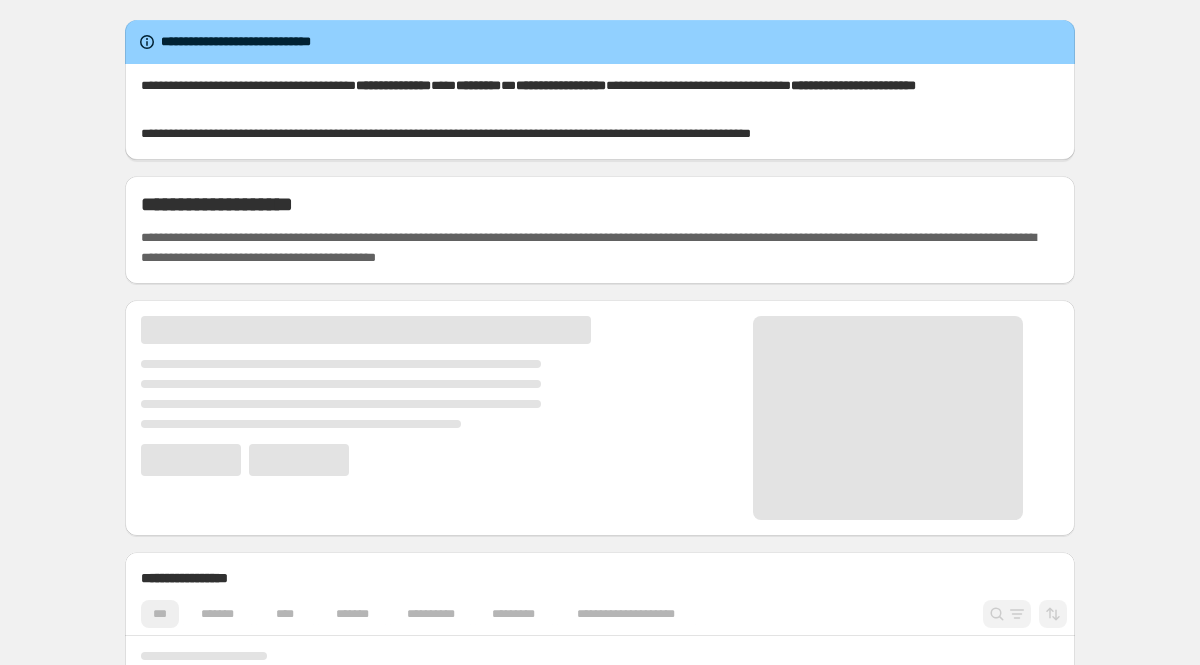 scroll, scrollTop: 0, scrollLeft: 0, axis: both 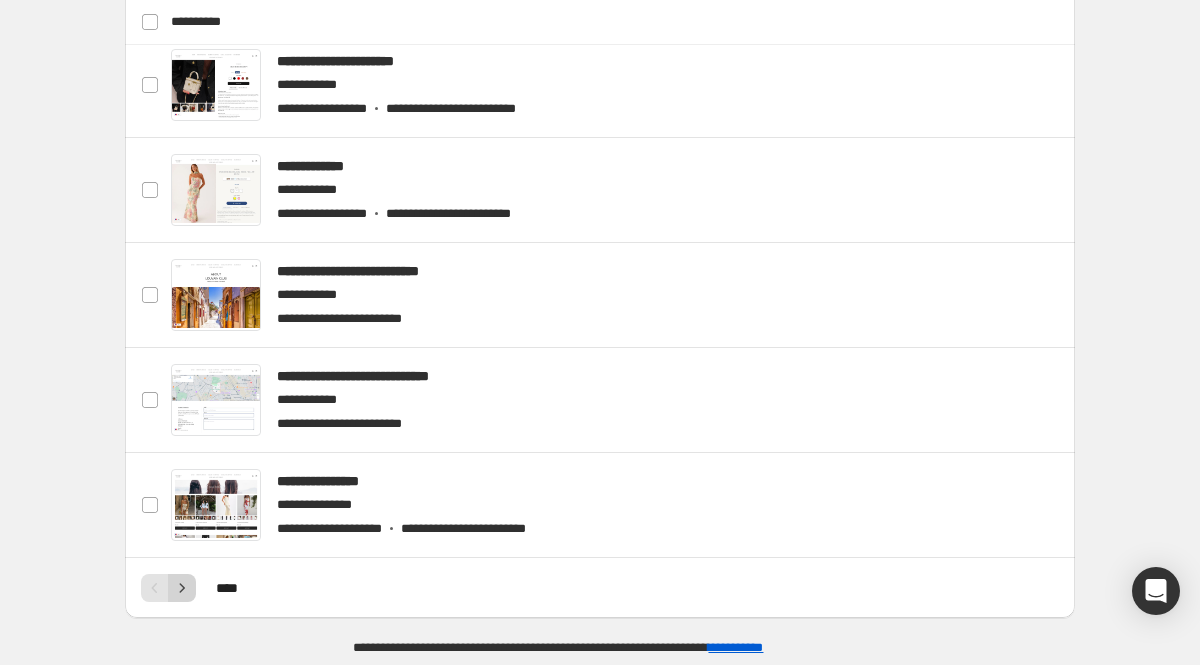 click 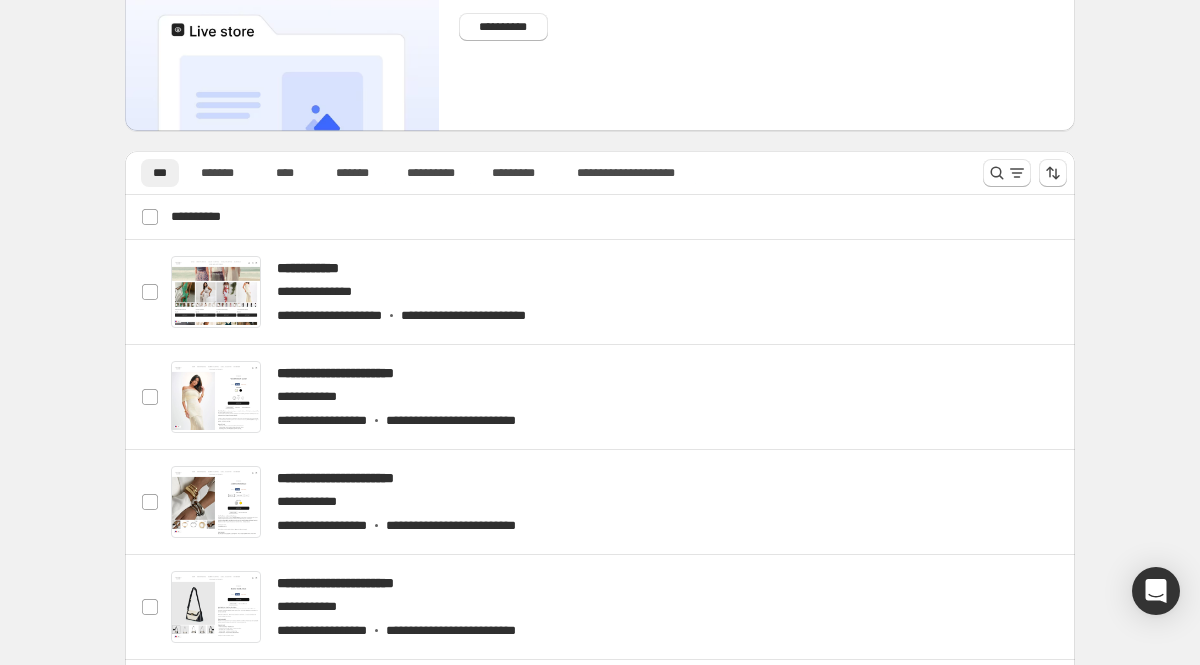 scroll, scrollTop: 158, scrollLeft: 0, axis: vertical 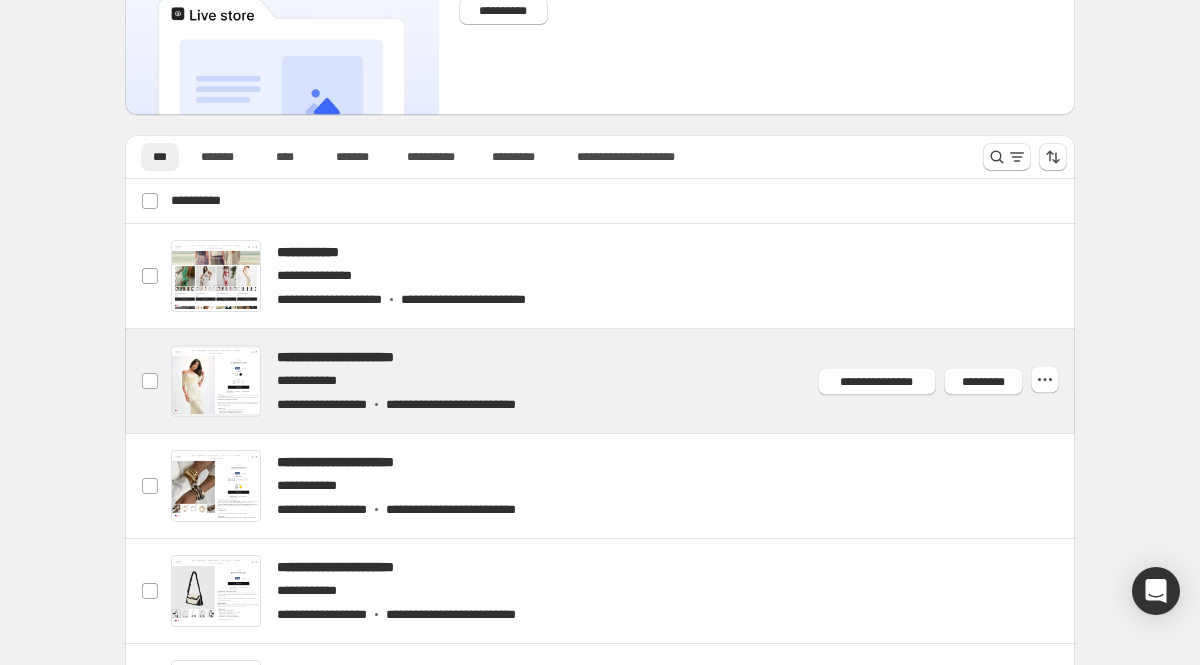 click at bounding box center (624, 381) 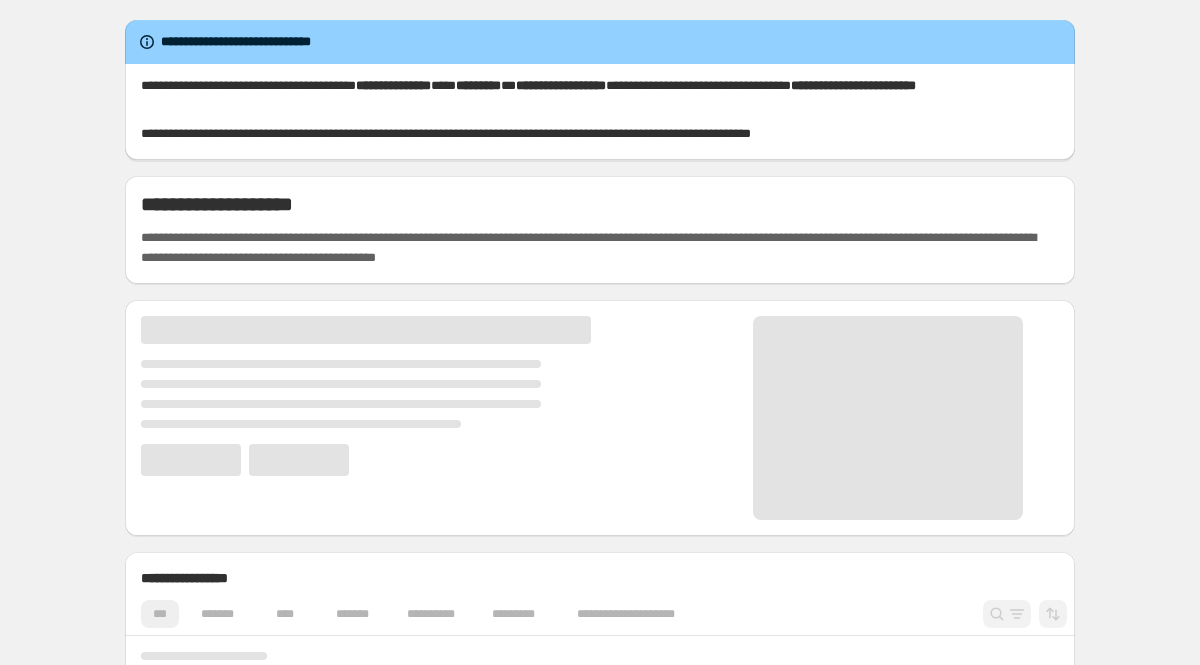 scroll, scrollTop: 0, scrollLeft: 0, axis: both 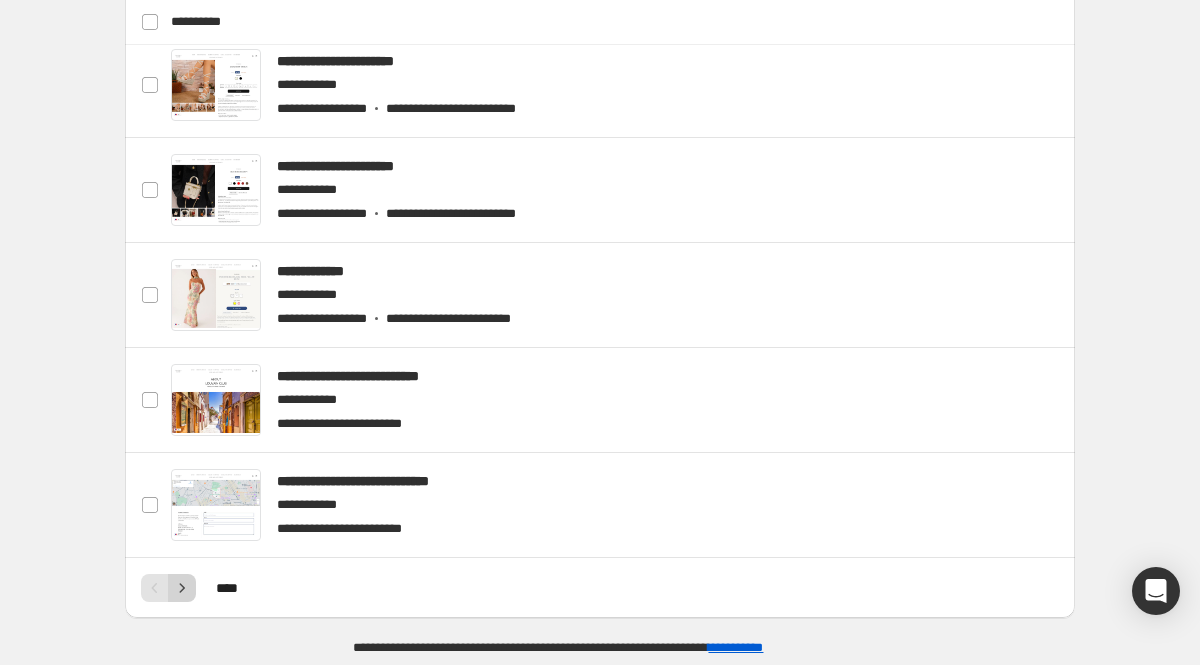 click 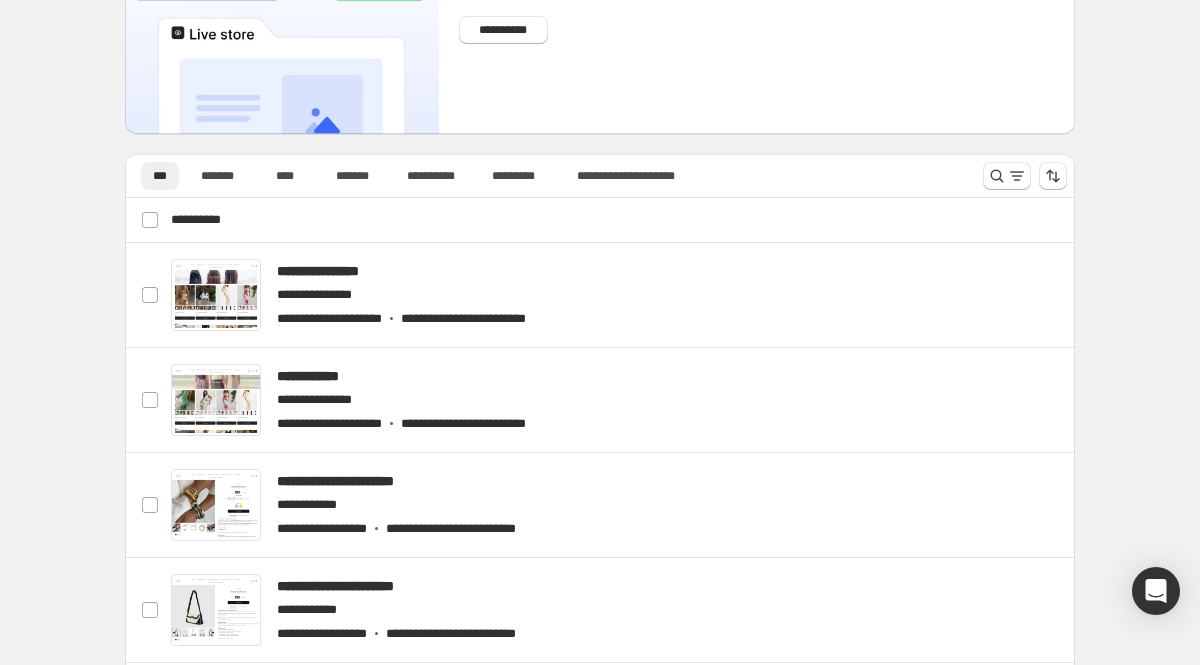scroll, scrollTop: 146, scrollLeft: 0, axis: vertical 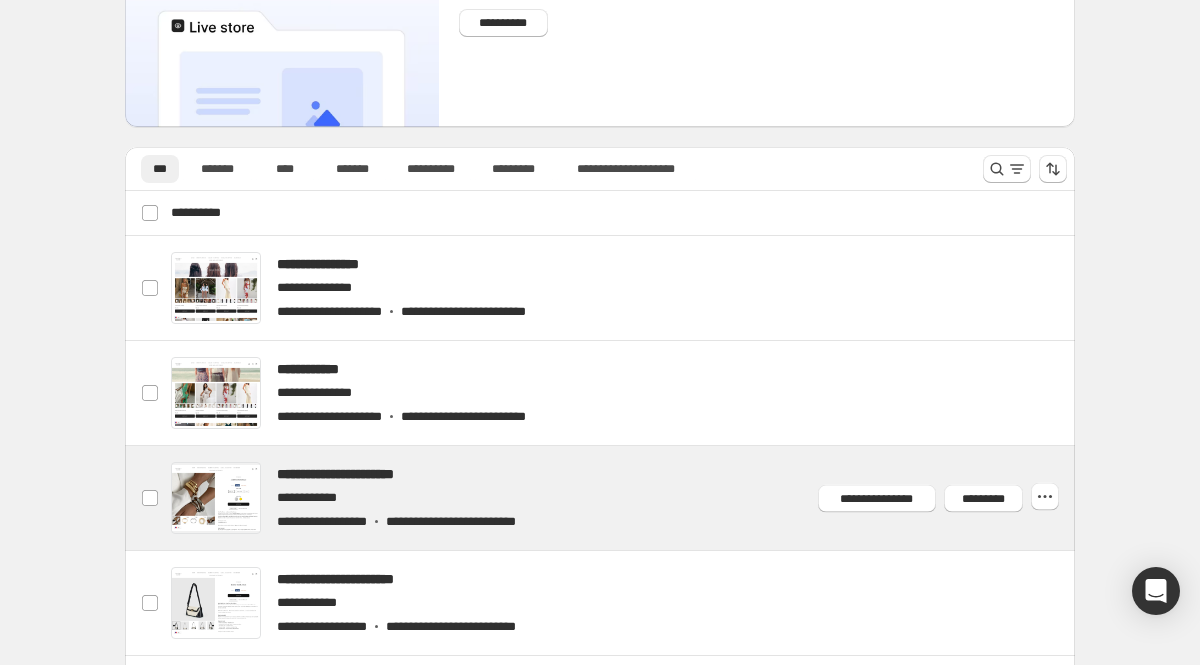 click at bounding box center [624, 498] 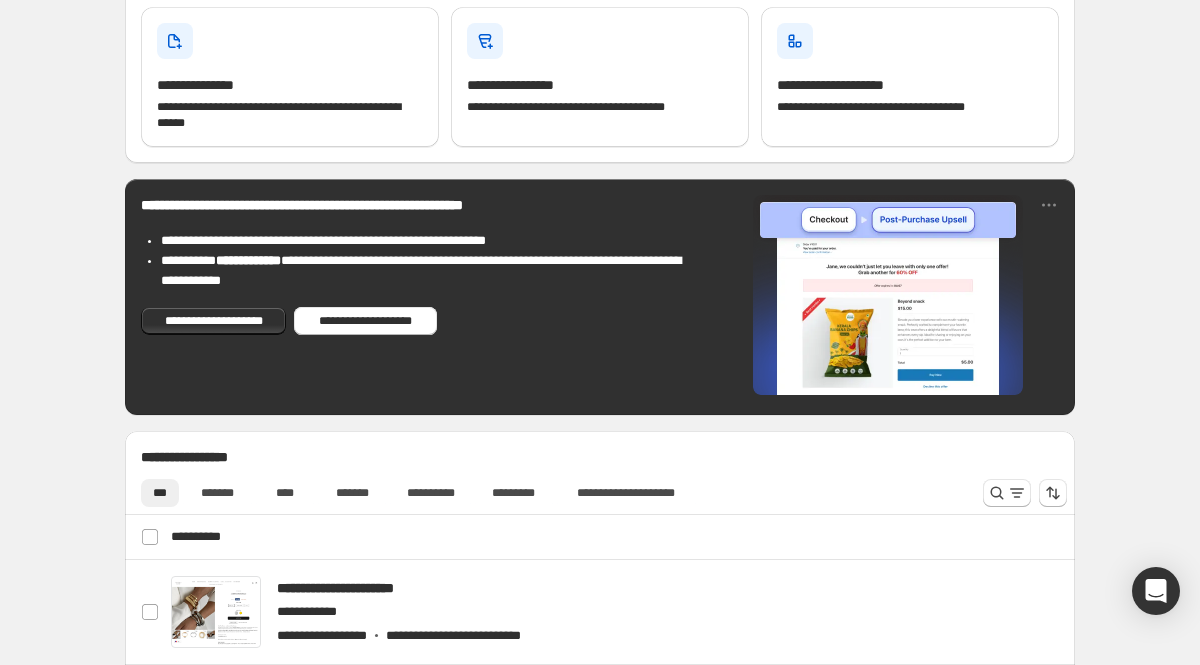 scroll, scrollTop: 282, scrollLeft: 0, axis: vertical 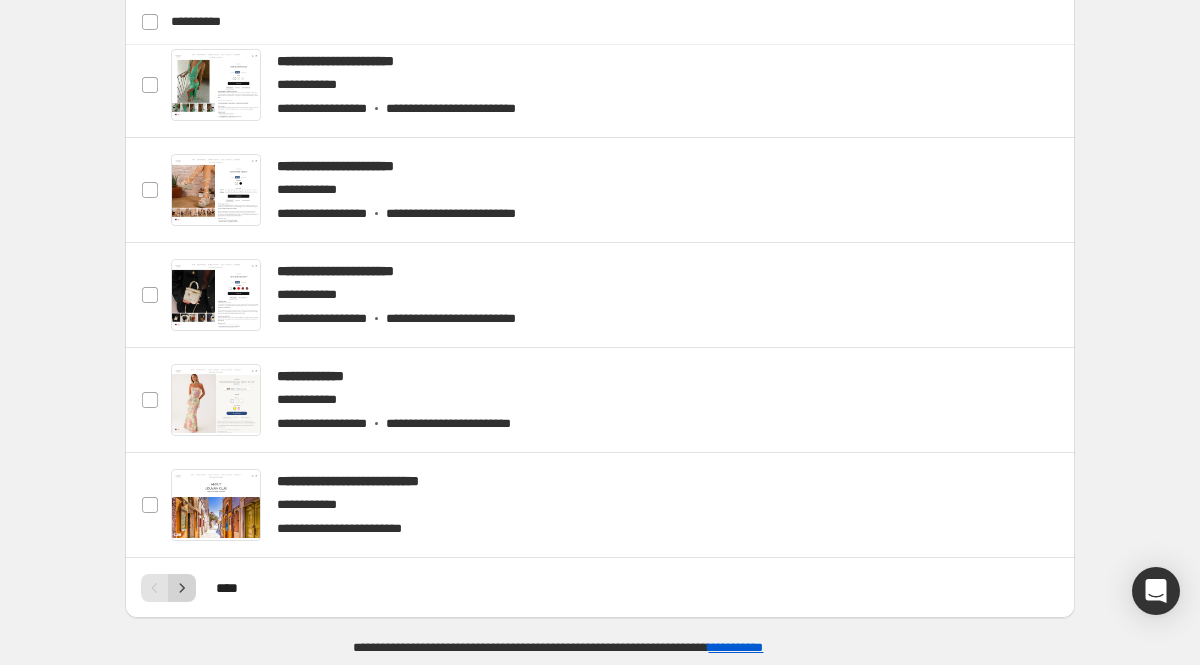 click 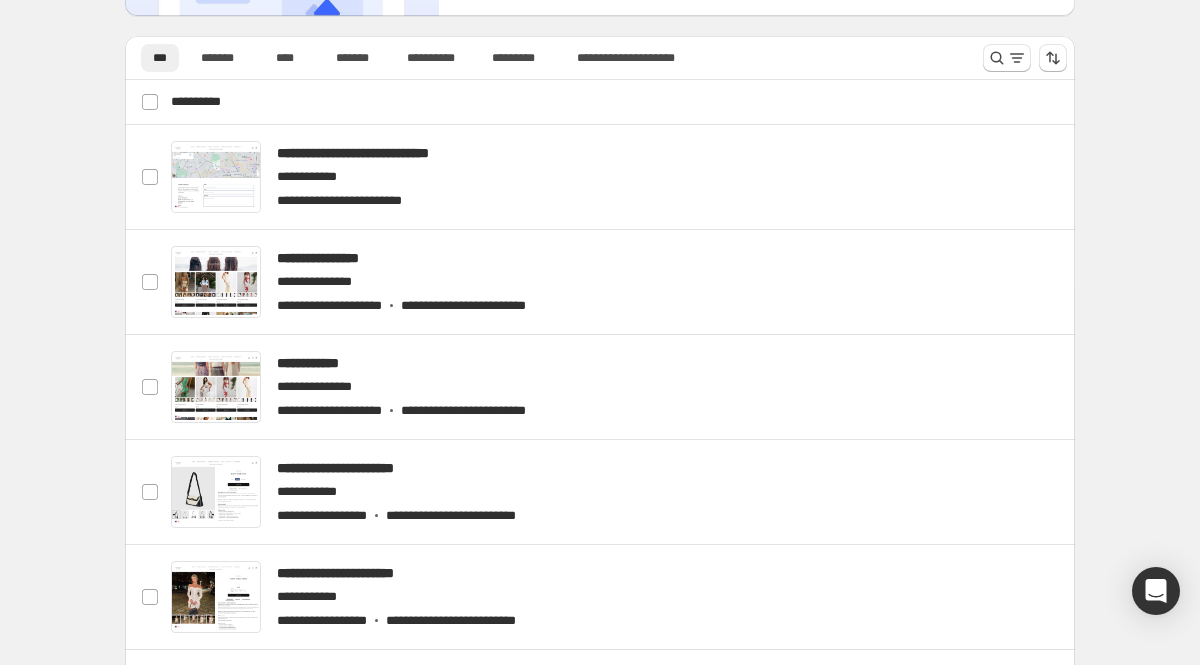 scroll, scrollTop: 252, scrollLeft: 0, axis: vertical 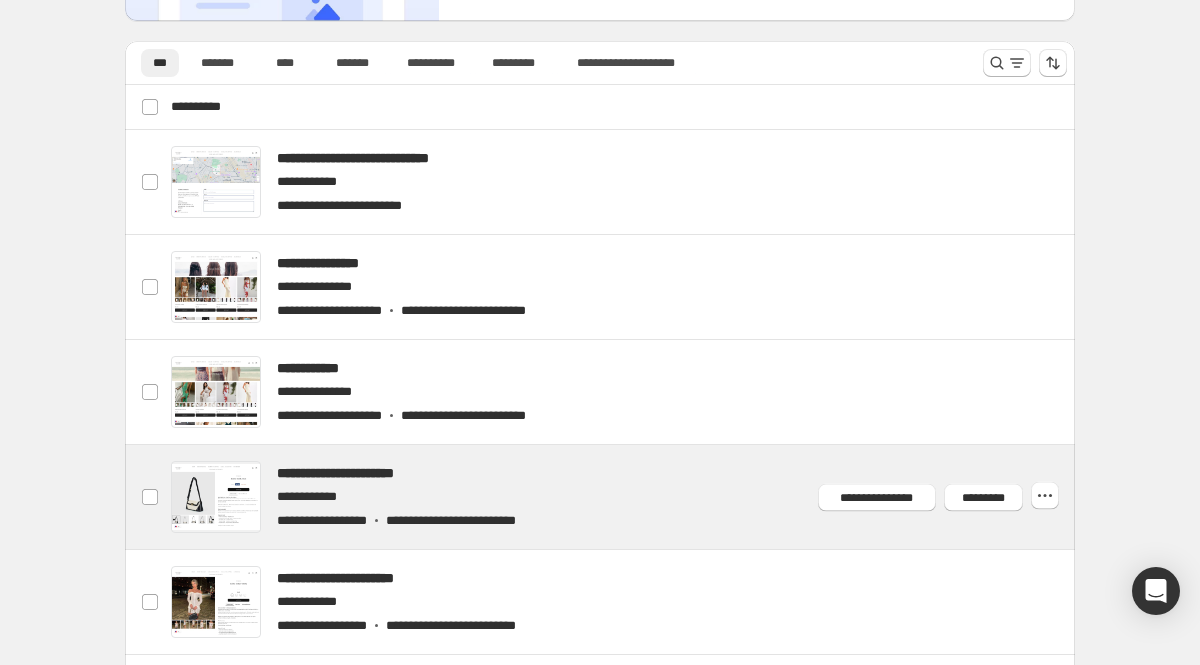click at bounding box center (624, 497) 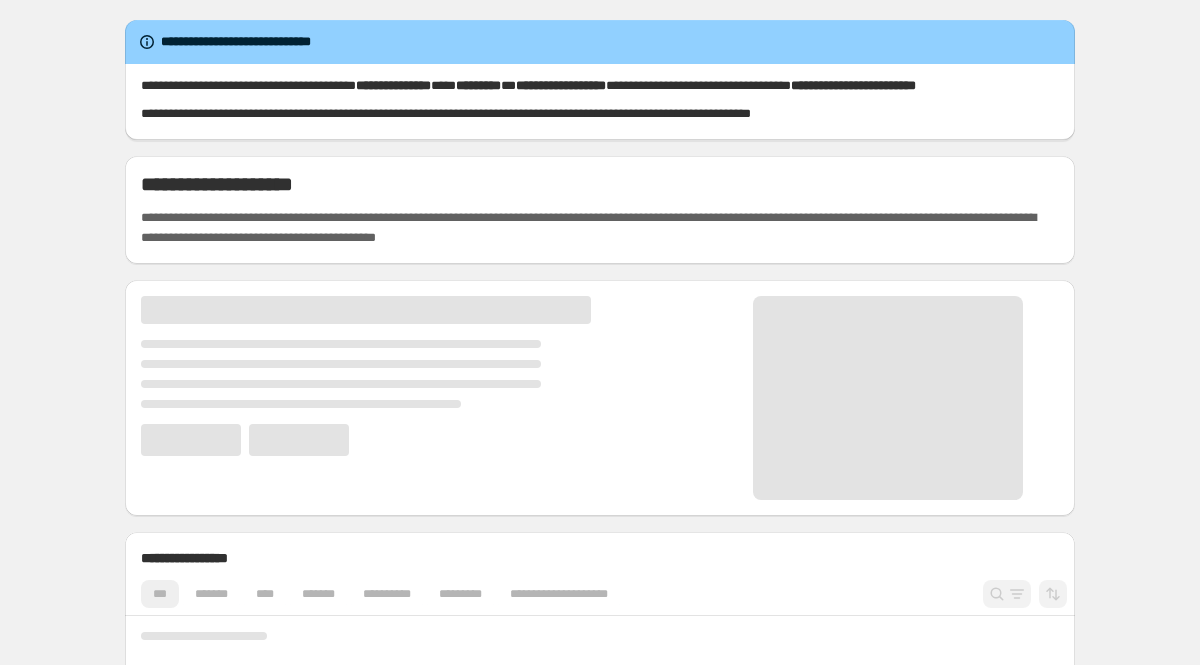 scroll, scrollTop: 0, scrollLeft: 0, axis: both 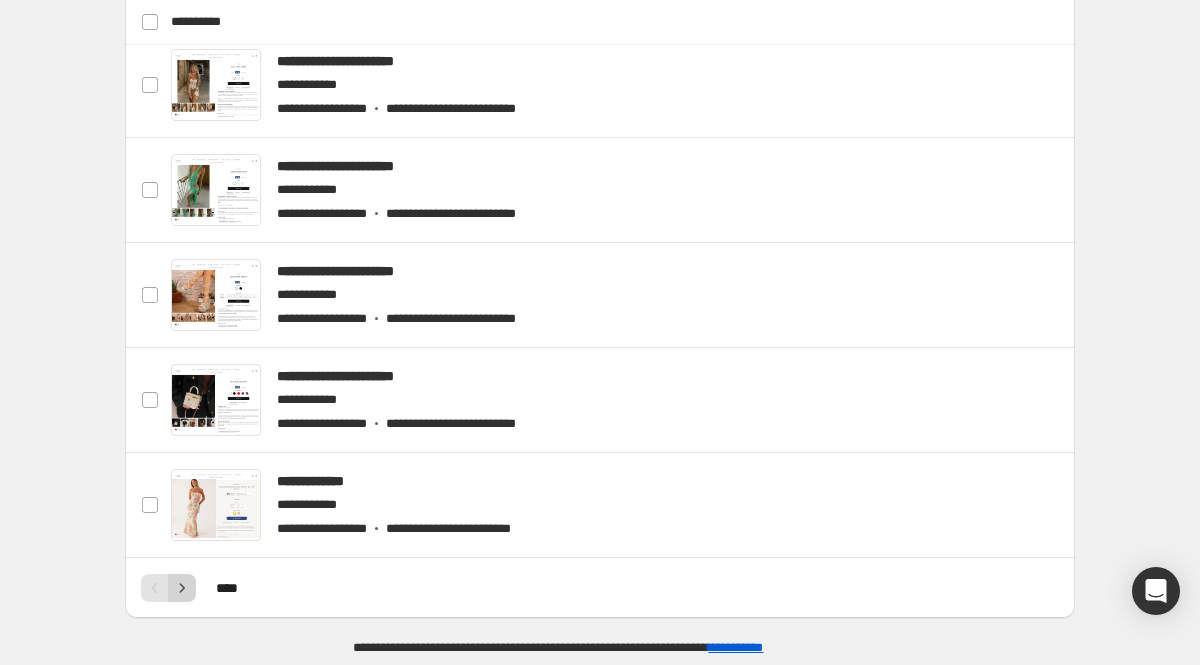 click 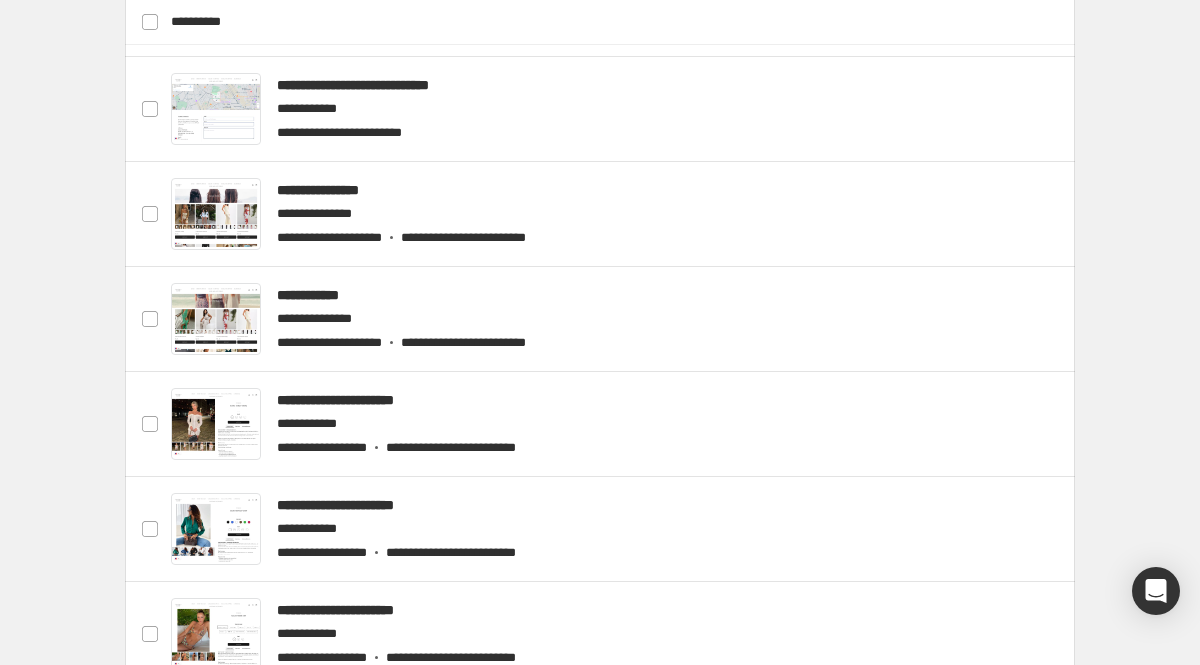 scroll, scrollTop: 431, scrollLeft: 0, axis: vertical 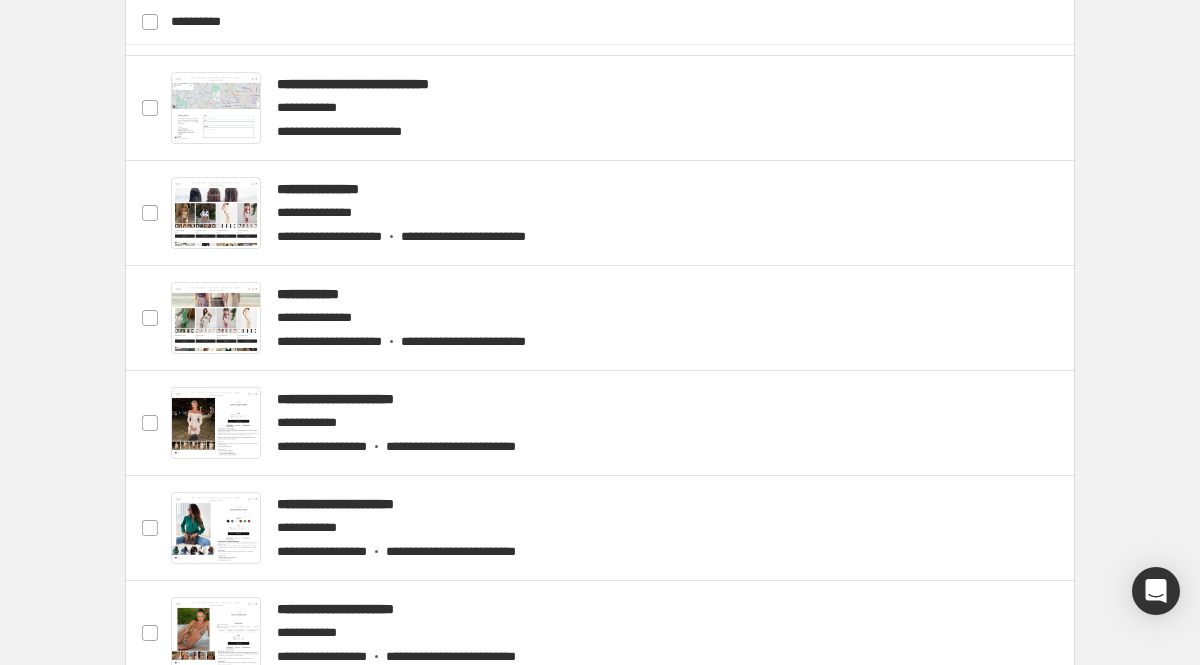click at bounding box center [624, 423] 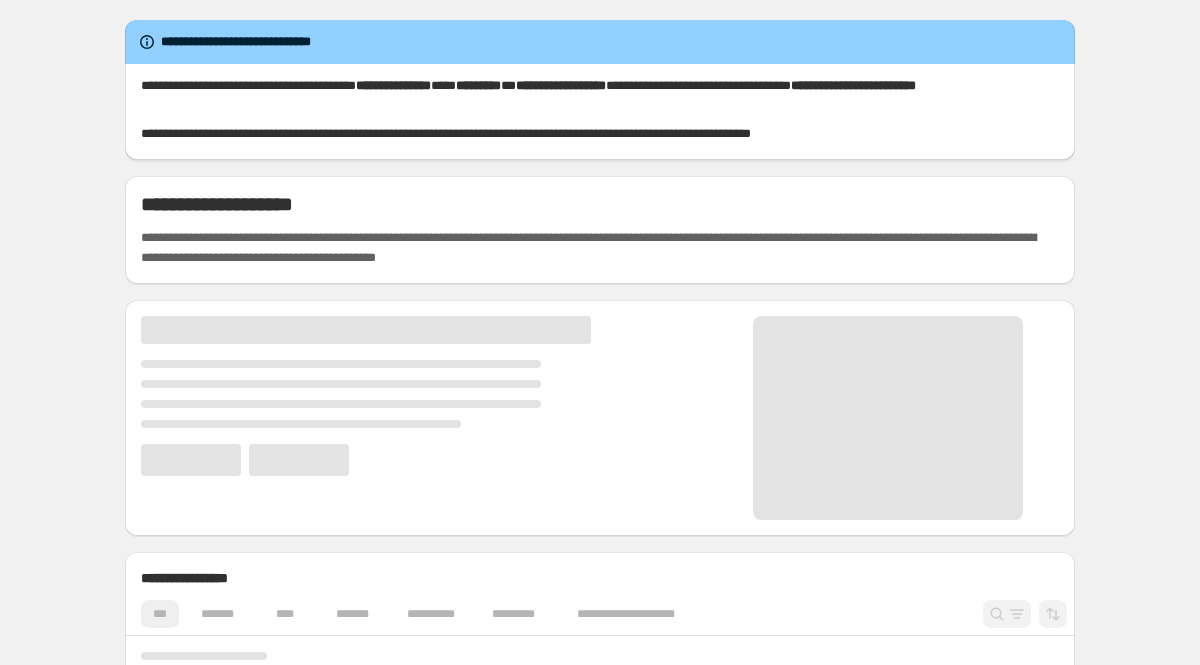 scroll, scrollTop: 41, scrollLeft: 0, axis: vertical 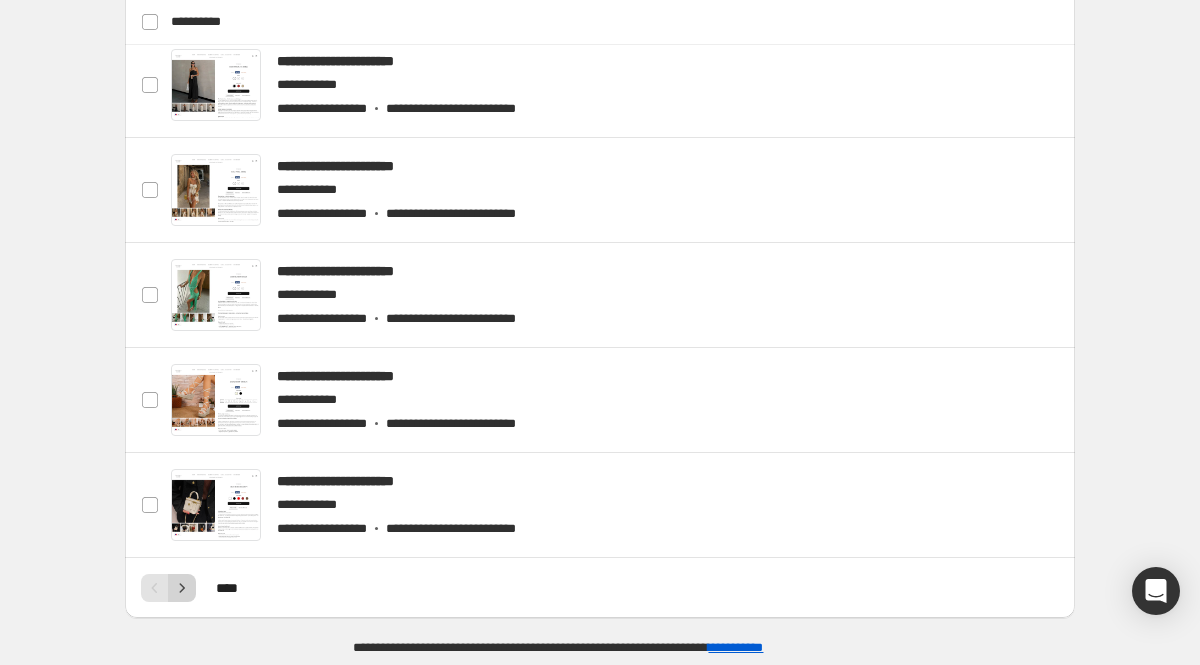 click 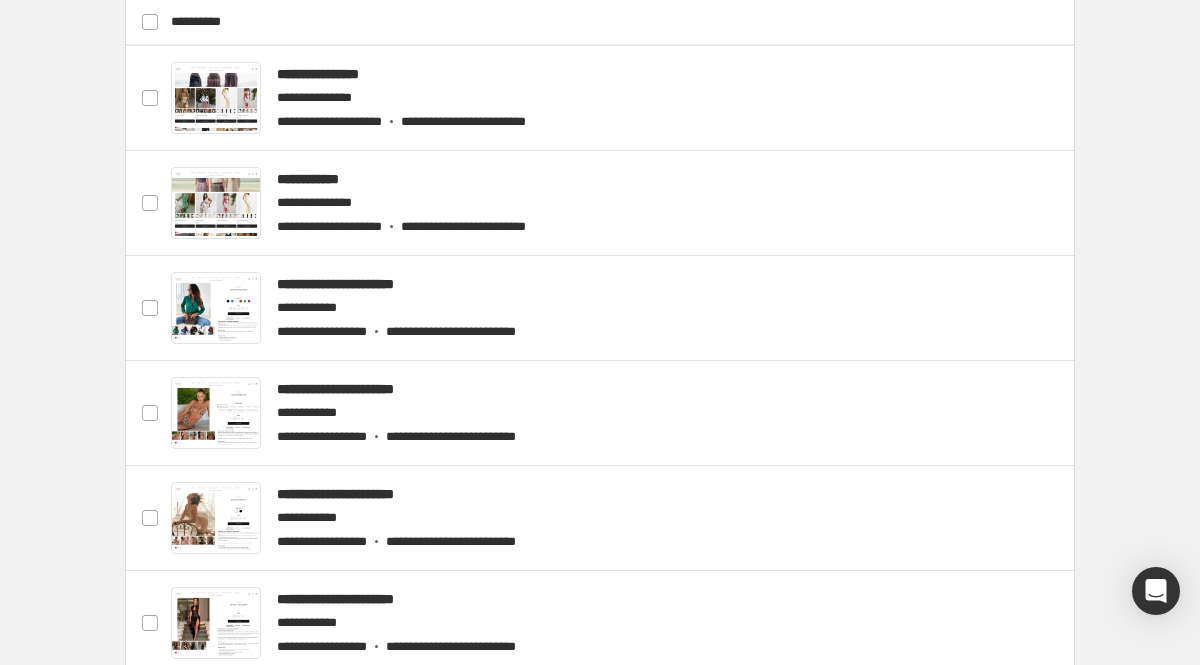 scroll, scrollTop: 646, scrollLeft: 0, axis: vertical 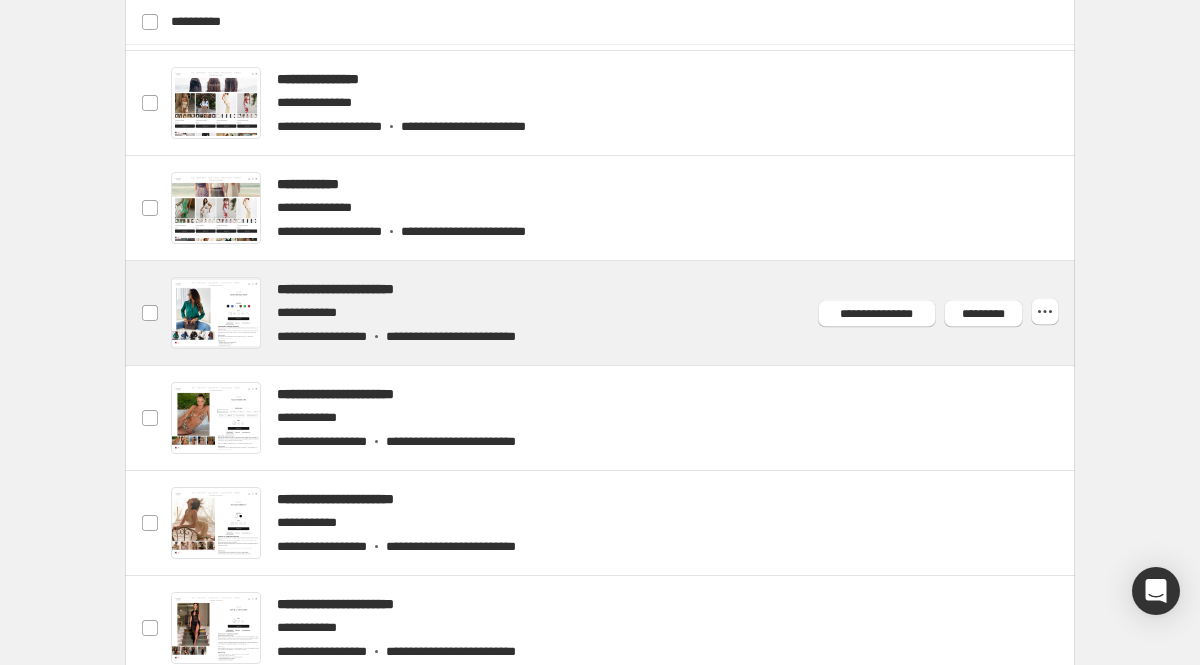 click at bounding box center [624, 313] 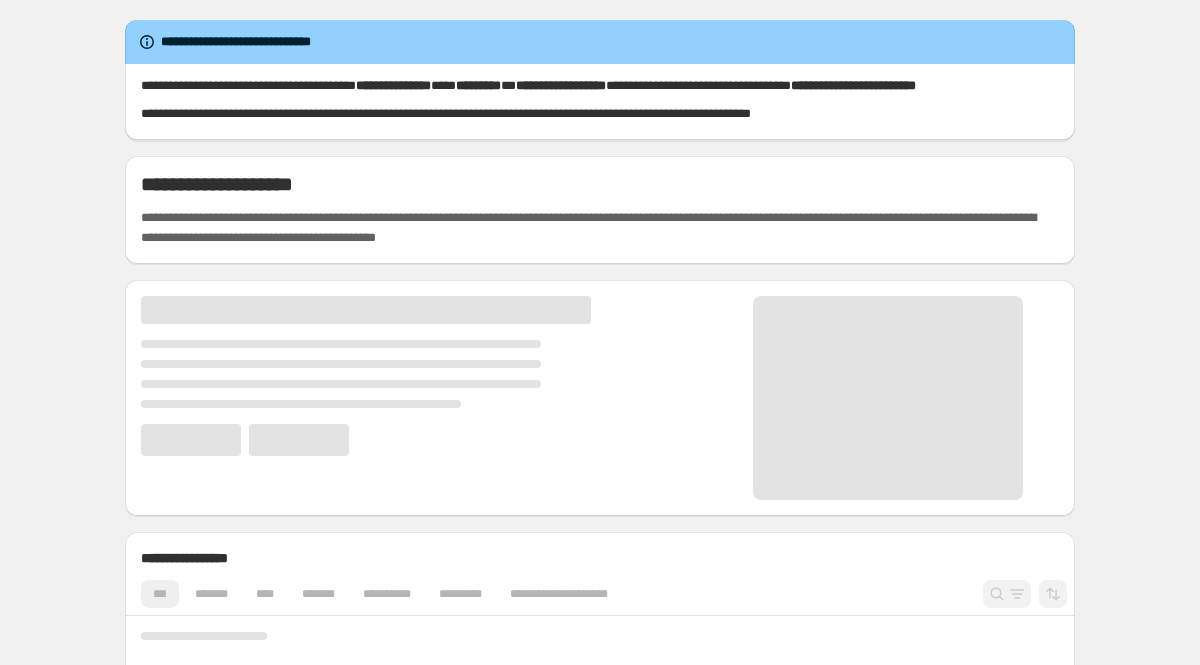 scroll, scrollTop: 0, scrollLeft: 0, axis: both 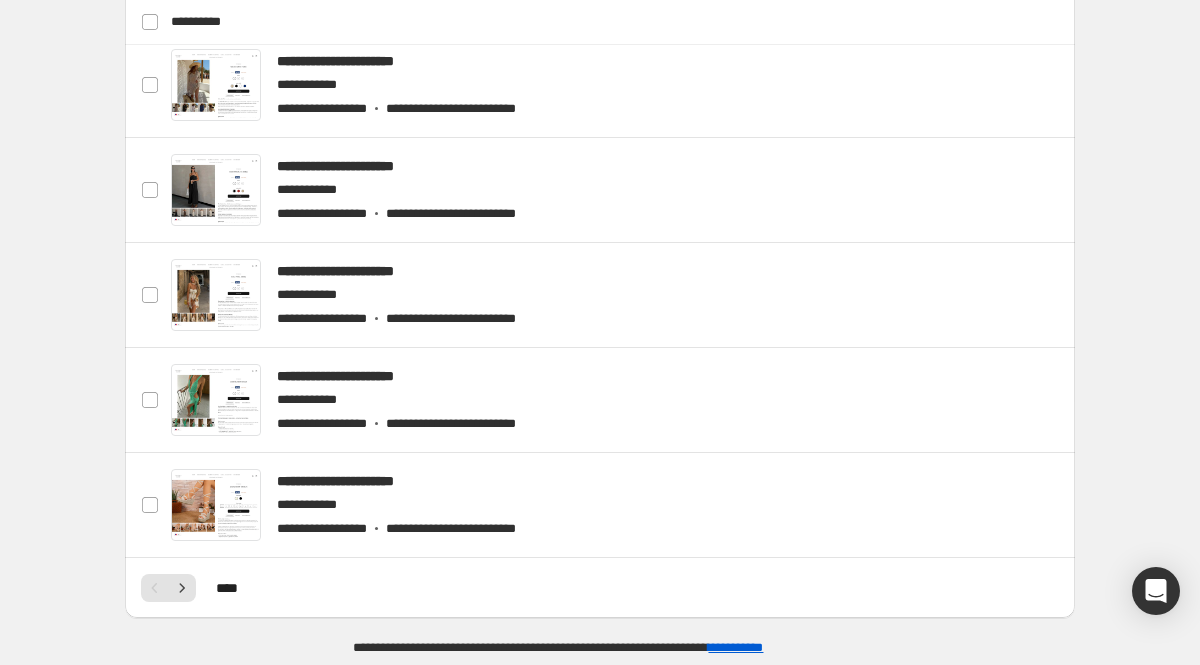 click on "* * **" at bounding box center (600, 588) 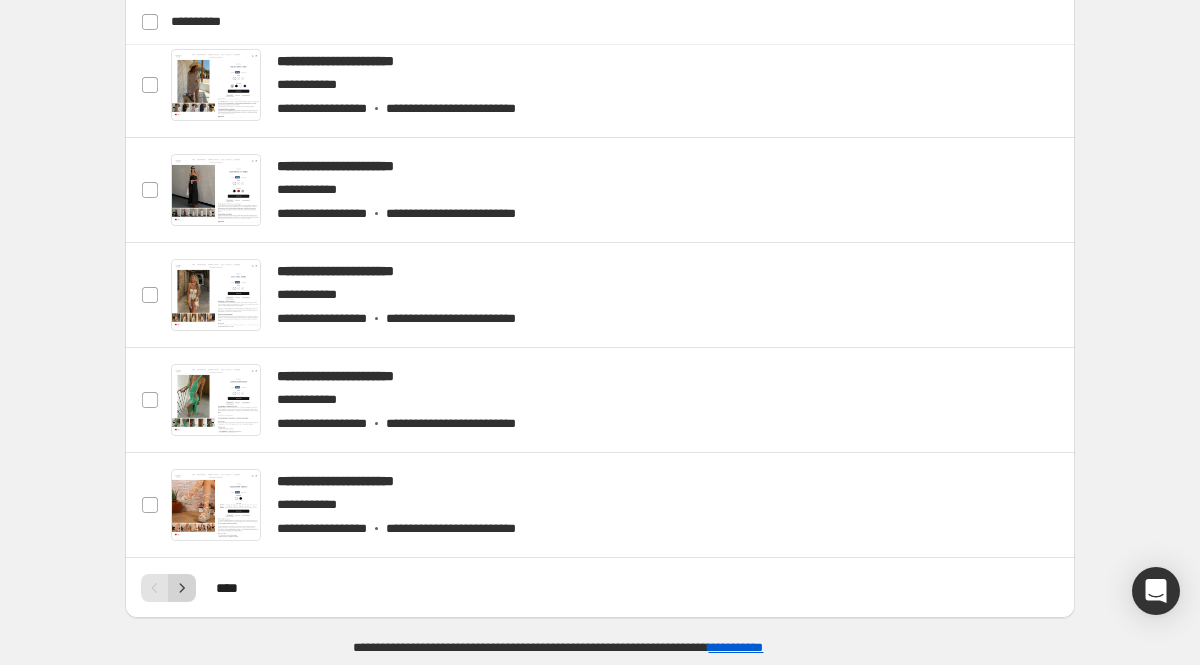 click 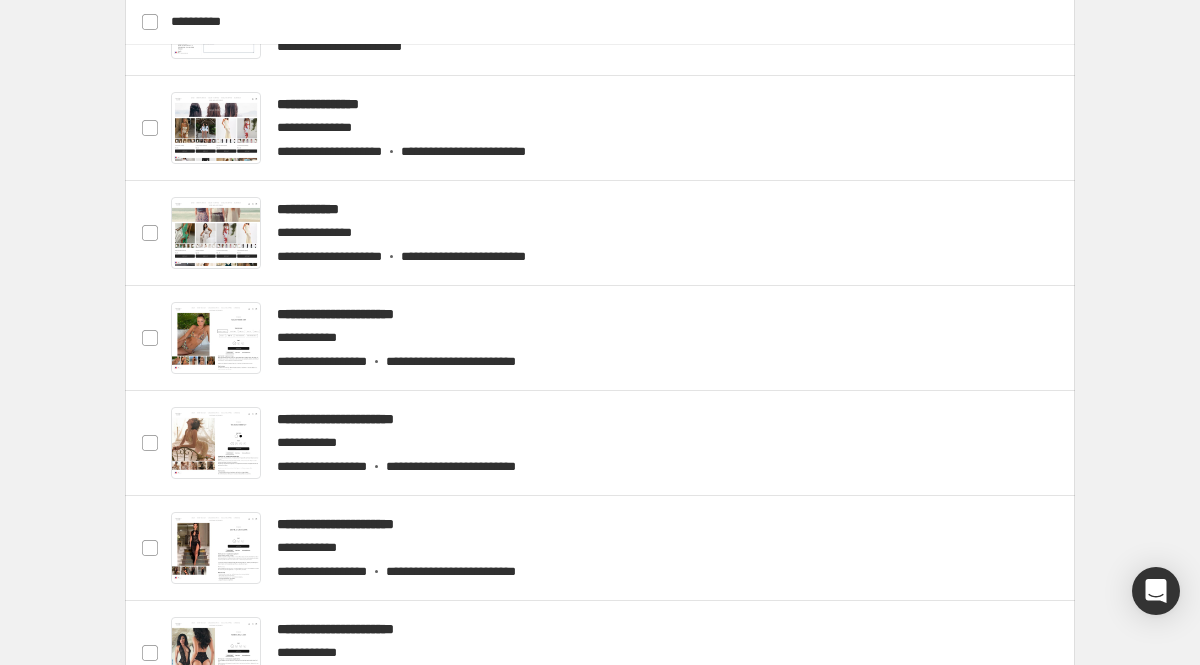 scroll, scrollTop: 709, scrollLeft: 0, axis: vertical 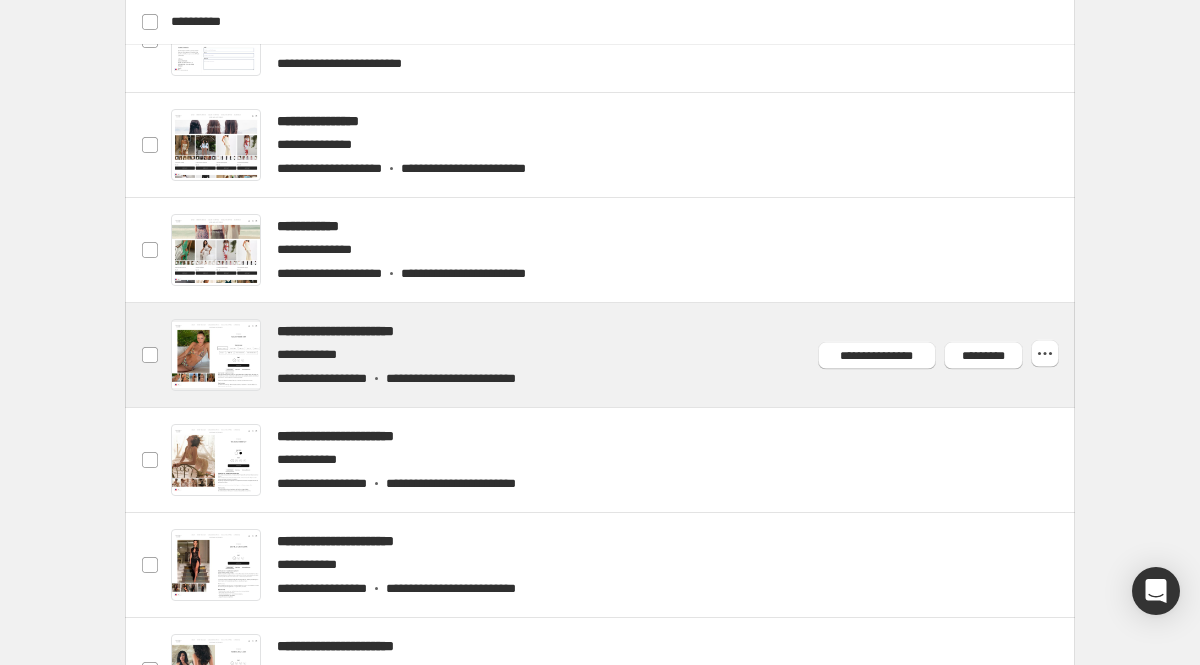 click at bounding box center [624, 355] 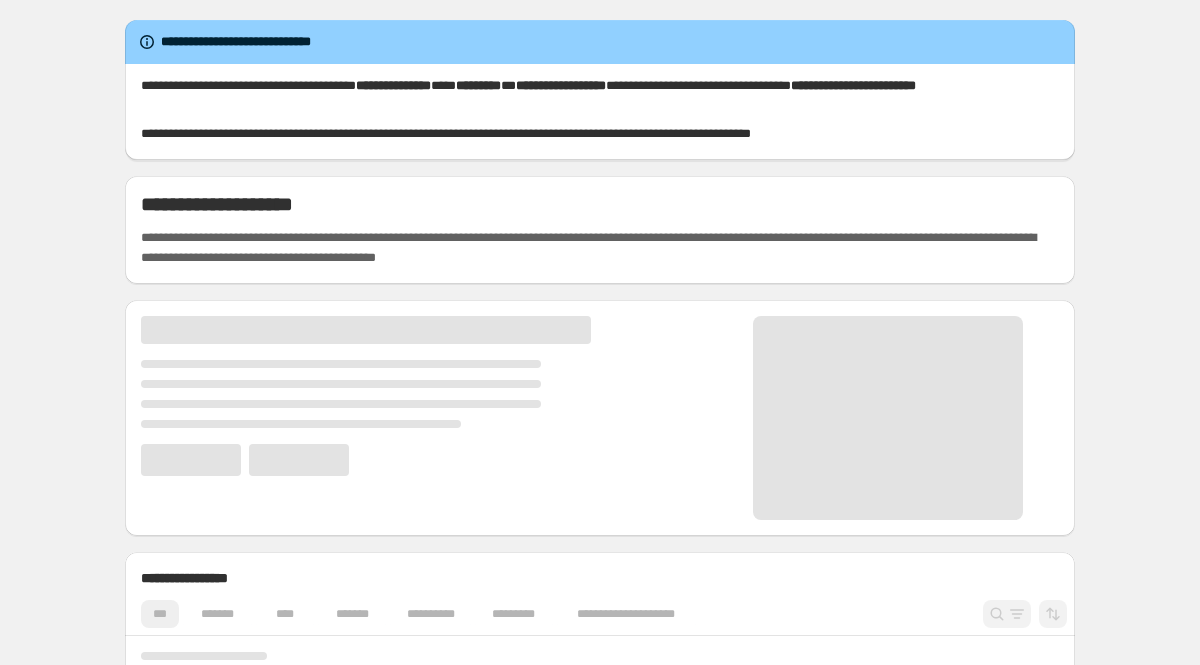 scroll, scrollTop: 0, scrollLeft: 0, axis: both 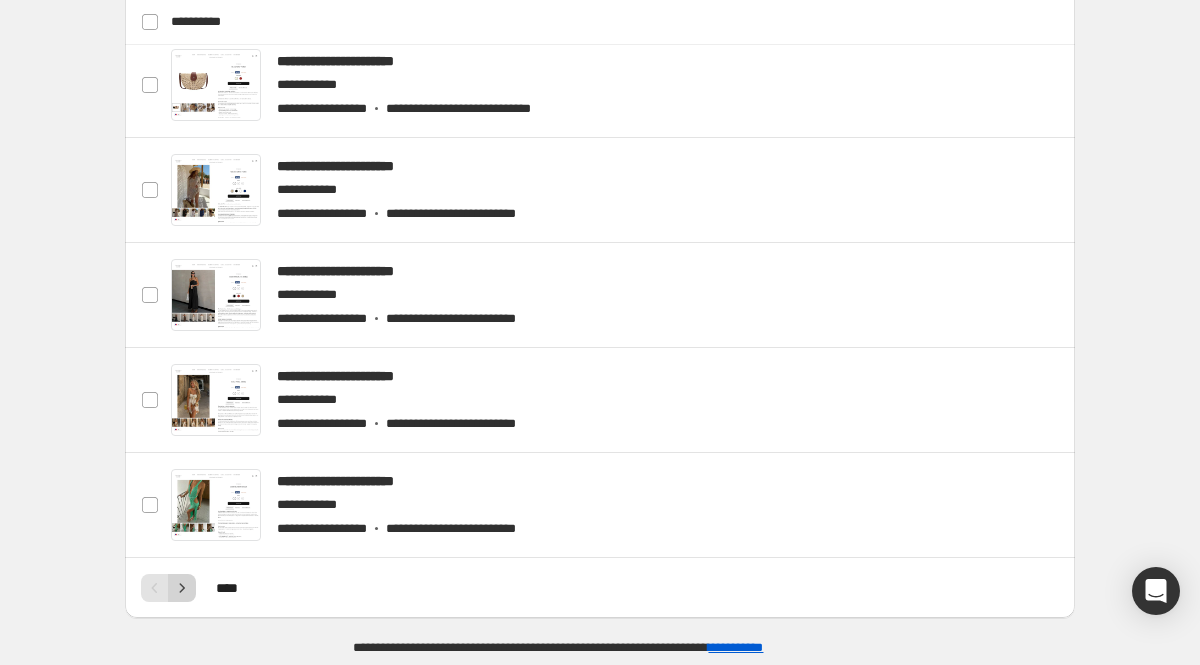 click 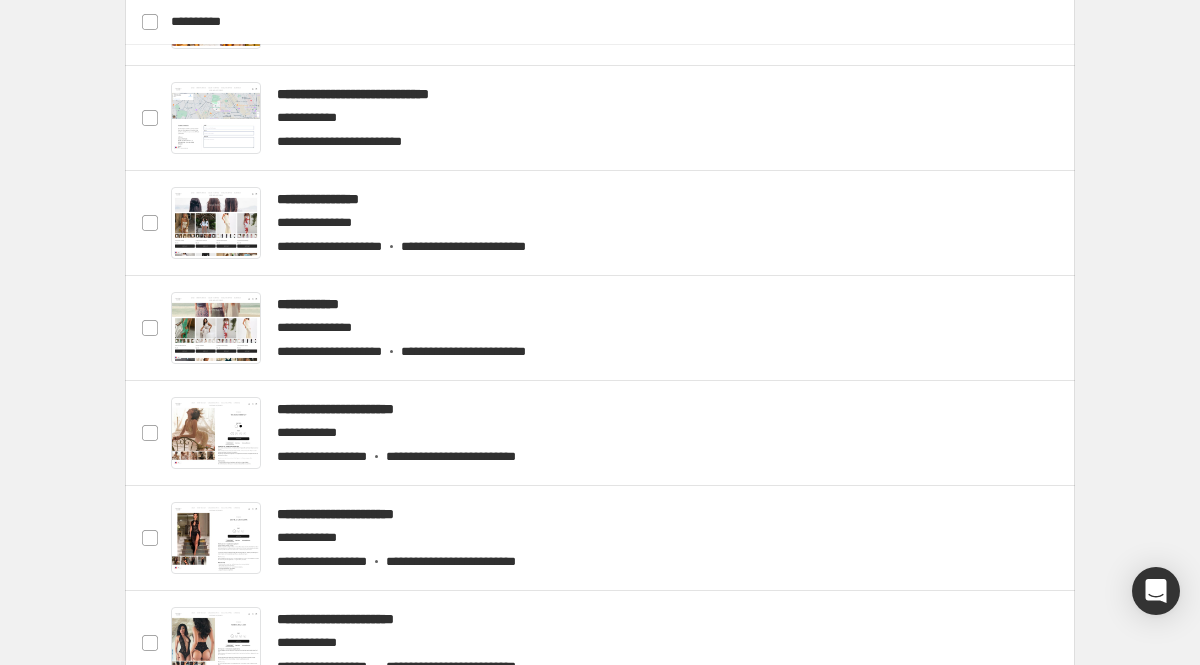 scroll, scrollTop: 730, scrollLeft: 0, axis: vertical 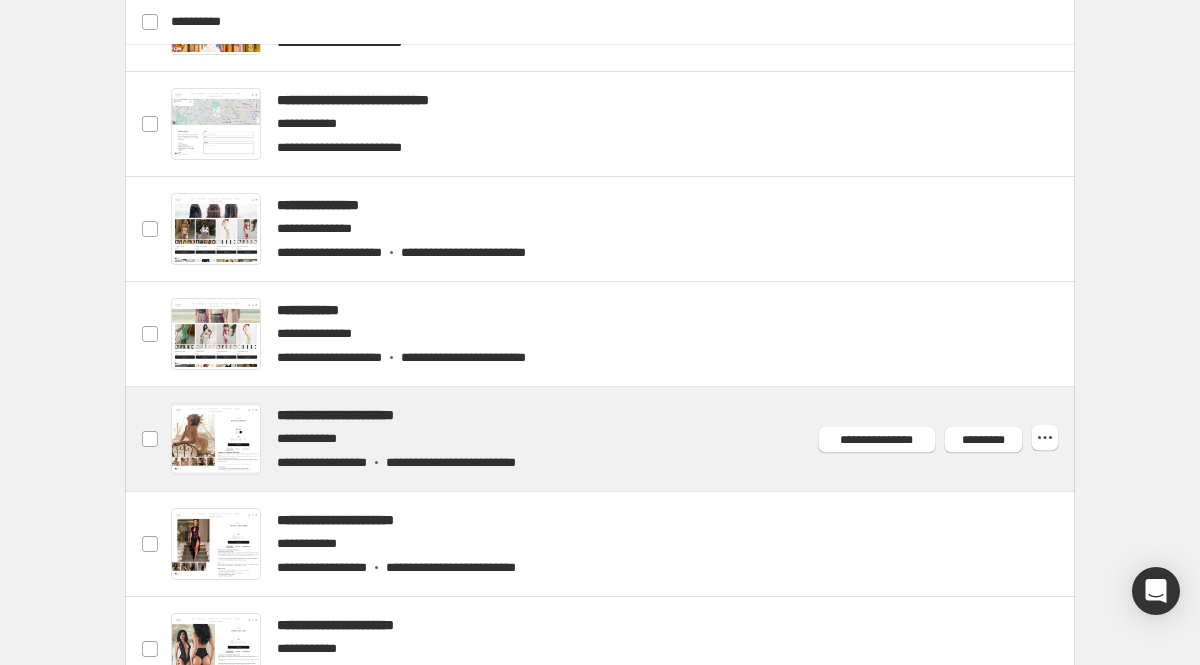 click at bounding box center (624, 439) 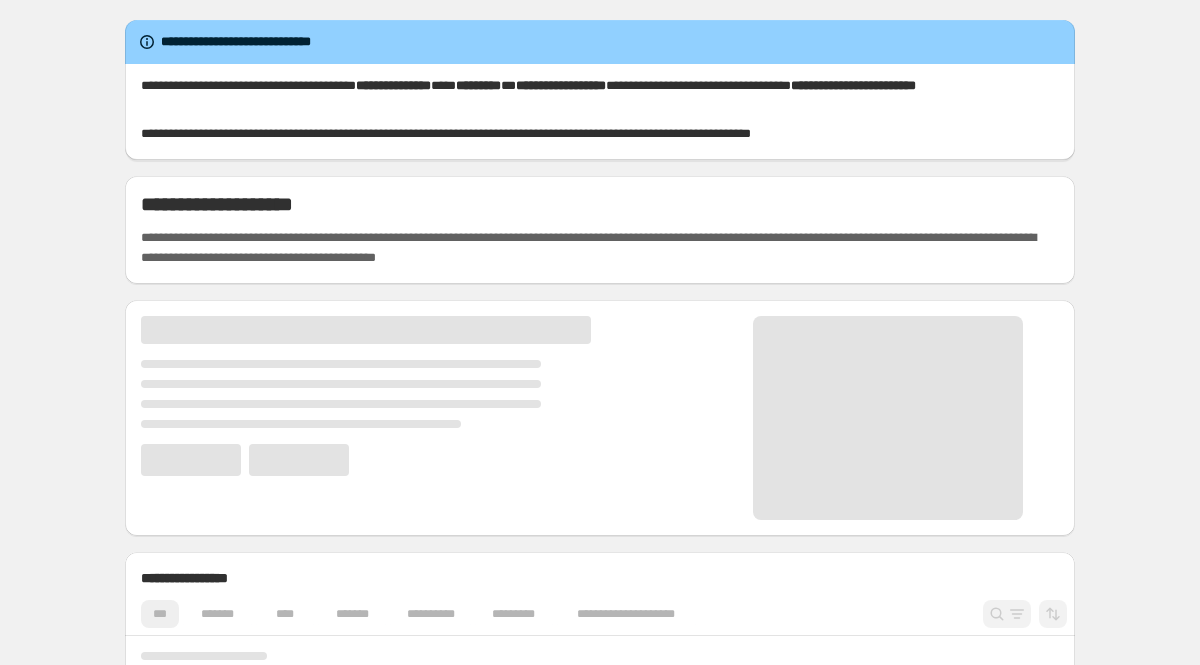scroll, scrollTop: 0, scrollLeft: 0, axis: both 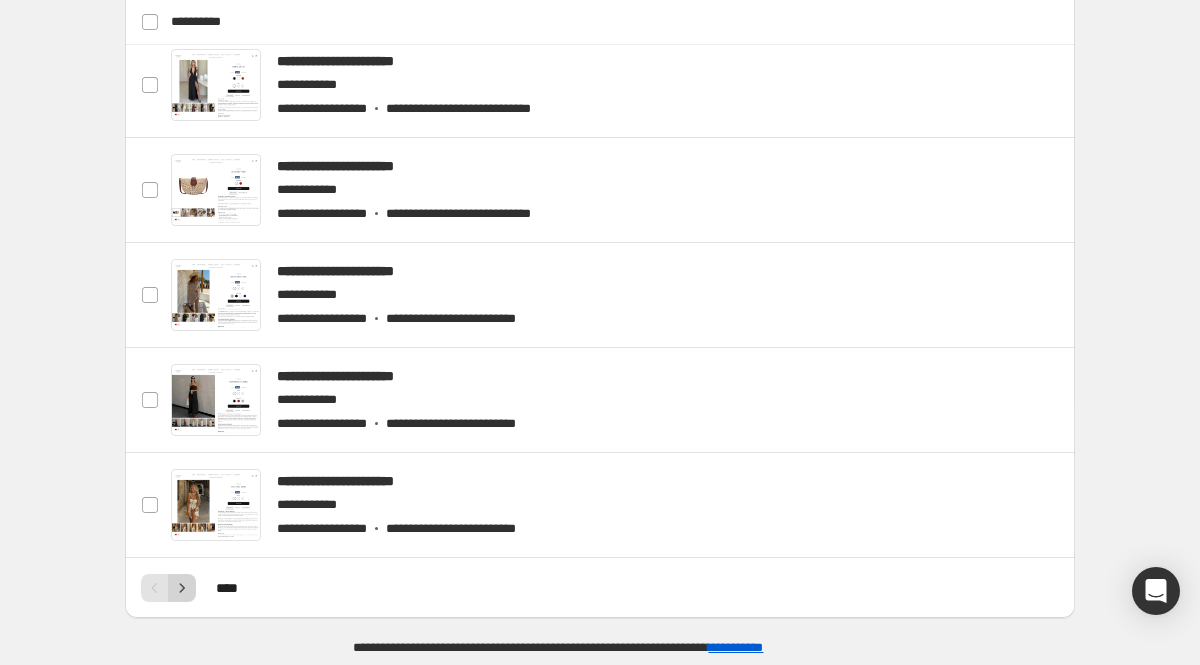 click 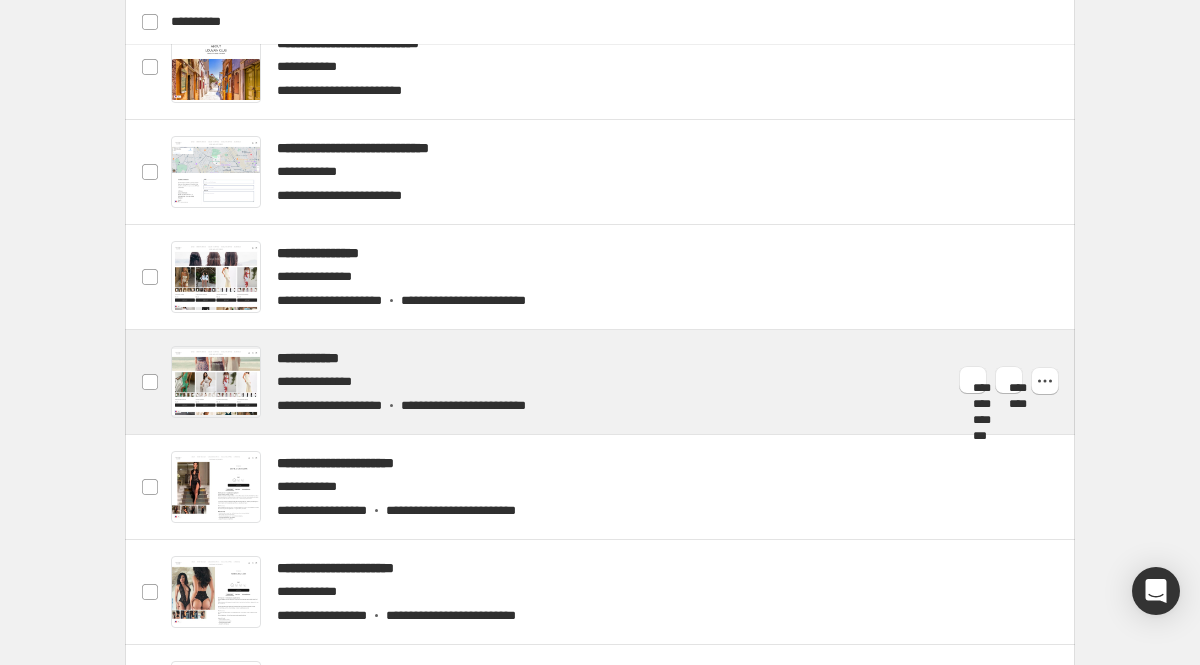 scroll, scrollTop: 789, scrollLeft: 0, axis: vertical 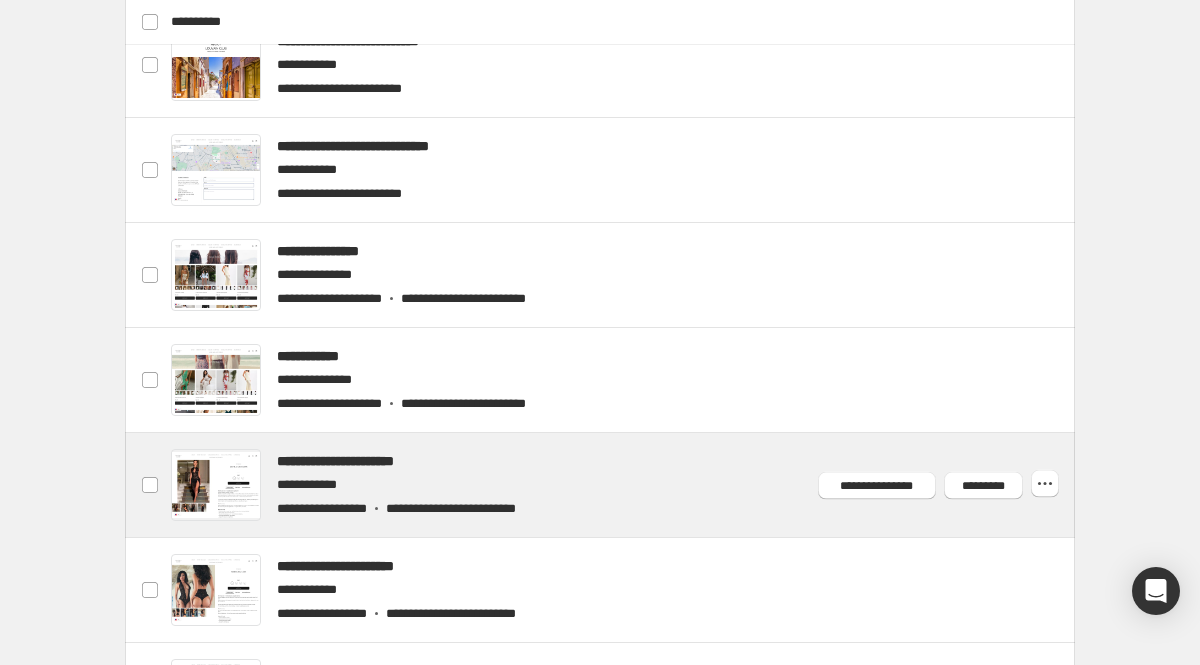click at bounding box center [624, 485] 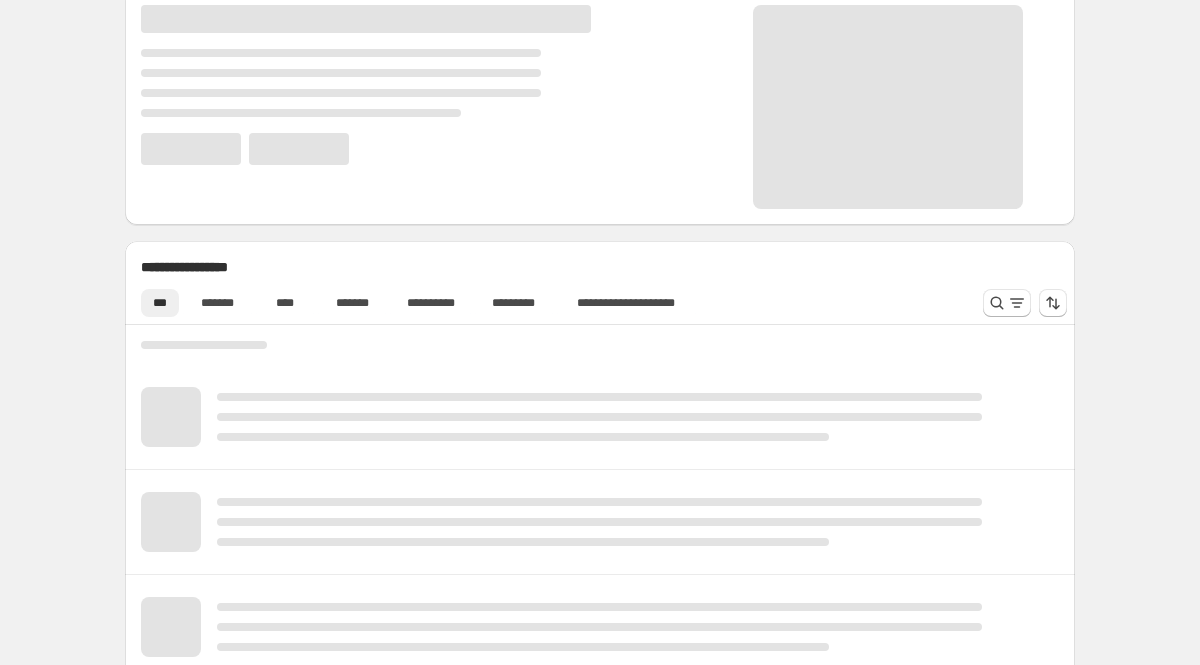 scroll, scrollTop: 494, scrollLeft: 0, axis: vertical 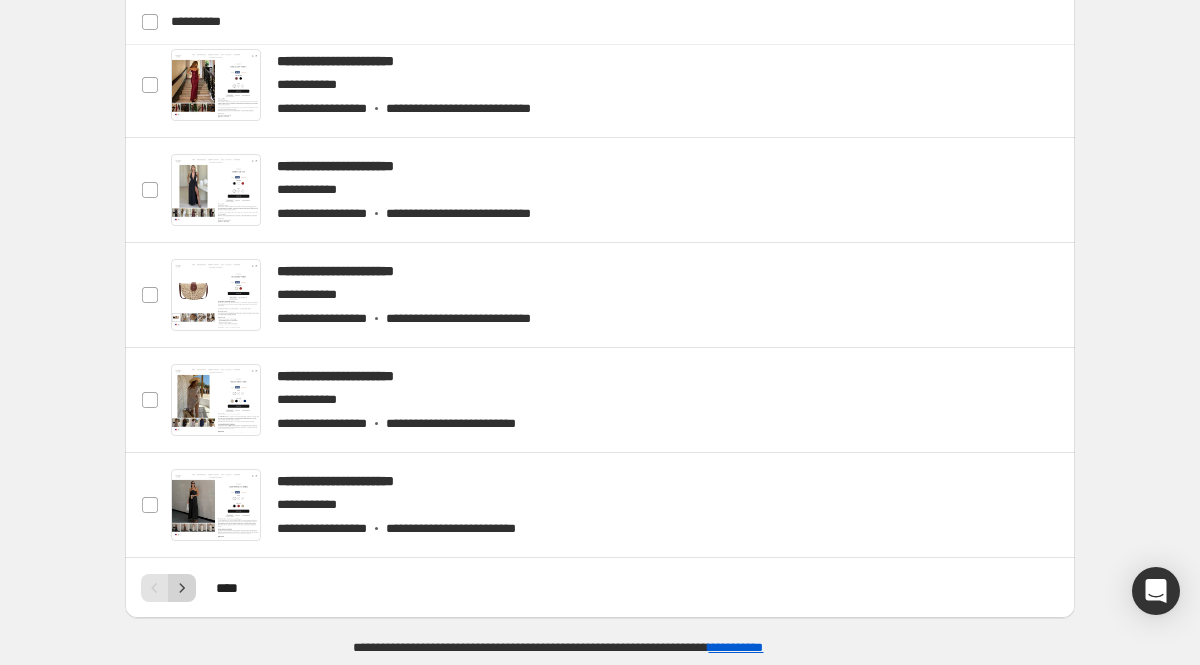 click 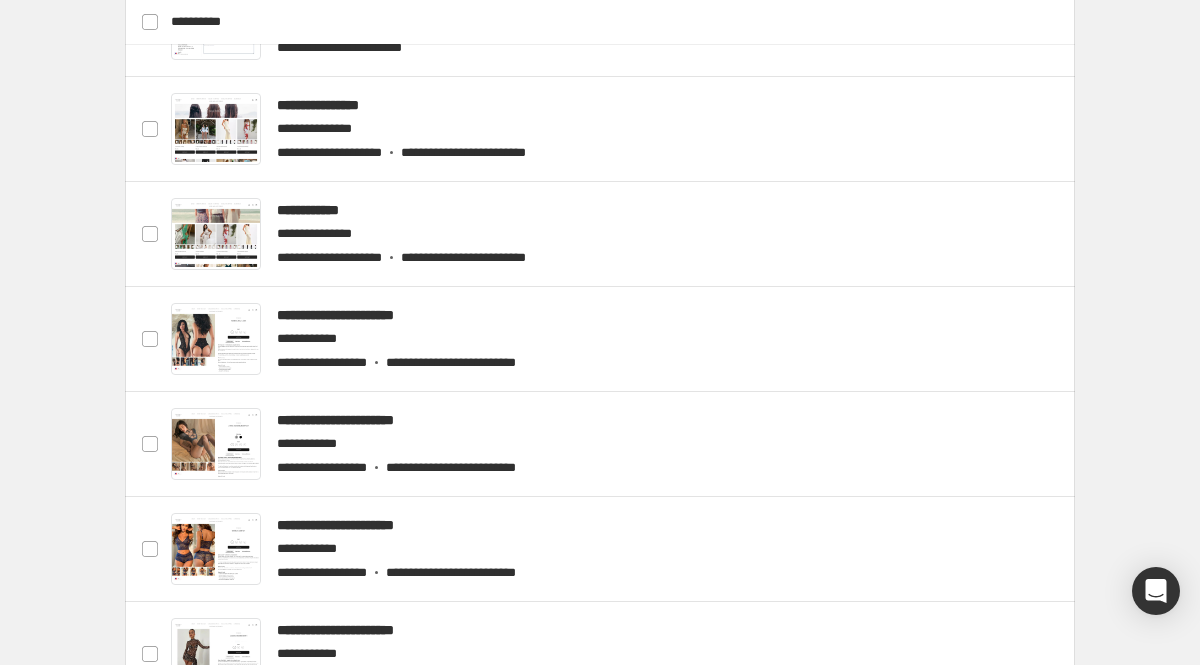 scroll, scrollTop: 1041, scrollLeft: 0, axis: vertical 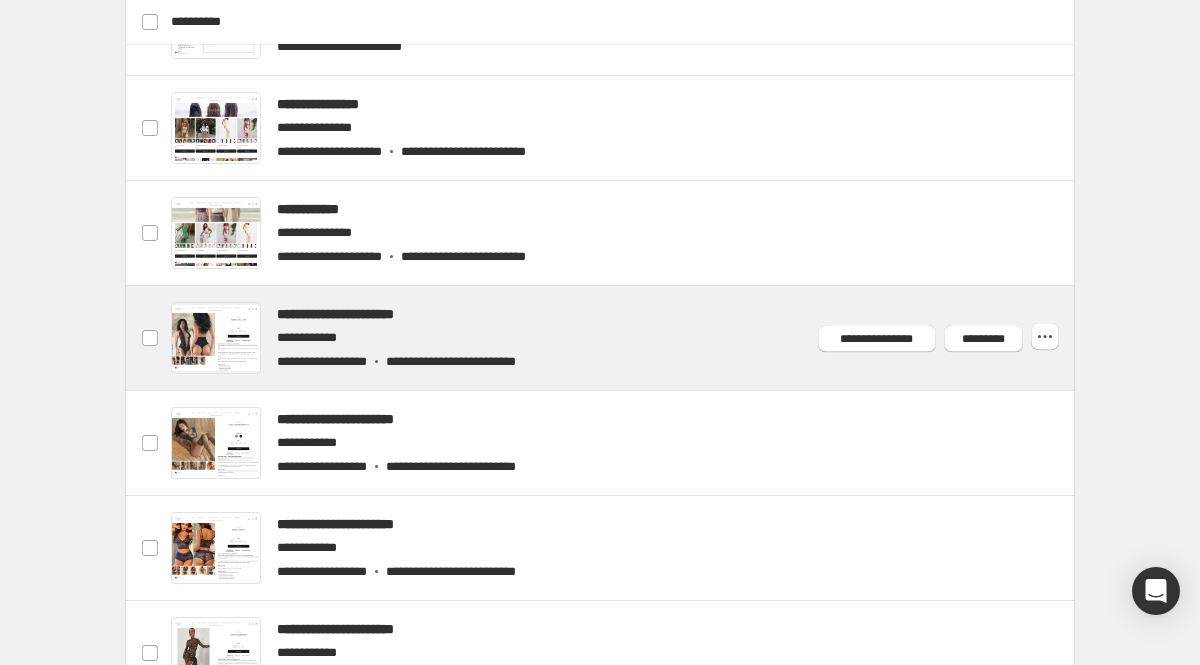click at bounding box center (624, 338) 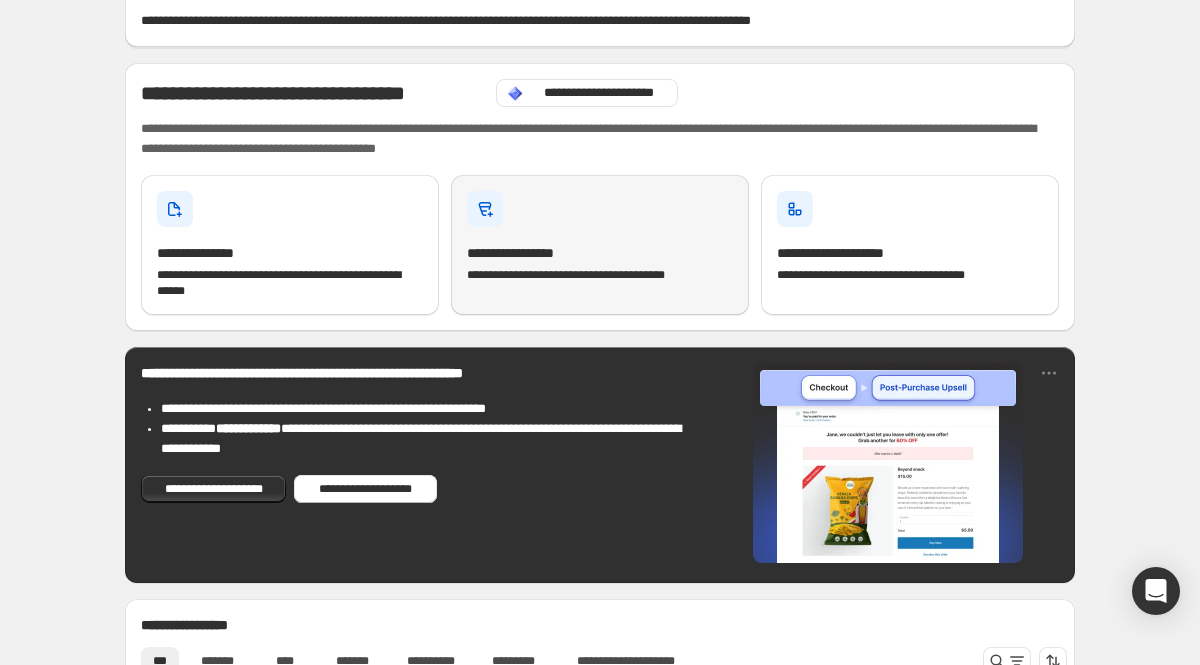 scroll, scrollTop: 125, scrollLeft: 0, axis: vertical 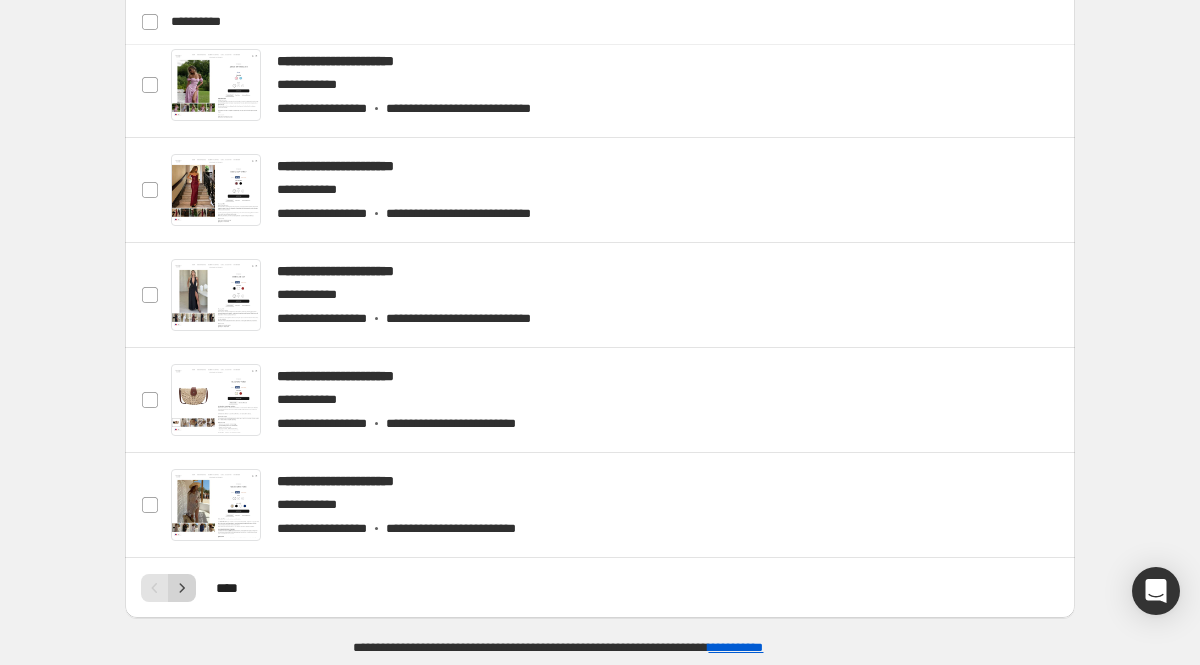 click 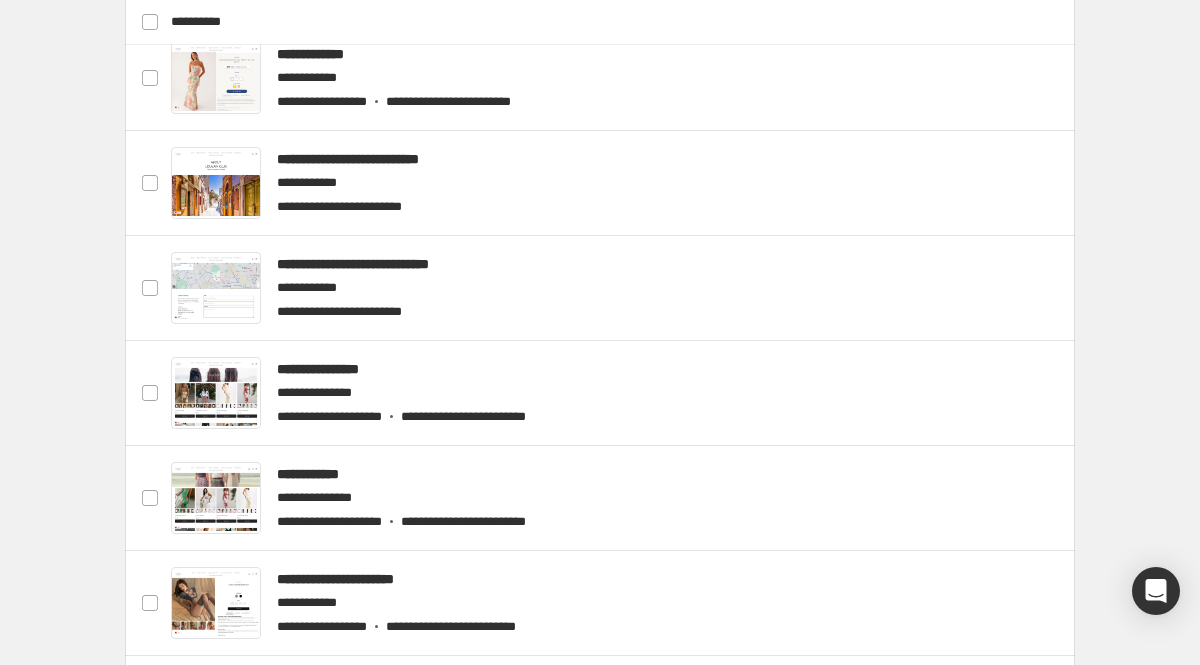 scroll, scrollTop: 885, scrollLeft: 0, axis: vertical 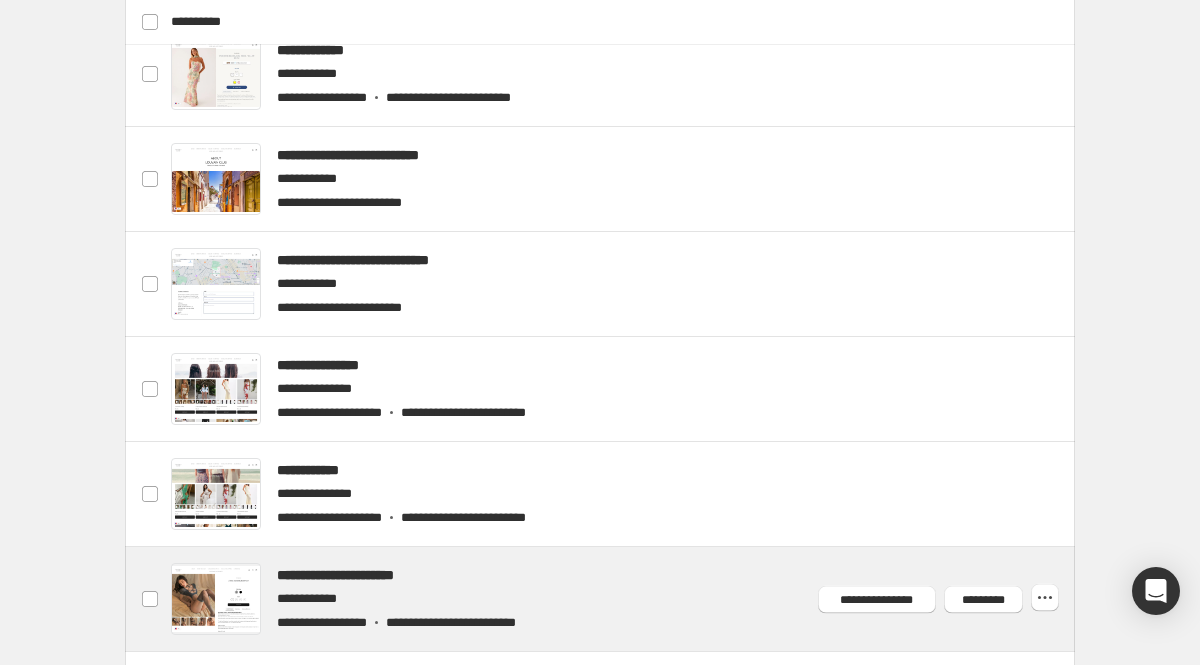 click at bounding box center (624, 599) 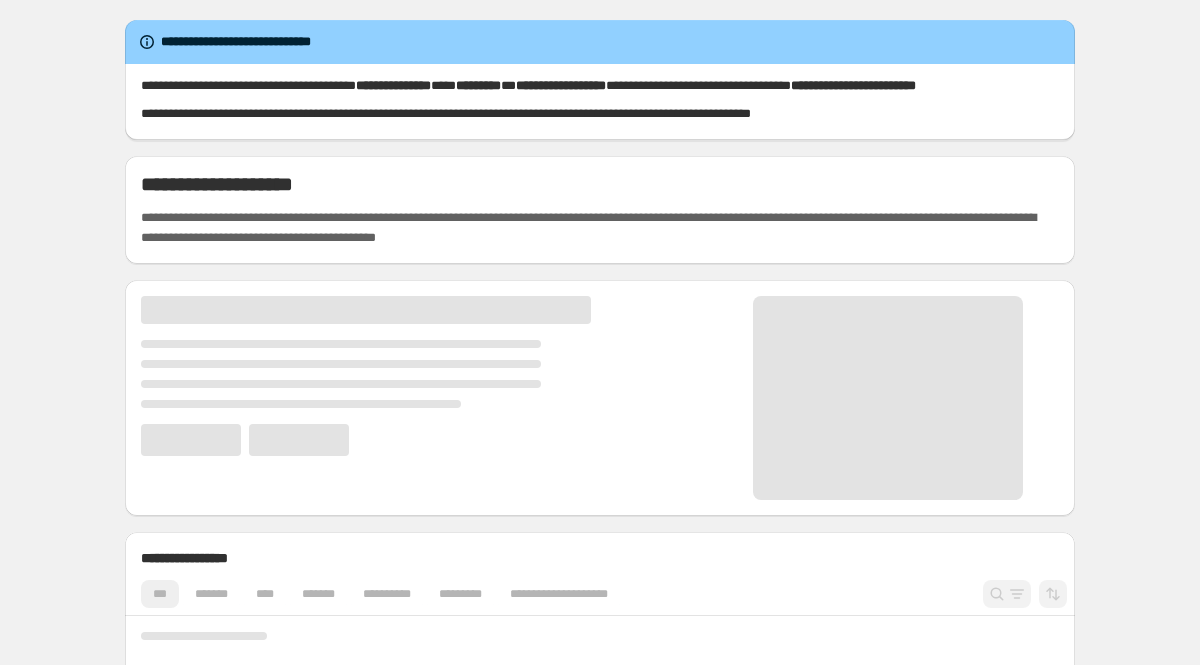 scroll, scrollTop: 0, scrollLeft: 0, axis: both 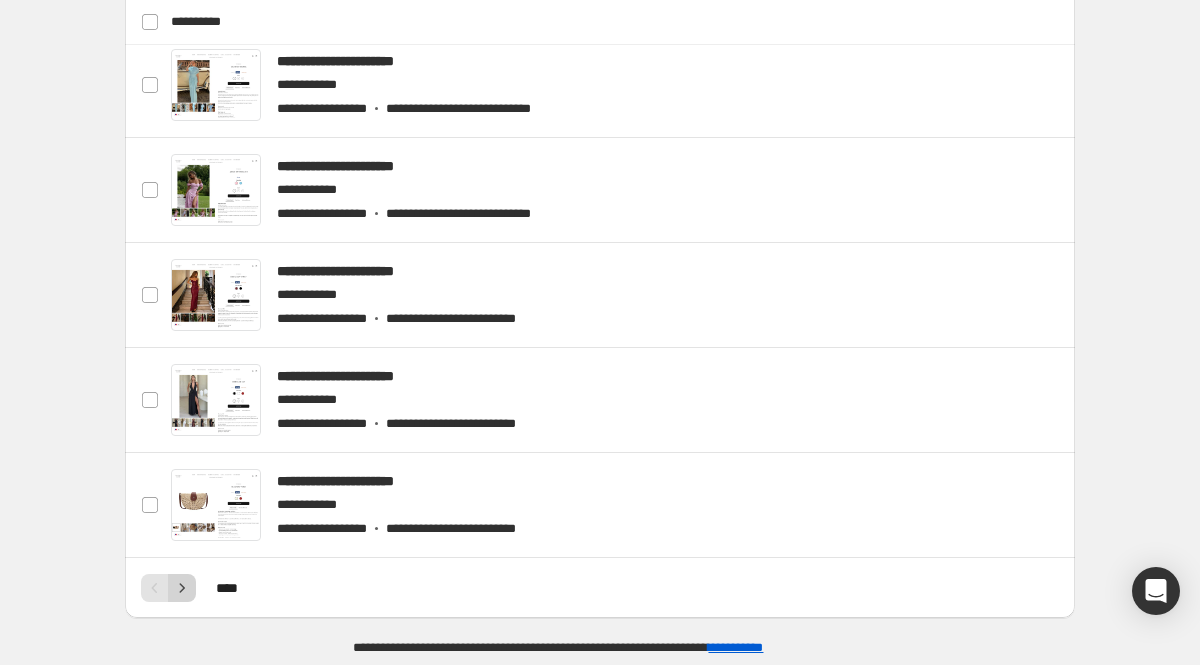 click 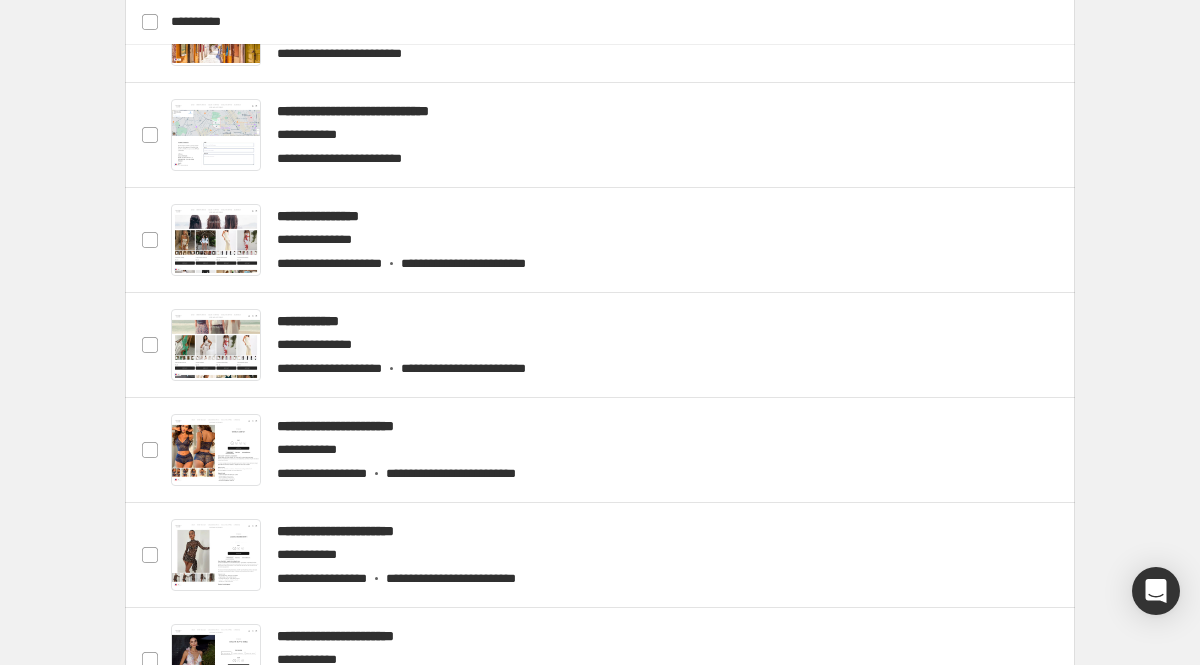 scroll, scrollTop: 1140, scrollLeft: 0, axis: vertical 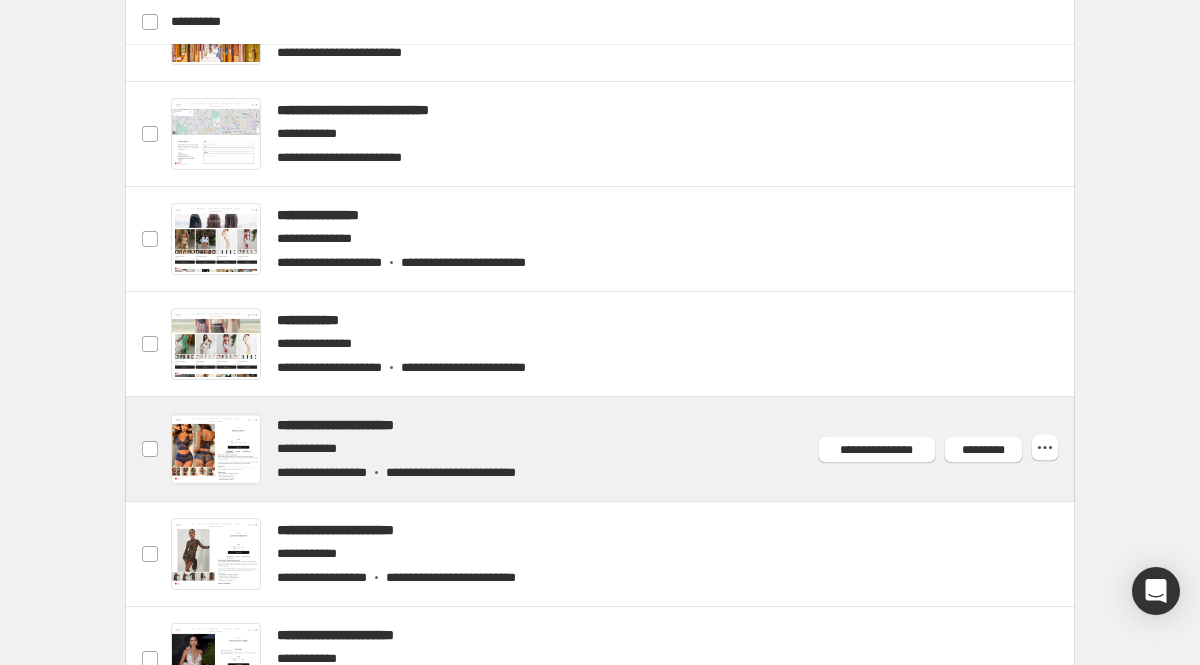 click at bounding box center (624, 449) 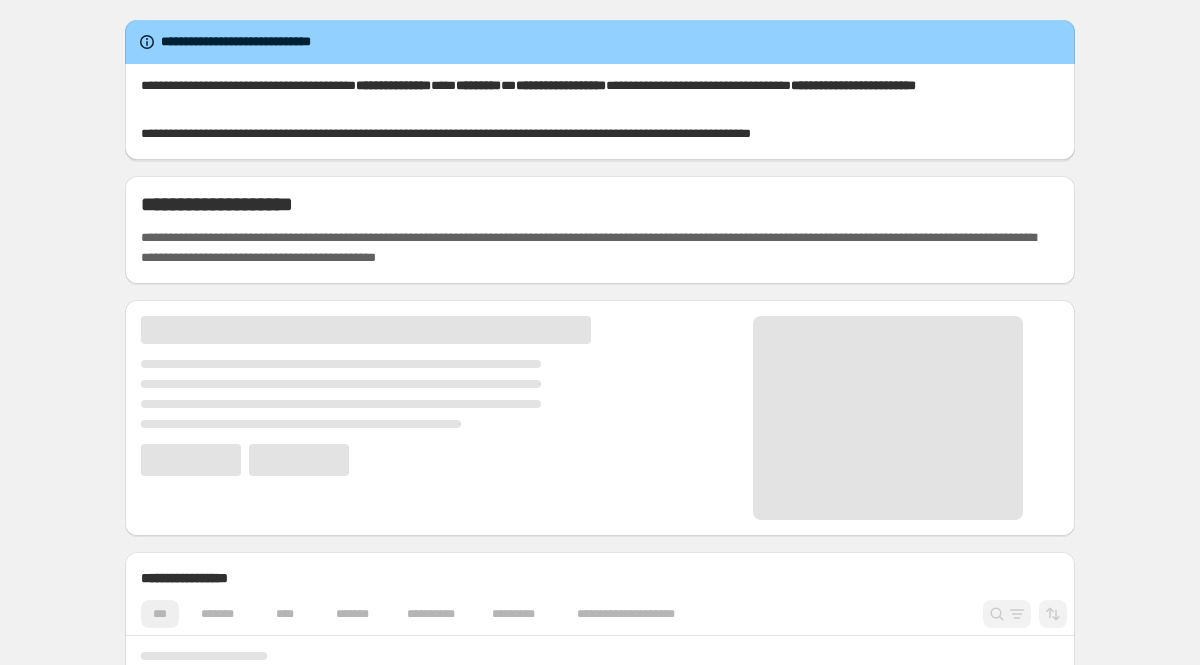 scroll, scrollTop: 0, scrollLeft: 0, axis: both 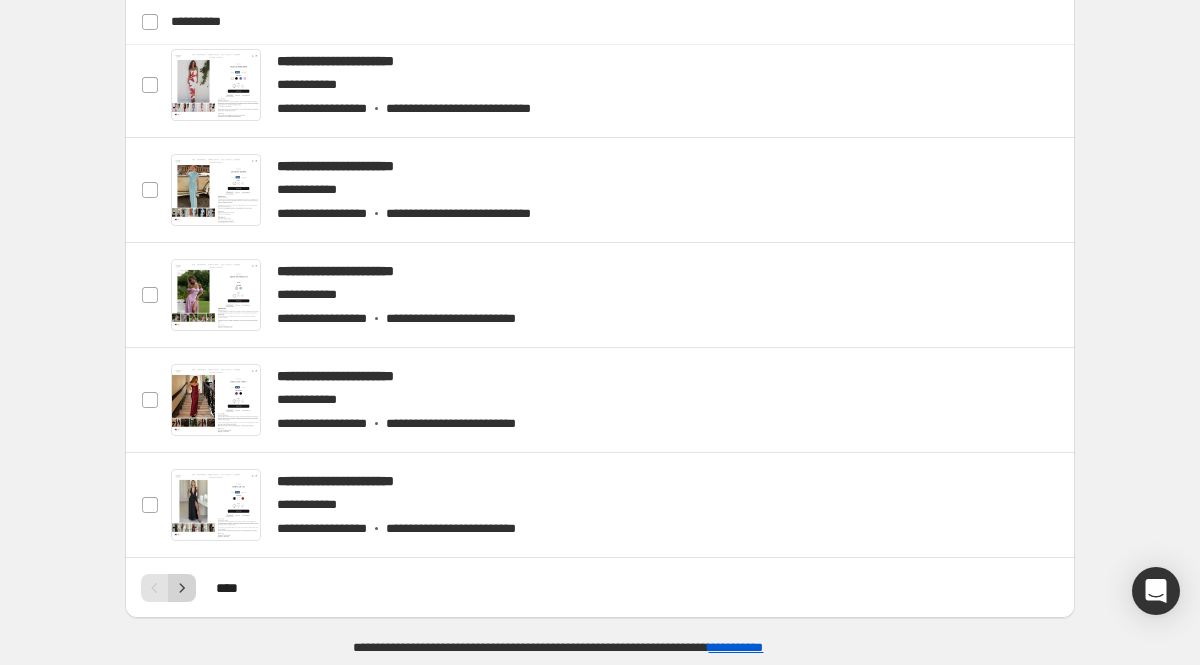 click 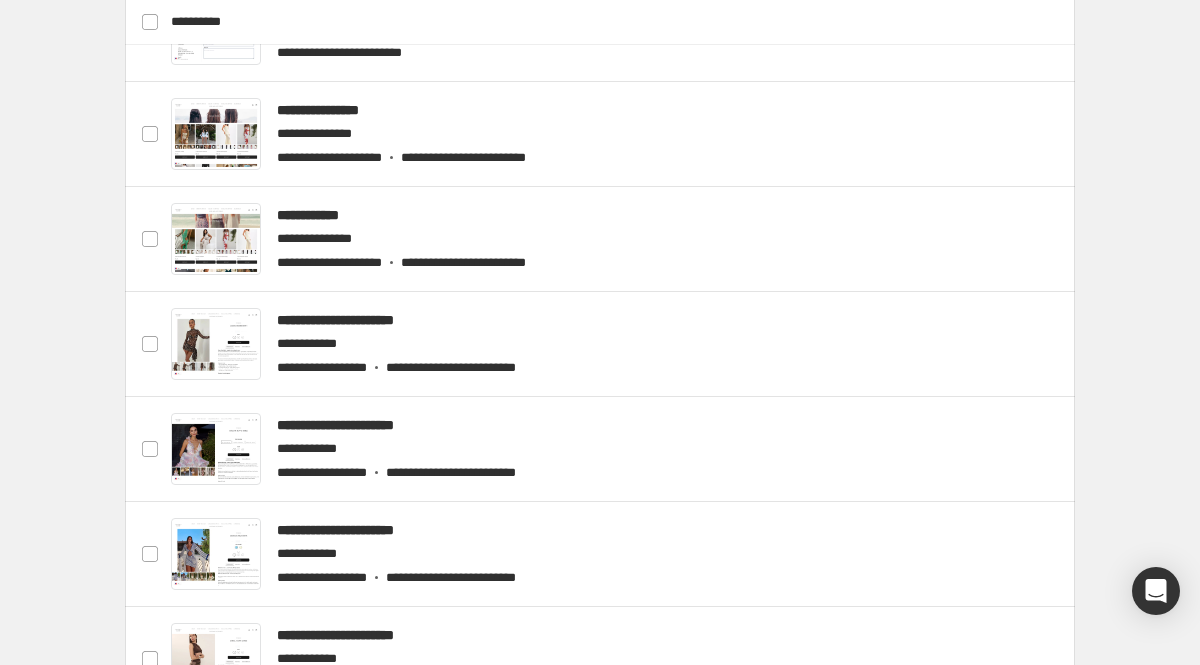 scroll, scrollTop: 1340, scrollLeft: 0, axis: vertical 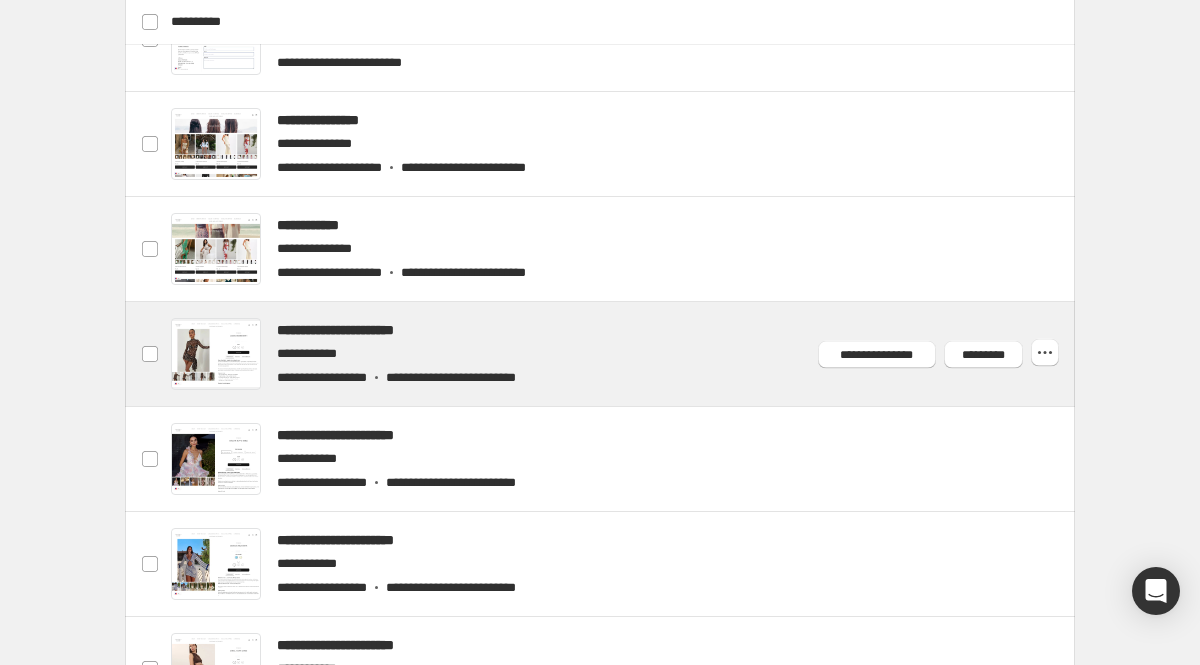 click at bounding box center (624, 354) 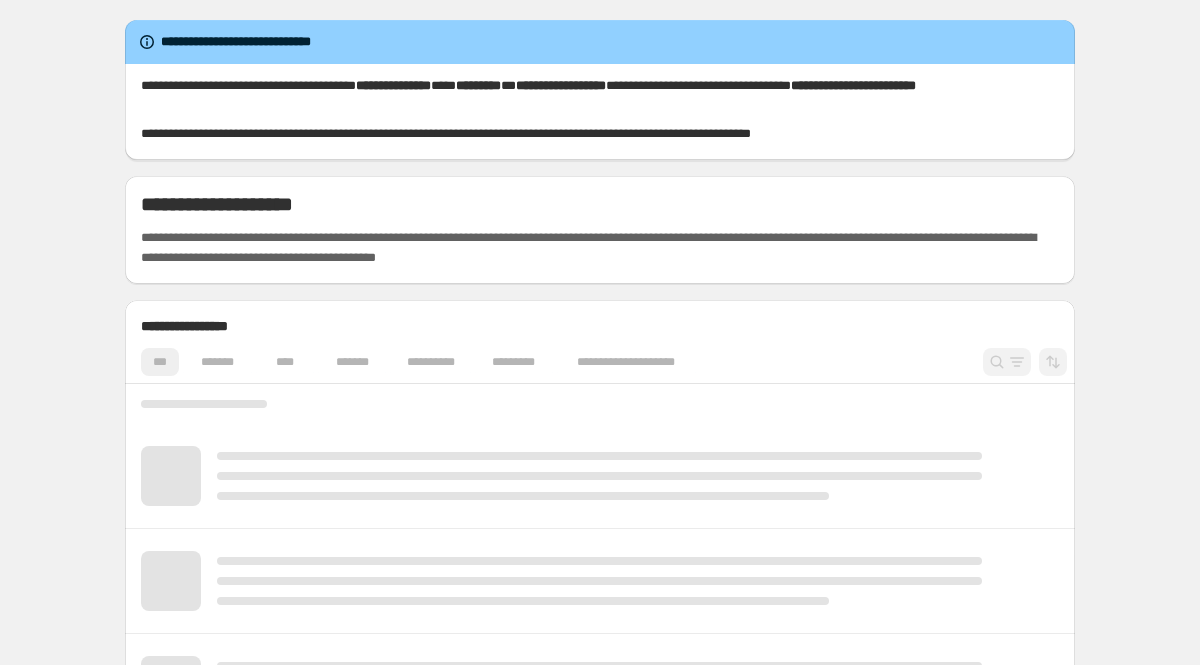 scroll, scrollTop: 0, scrollLeft: 0, axis: both 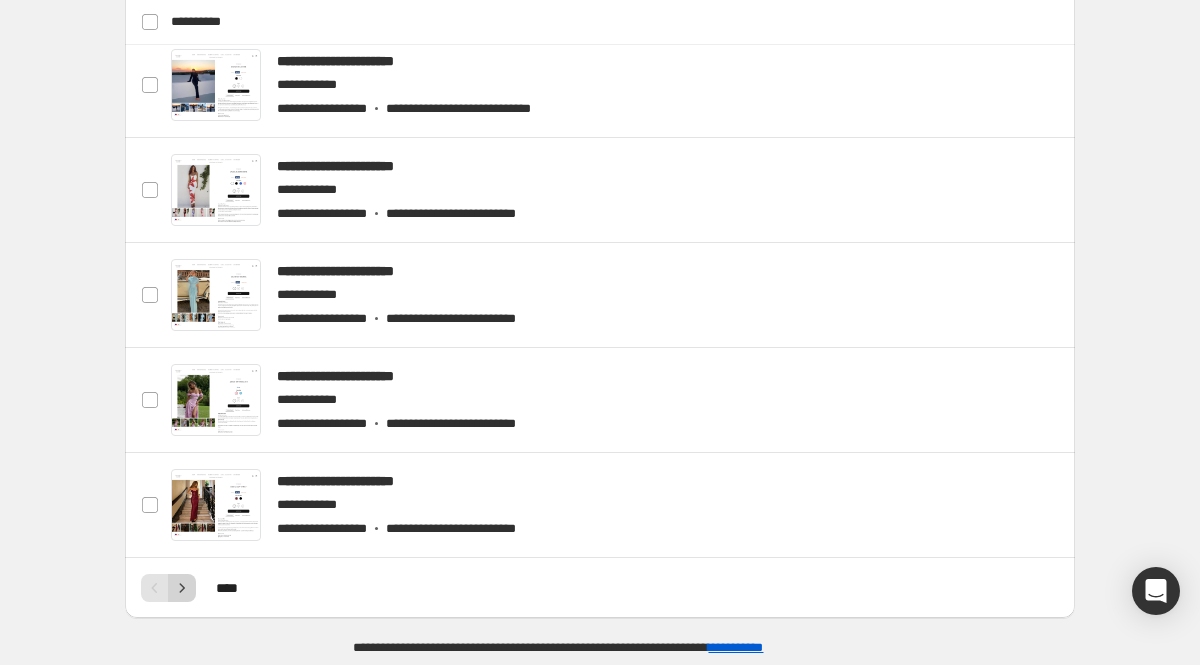 click 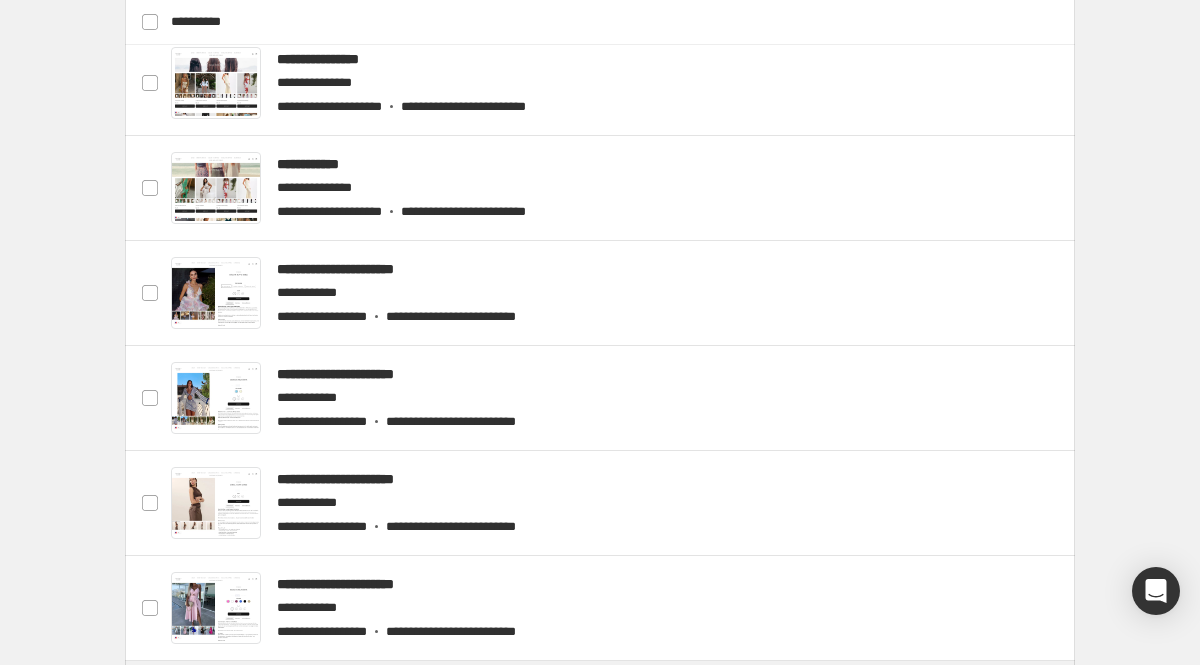 scroll, scrollTop: 1507, scrollLeft: 0, axis: vertical 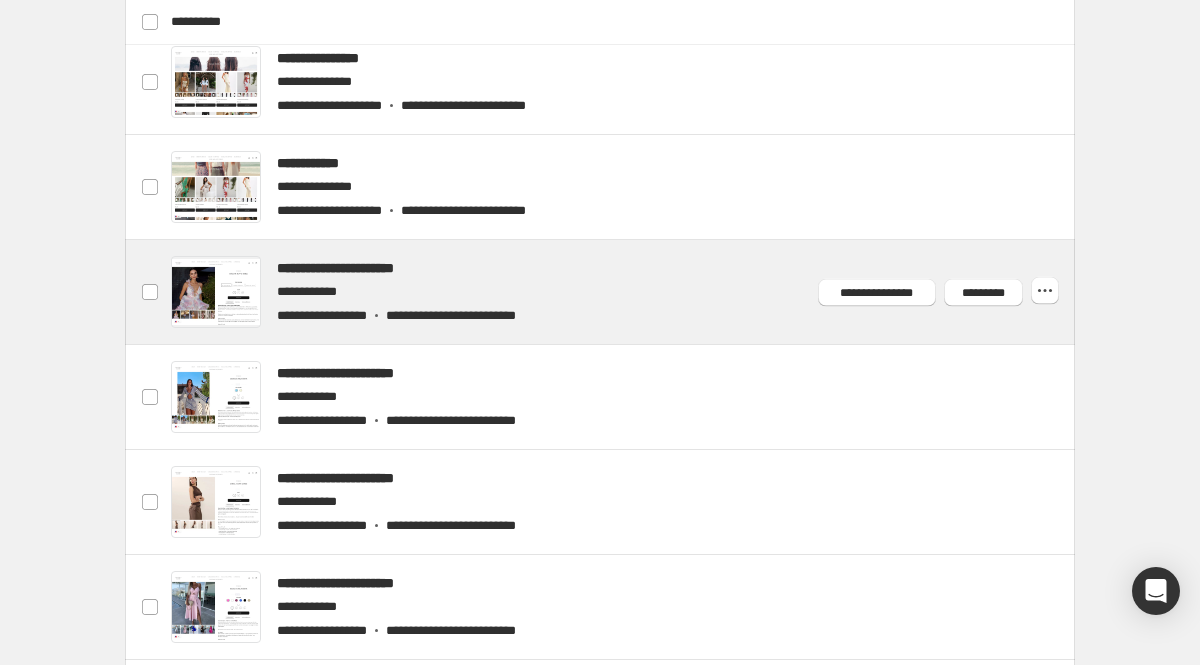 click at bounding box center [624, 292] 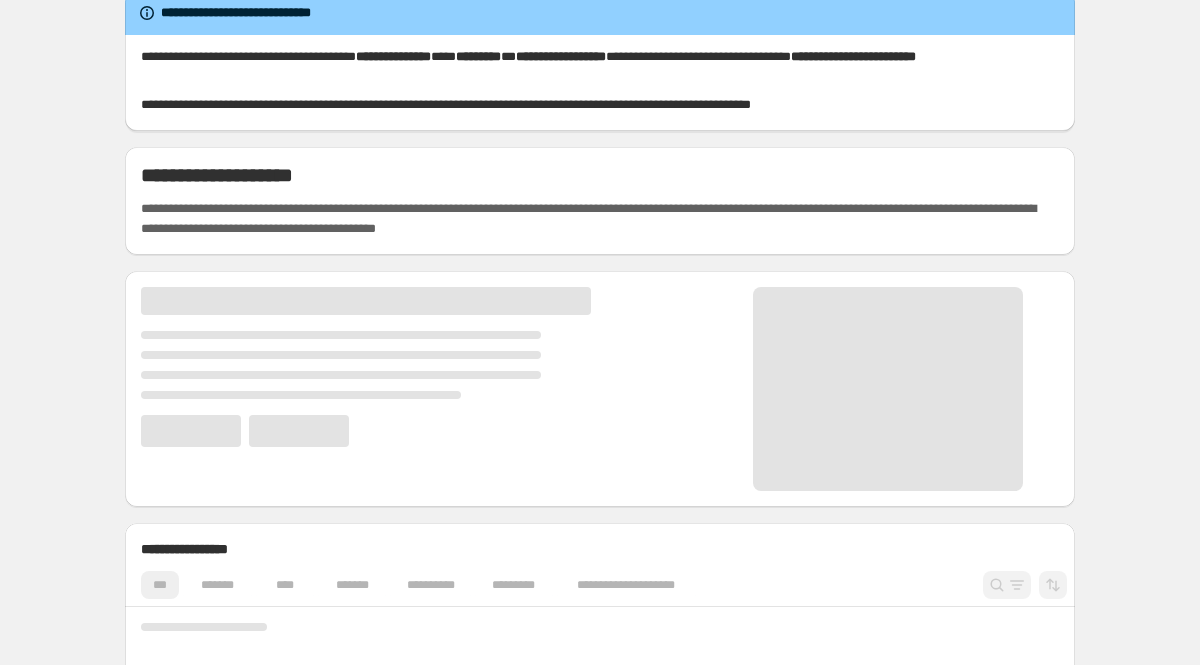 scroll, scrollTop: 30, scrollLeft: 0, axis: vertical 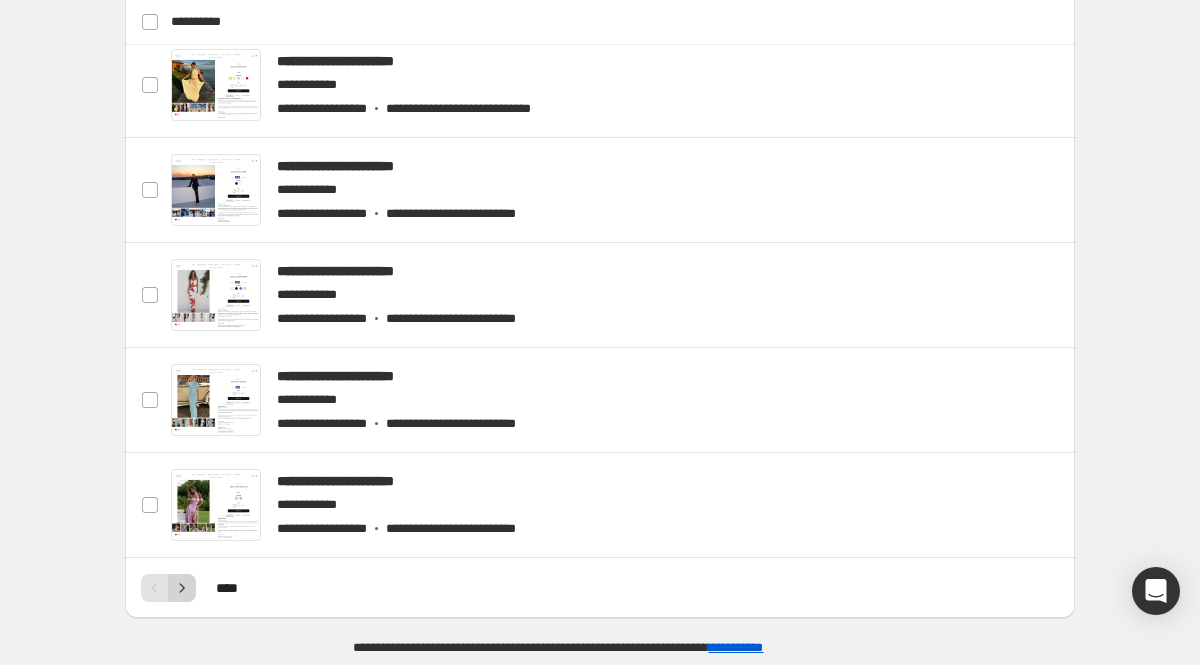 click 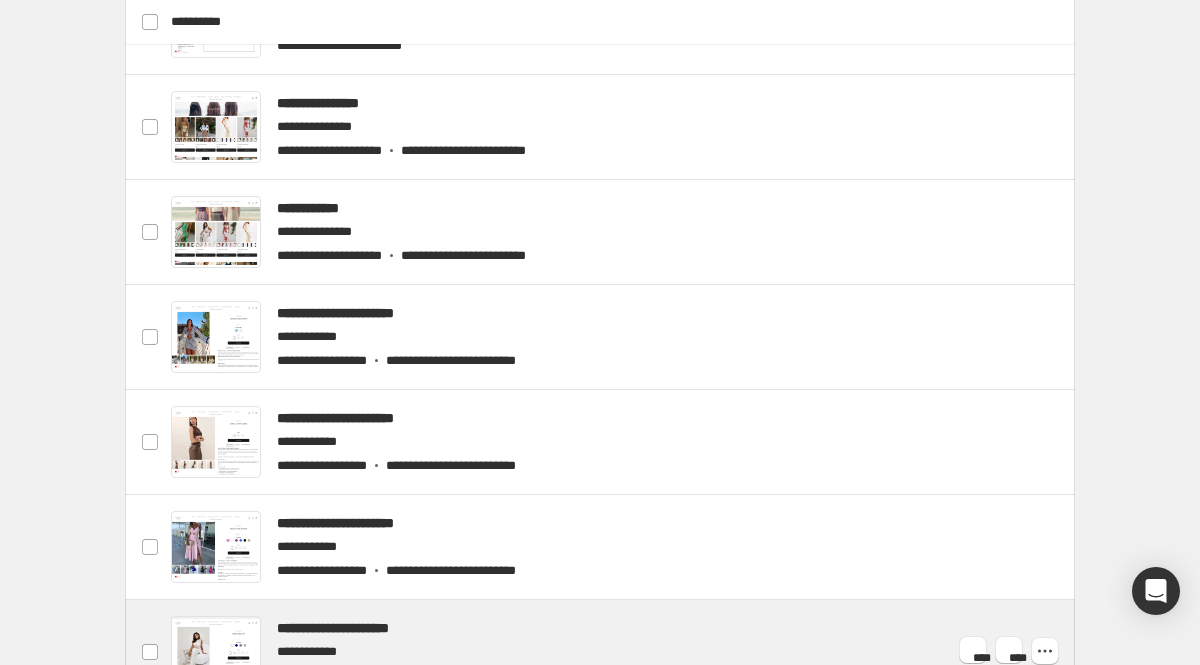 scroll, scrollTop: 1402, scrollLeft: 0, axis: vertical 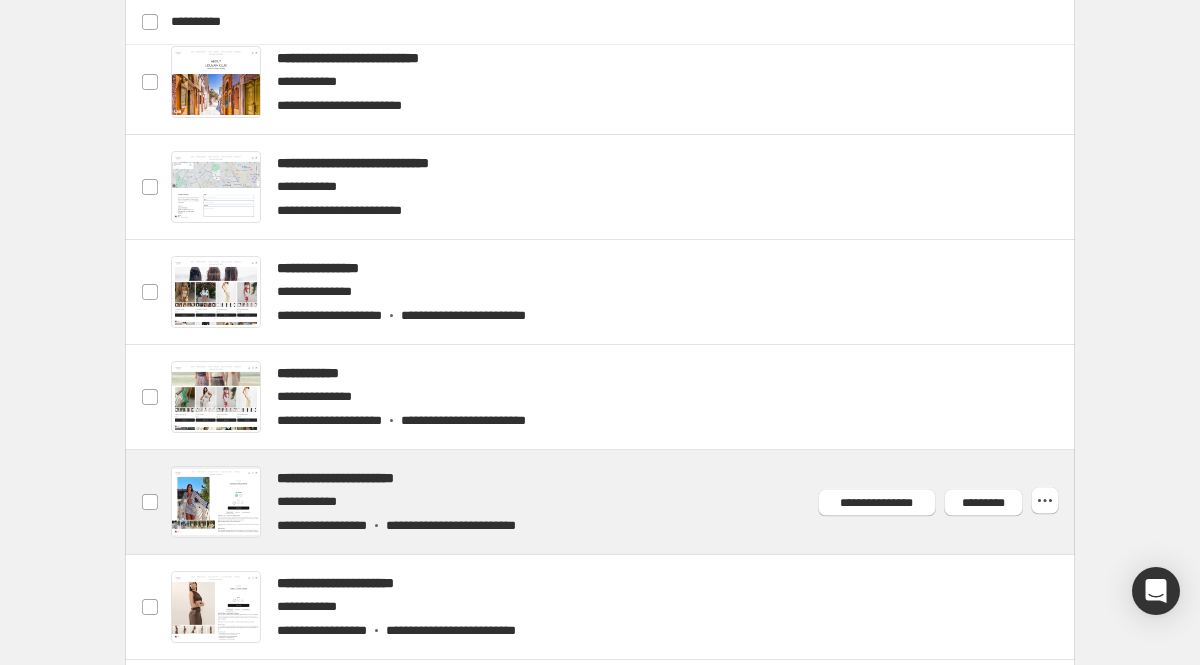 click at bounding box center [624, 502] 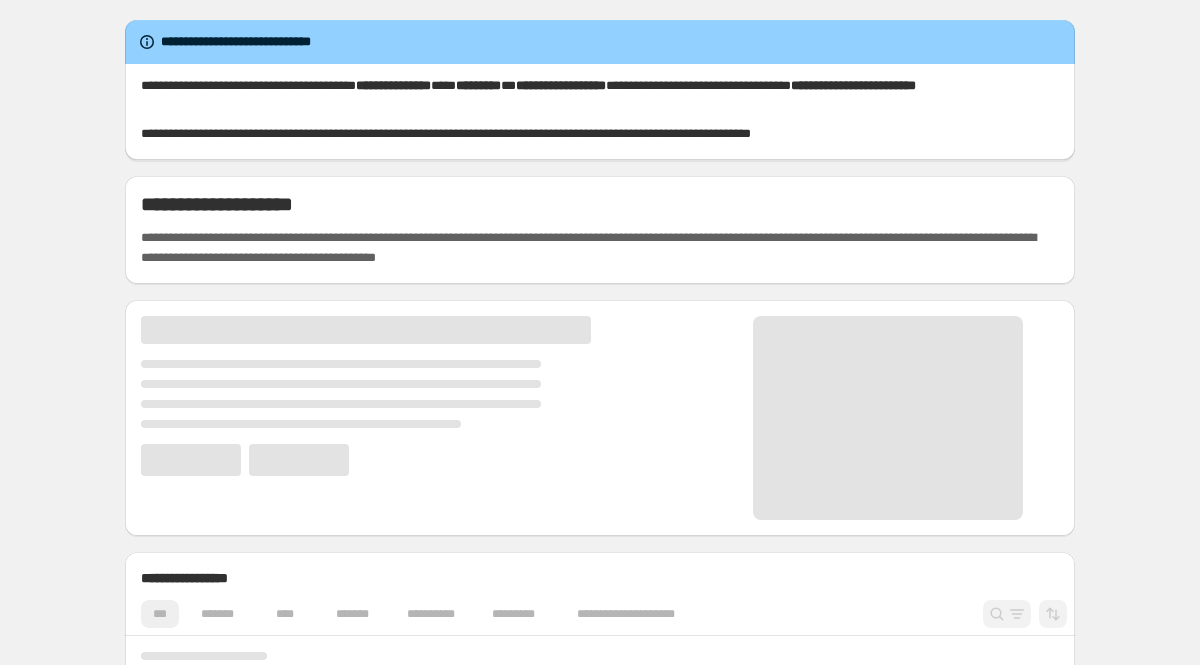 scroll, scrollTop: 0, scrollLeft: 0, axis: both 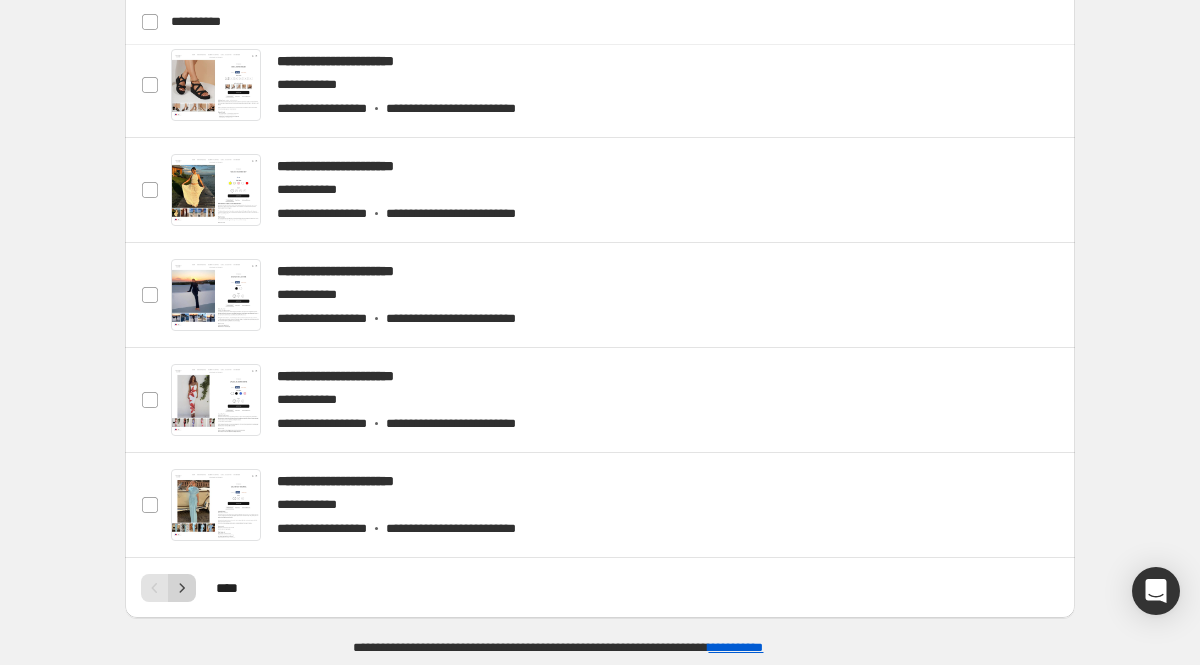 click 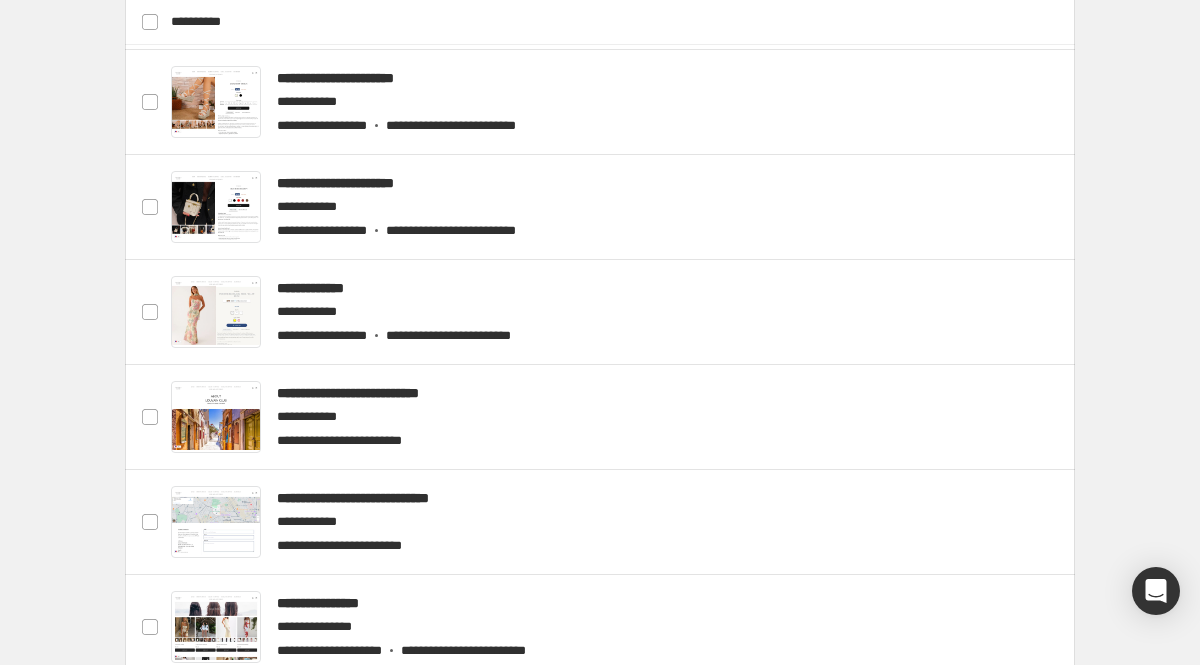 scroll, scrollTop: 1227, scrollLeft: 0, axis: vertical 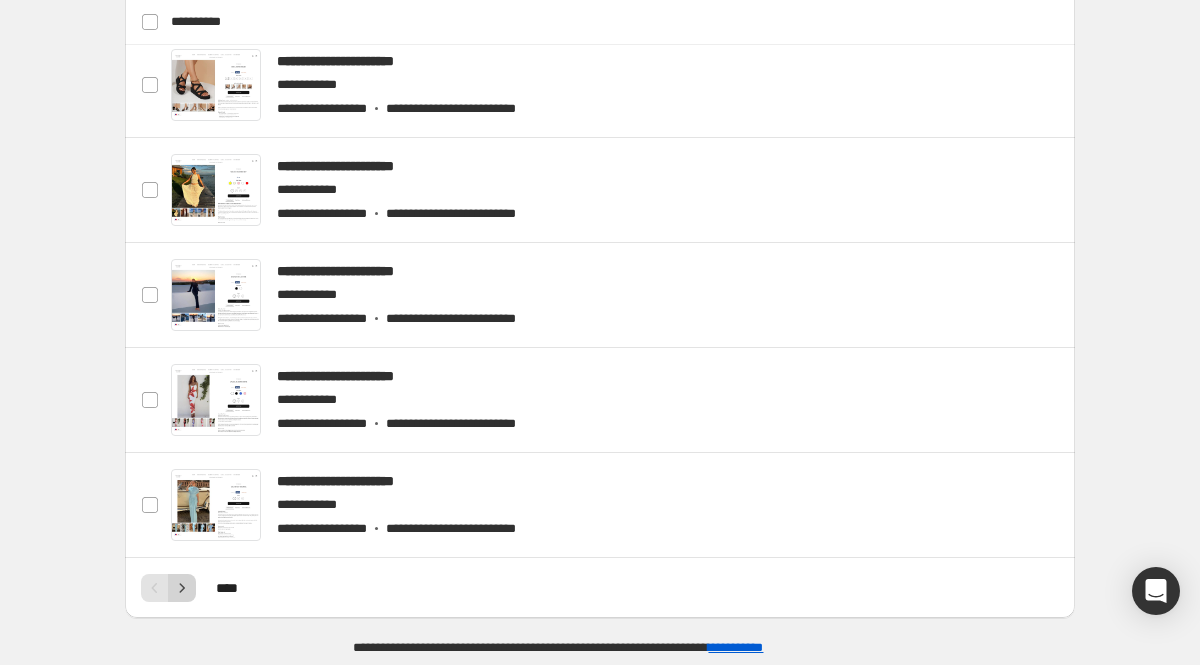click 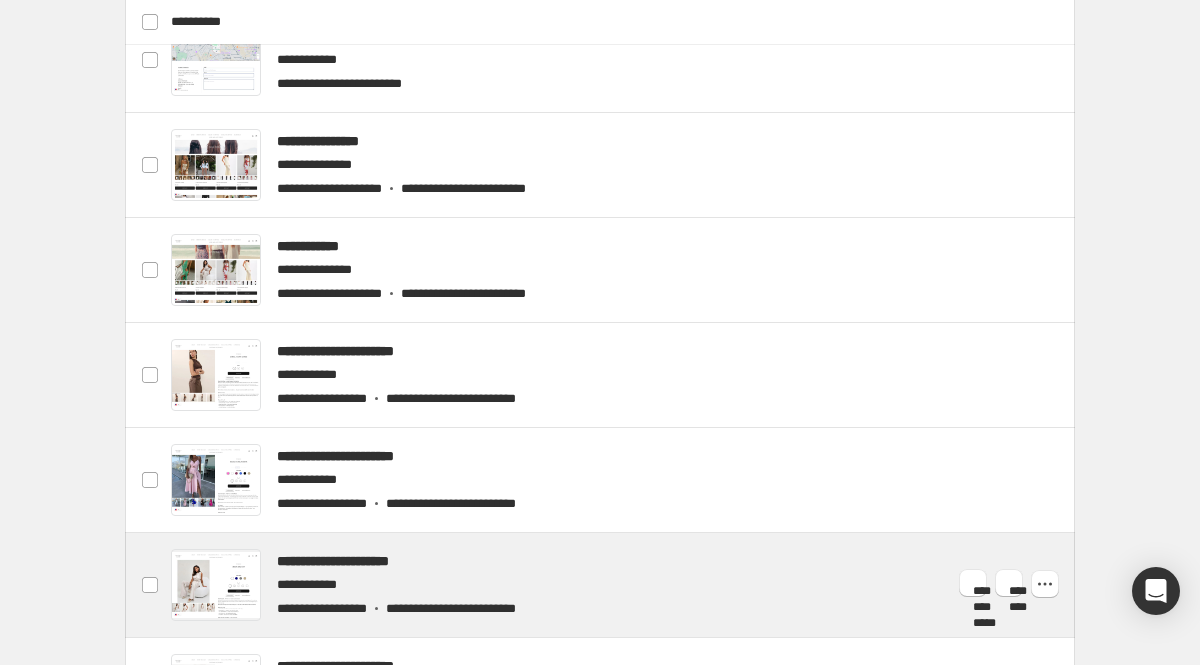 scroll, scrollTop: 1659, scrollLeft: 0, axis: vertical 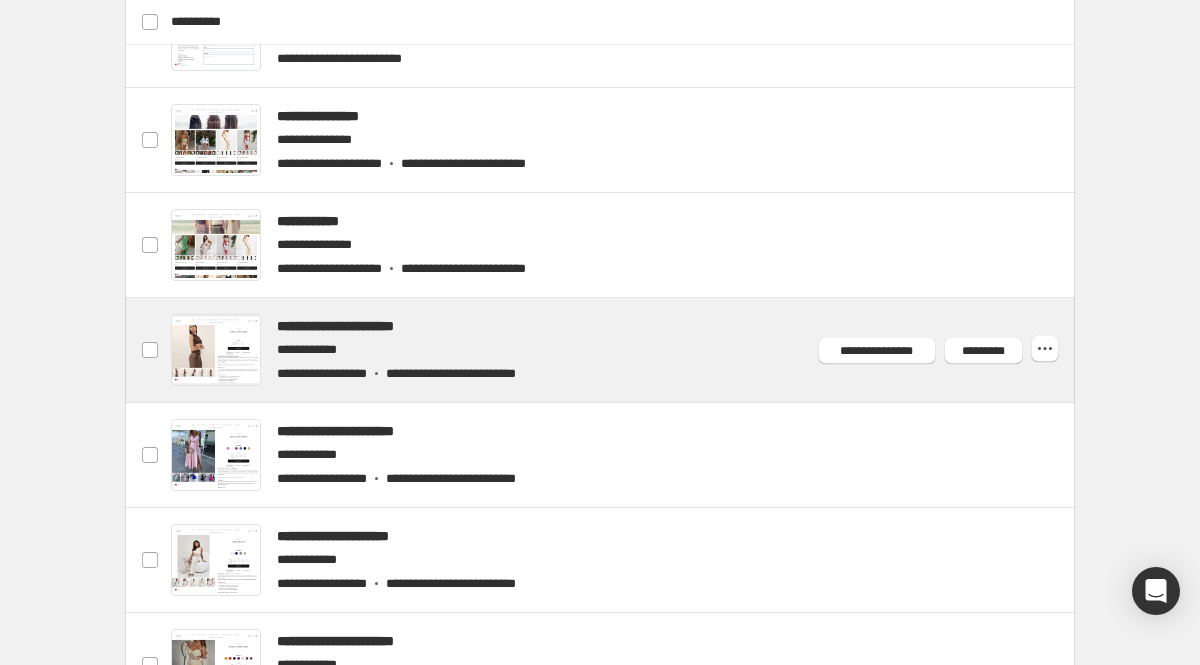 click at bounding box center [624, 350] 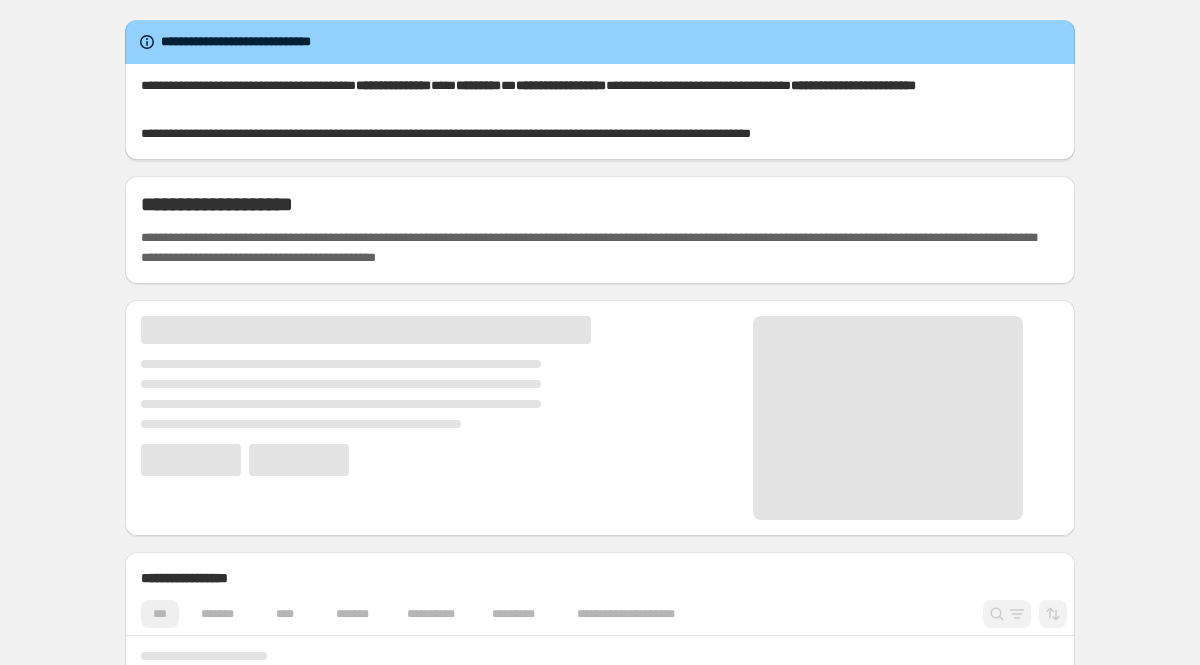 scroll, scrollTop: 0, scrollLeft: 0, axis: both 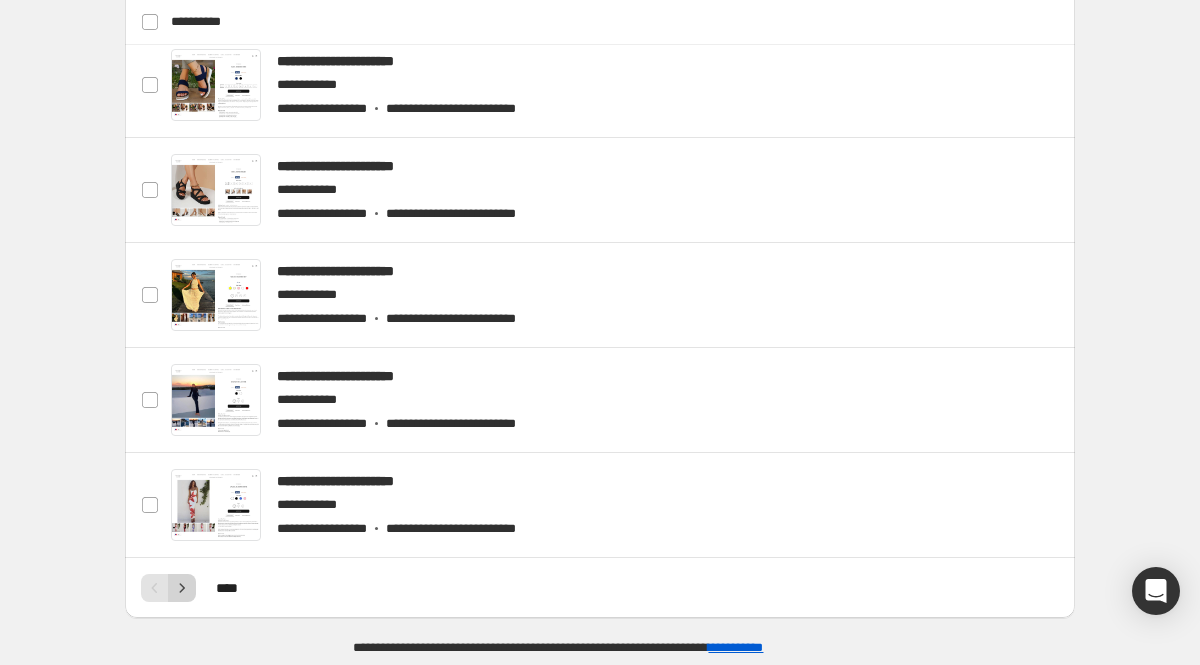 click 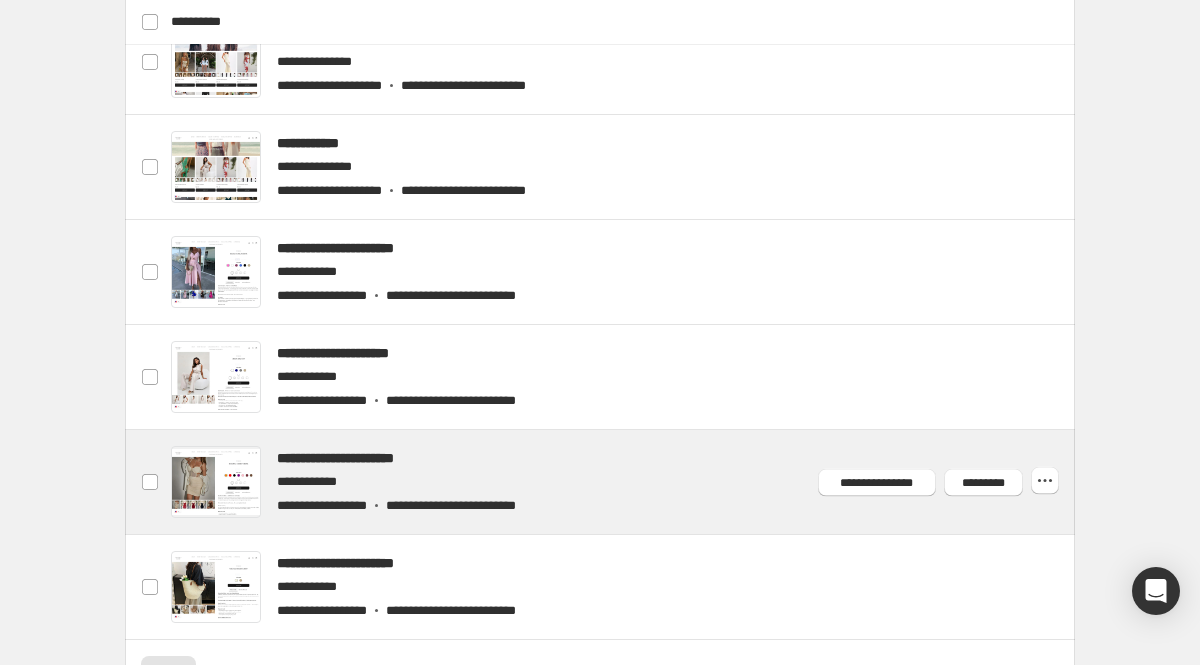 scroll, scrollTop: 1838, scrollLeft: 0, axis: vertical 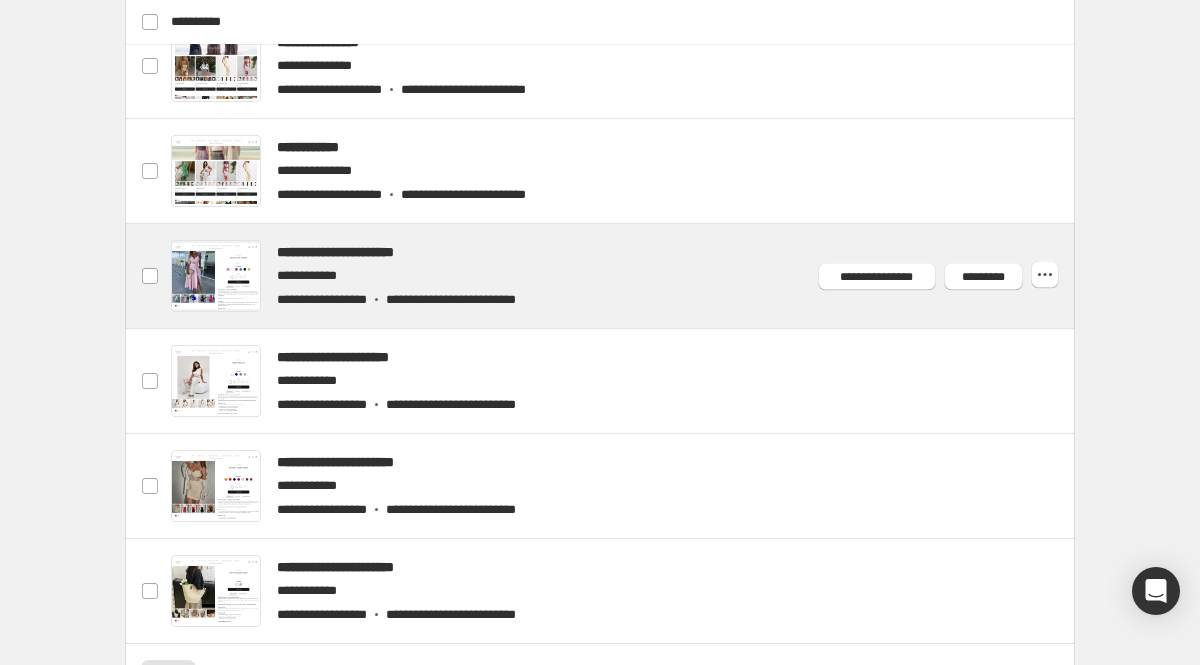 click at bounding box center [624, 276] 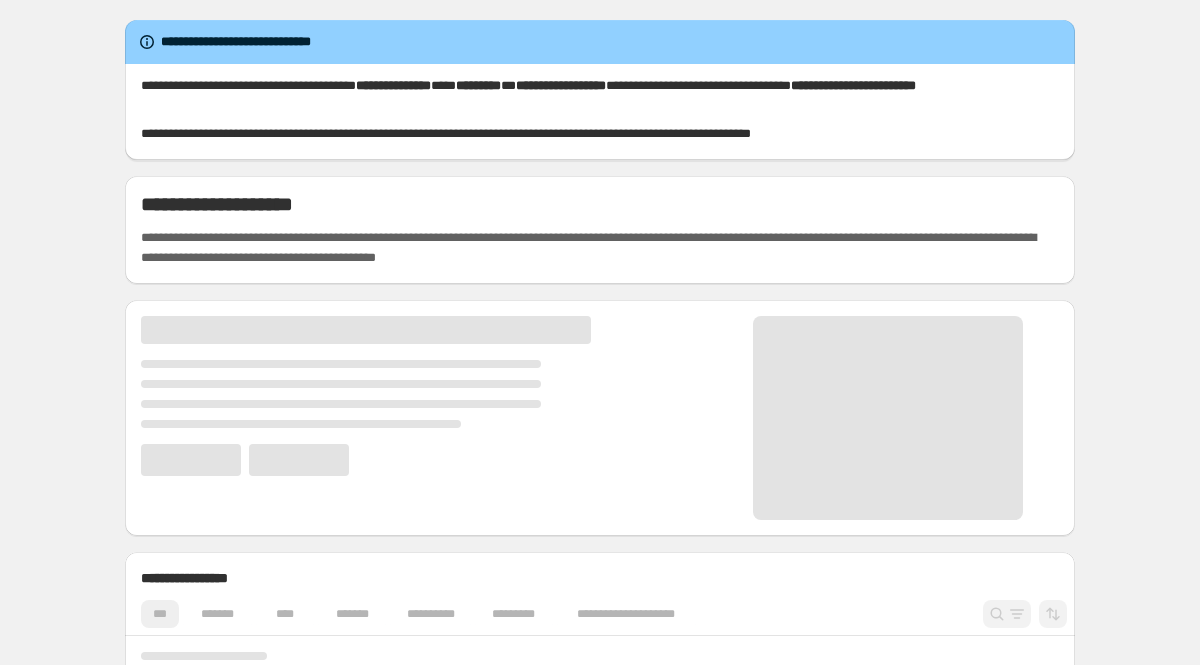 scroll, scrollTop: 0, scrollLeft: 0, axis: both 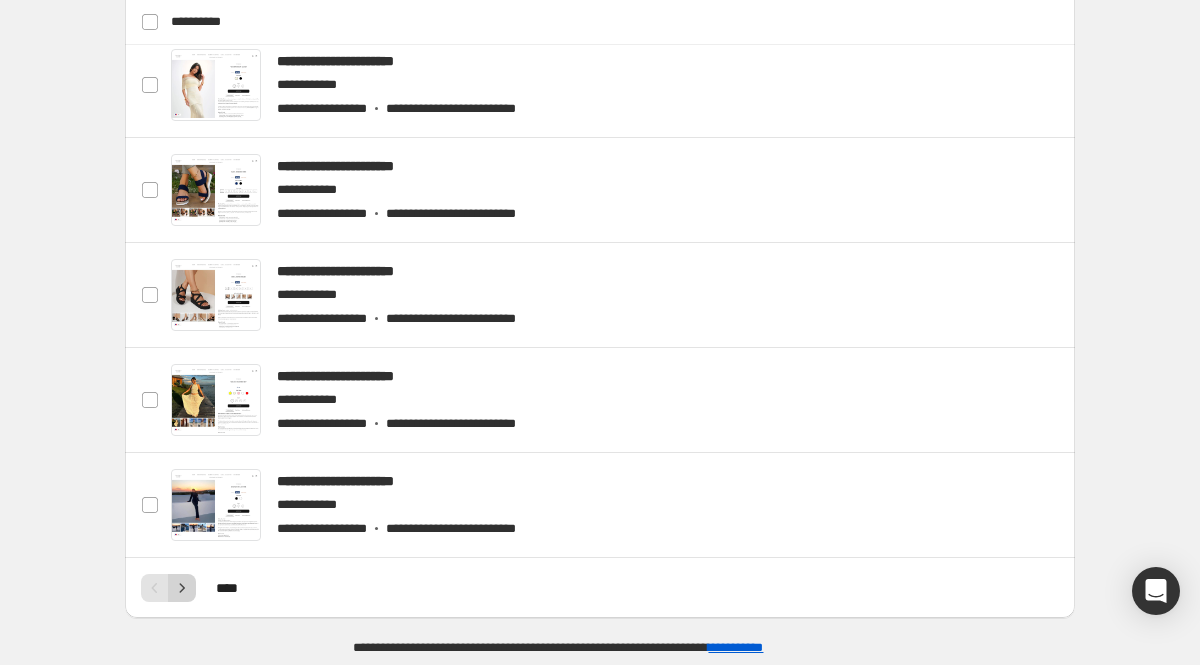 click 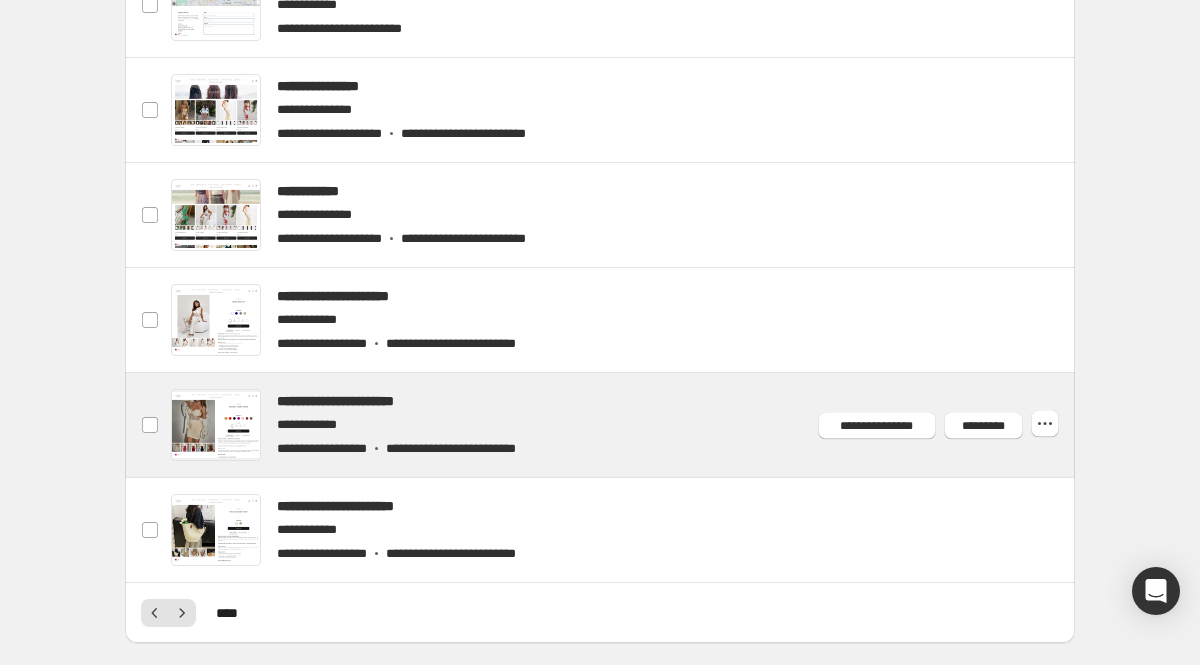 scroll, scrollTop: 1897, scrollLeft: 0, axis: vertical 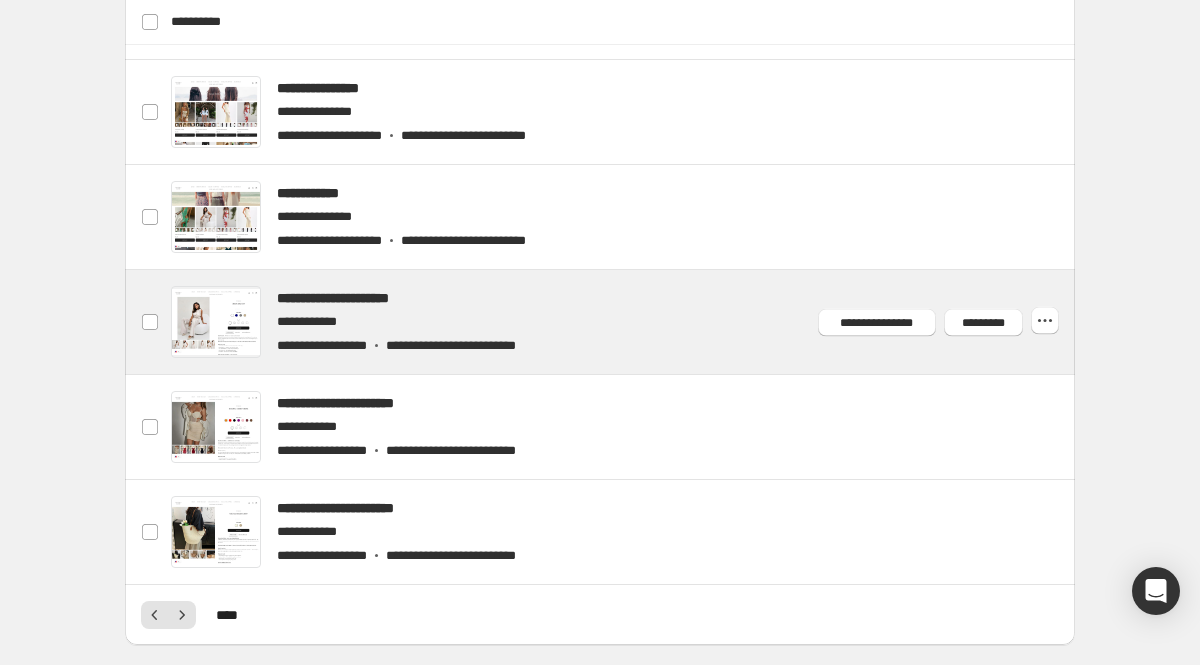 click at bounding box center [624, 322] 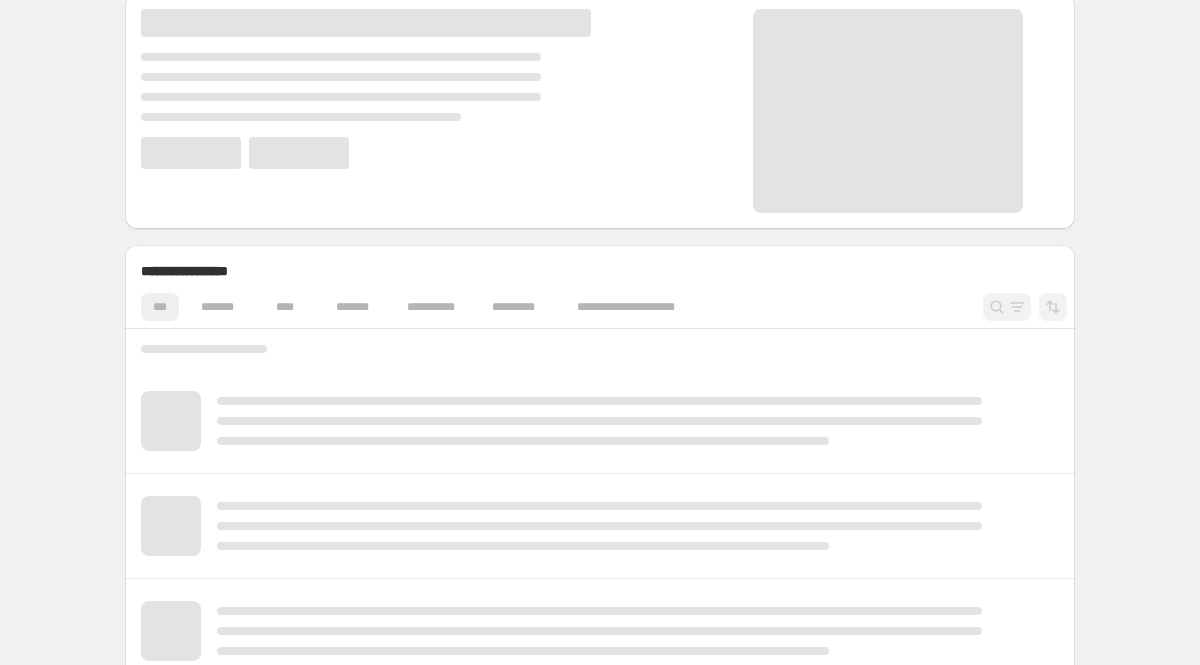 scroll, scrollTop: 311, scrollLeft: 0, axis: vertical 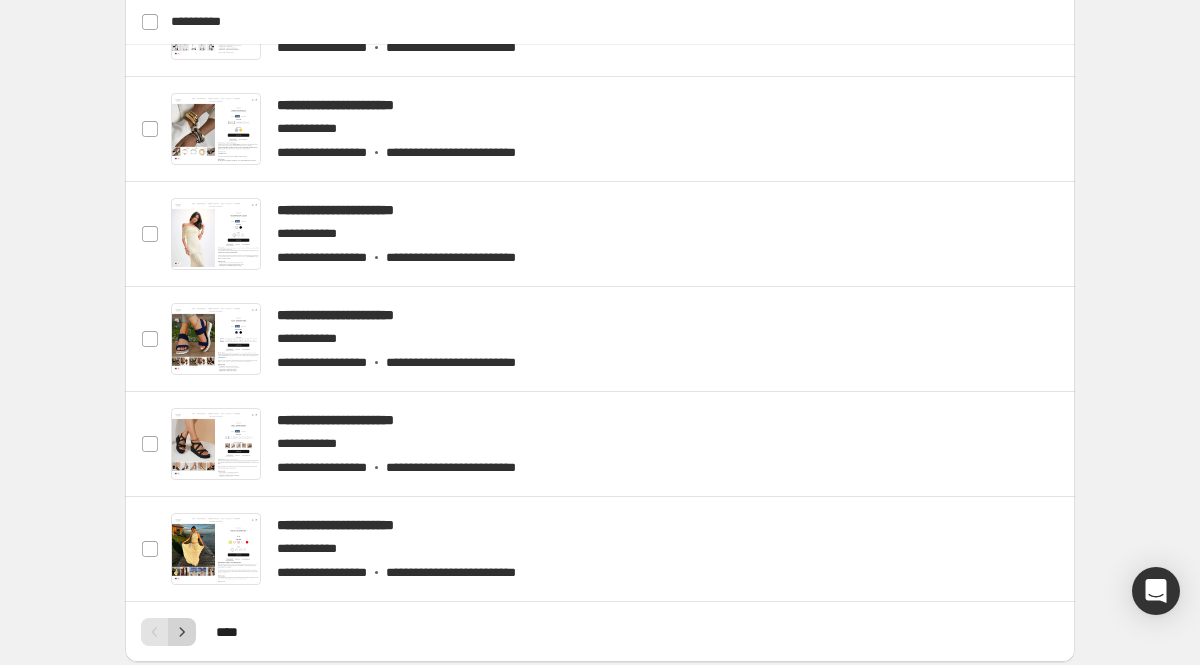click 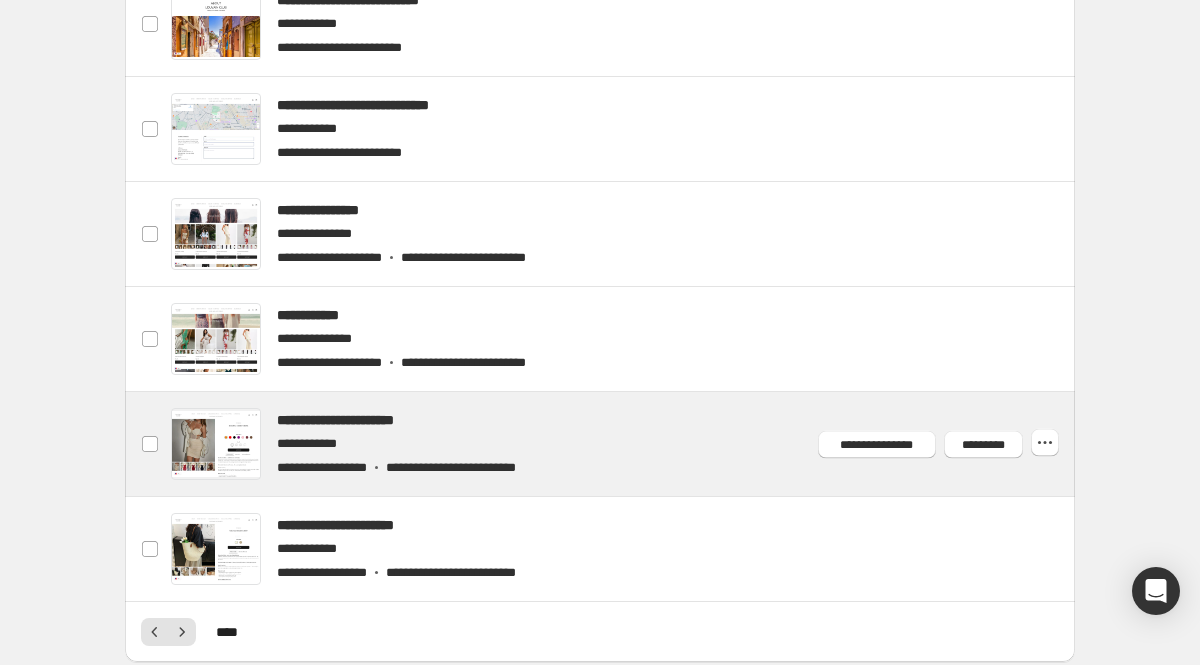 click at bounding box center (624, 444) 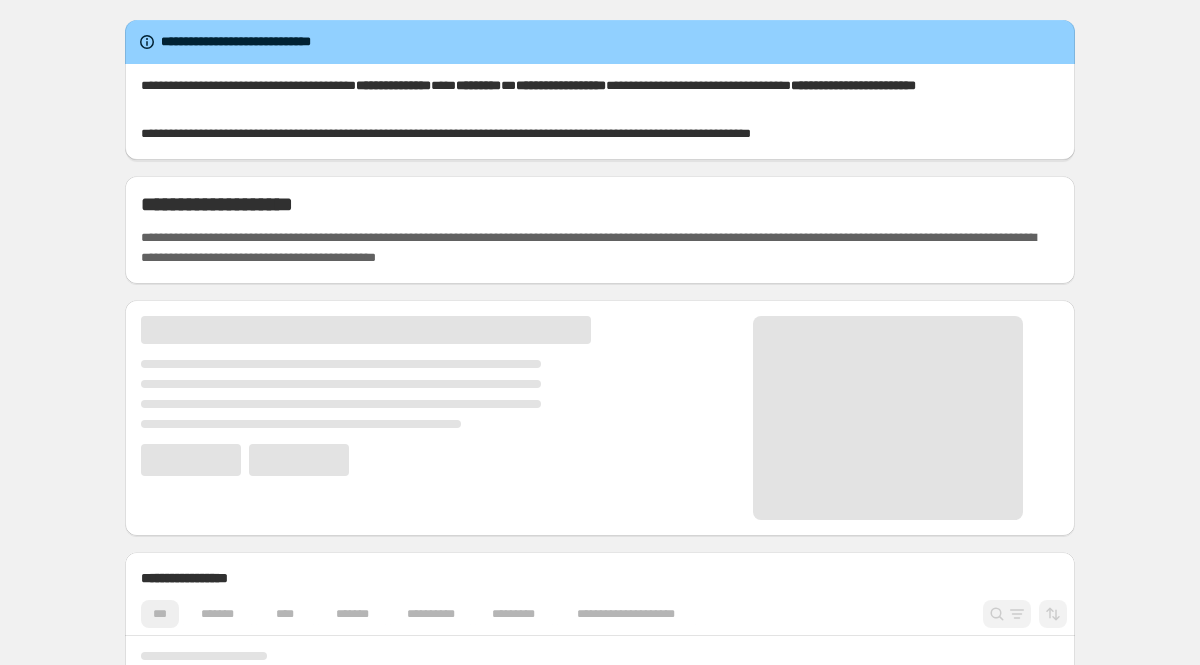 scroll, scrollTop: 0, scrollLeft: 0, axis: both 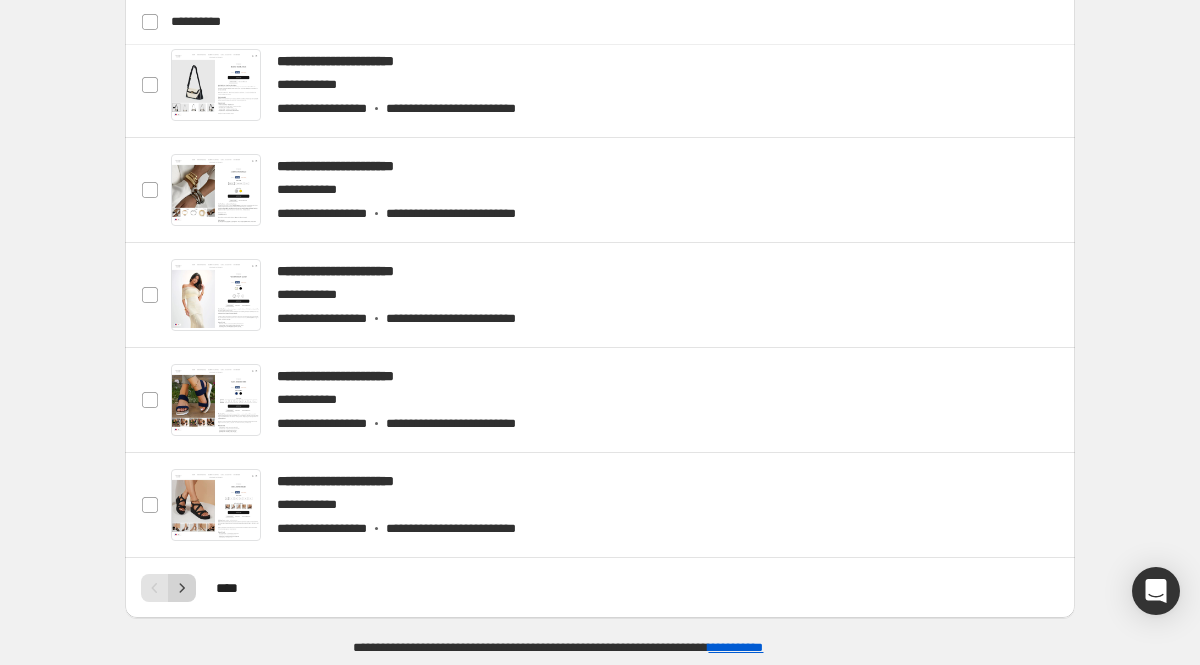click 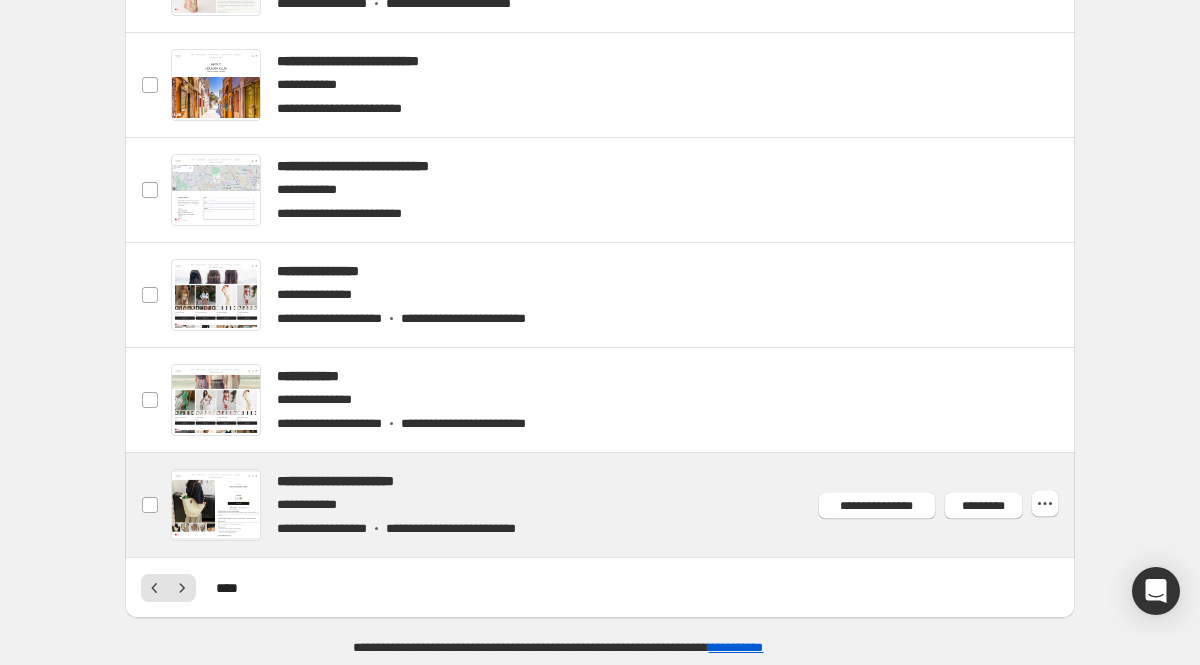 click at bounding box center [624, 505] 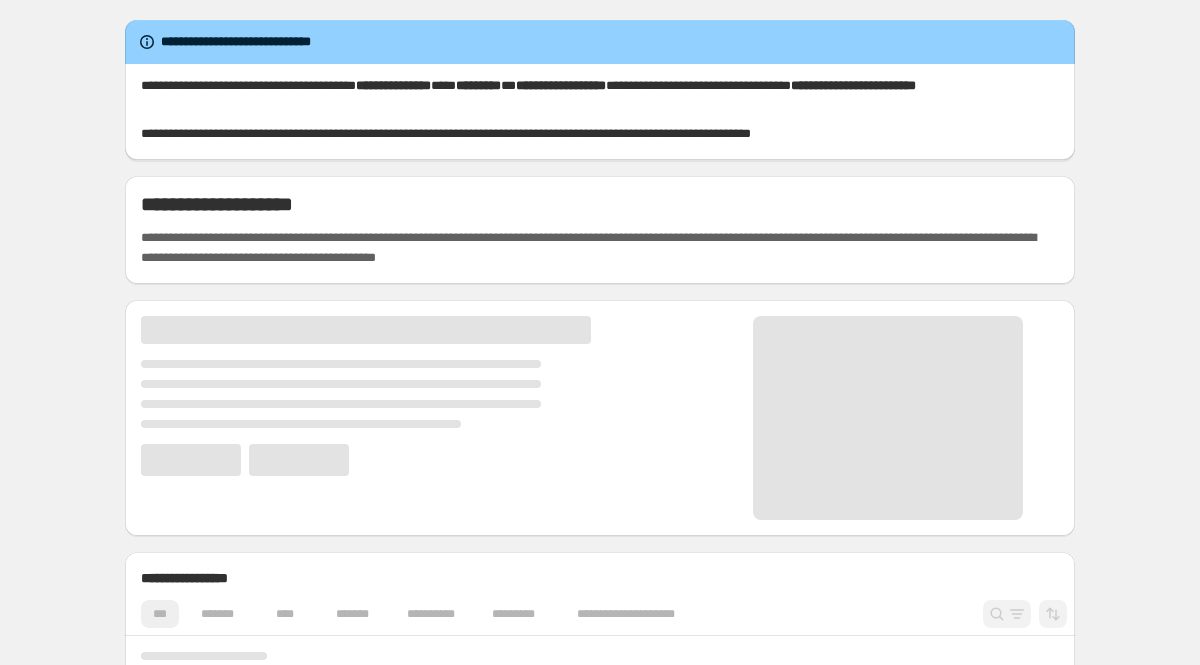 scroll, scrollTop: 0, scrollLeft: 0, axis: both 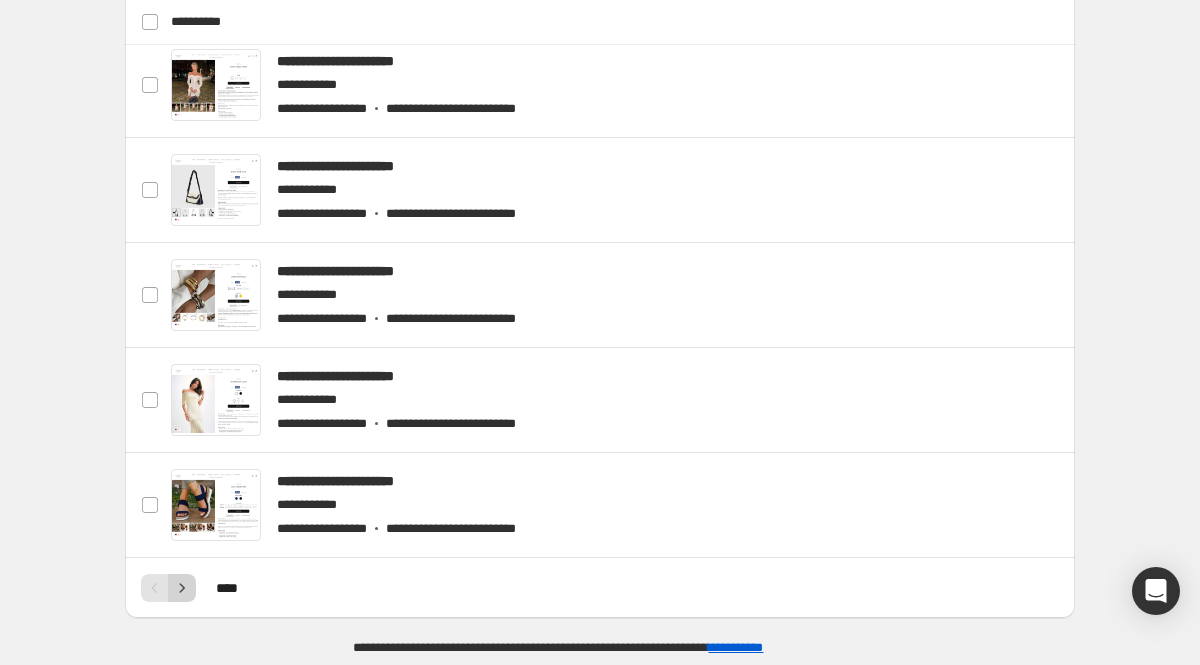 click 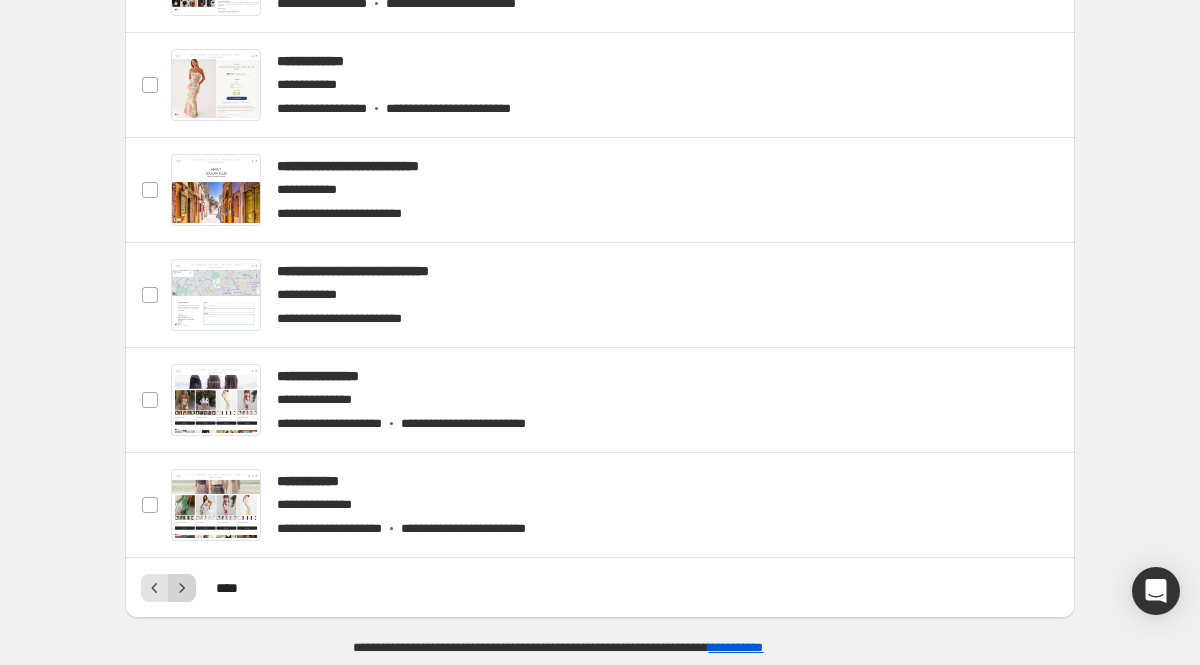 click 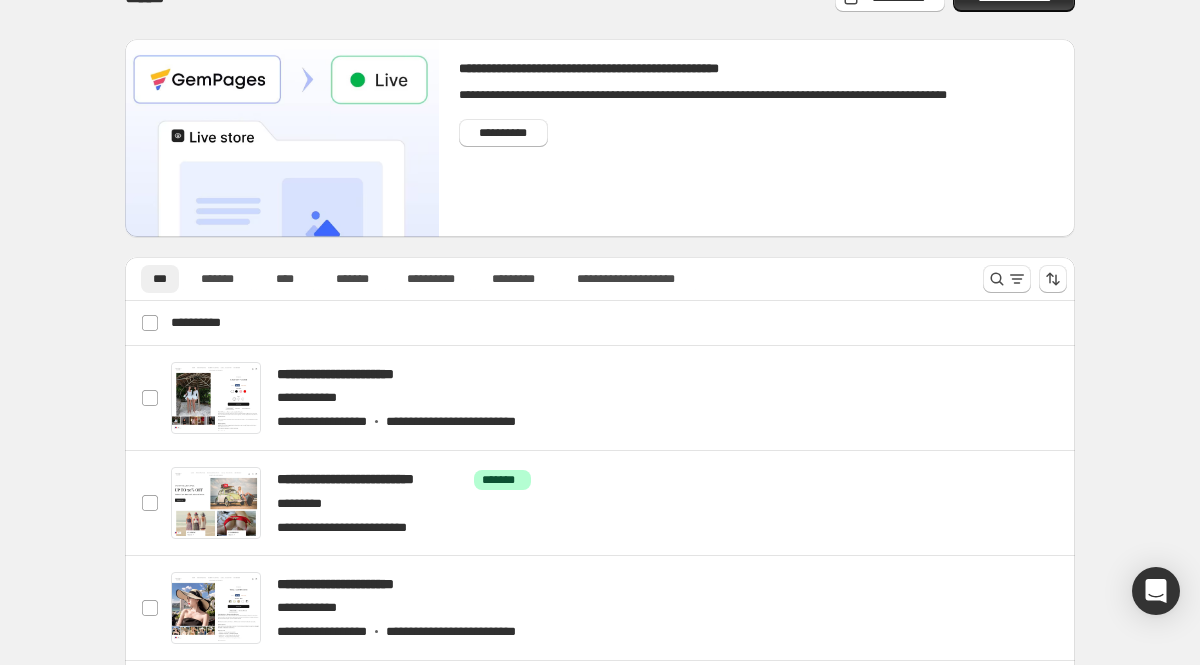 scroll, scrollTop: 41, scrollLeft: 0, axis: vertical 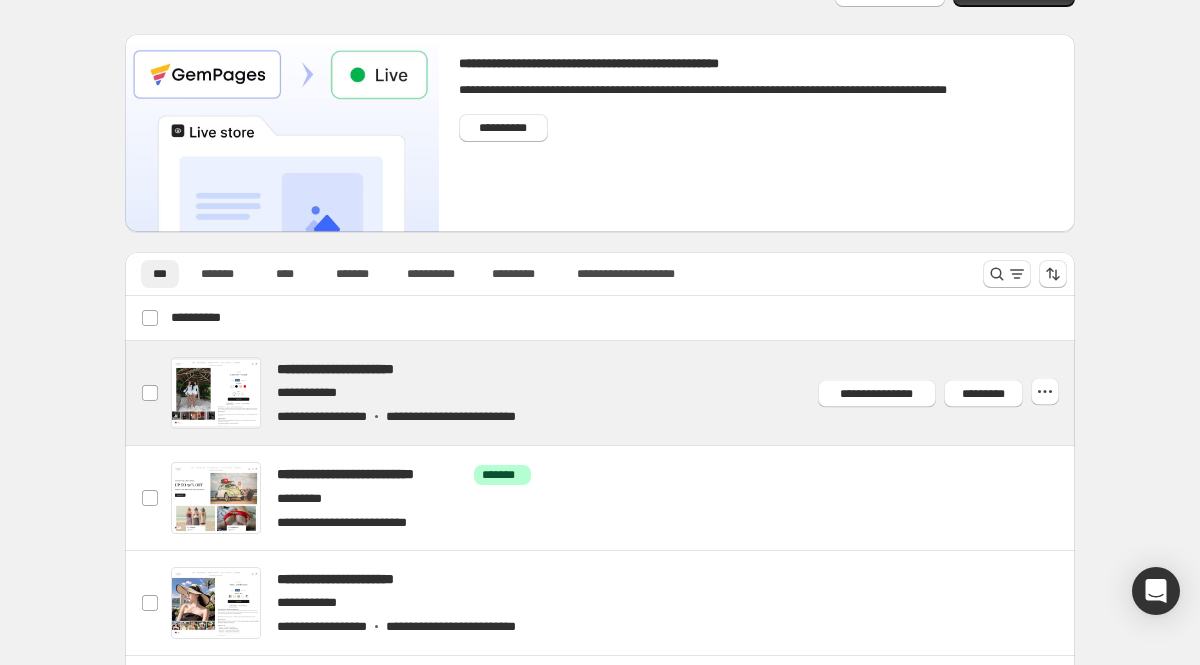 click at bounding box center [624, 393] 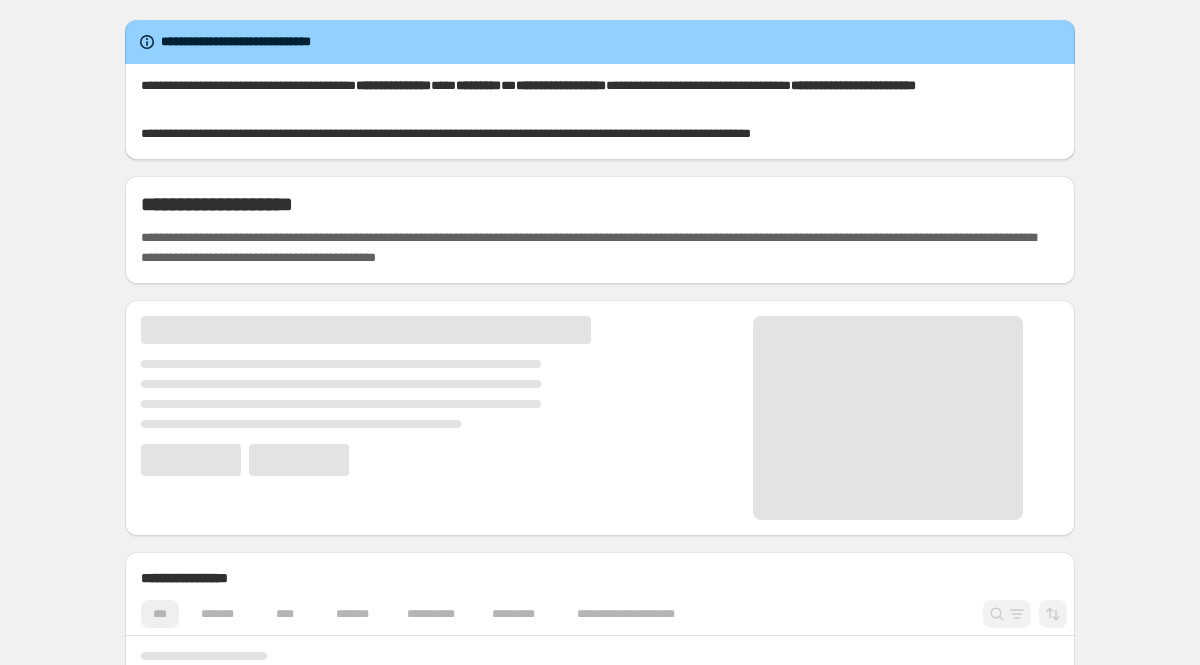 scroll, scrollTop: 0, scrollLeft: 0, axis: both 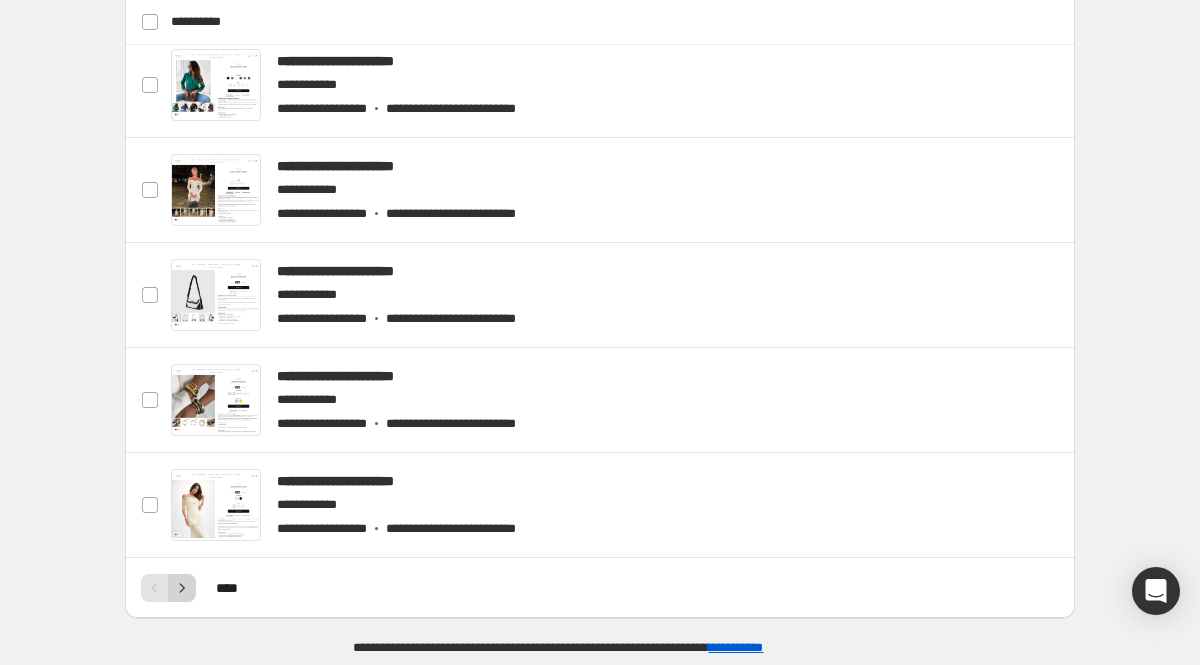 click 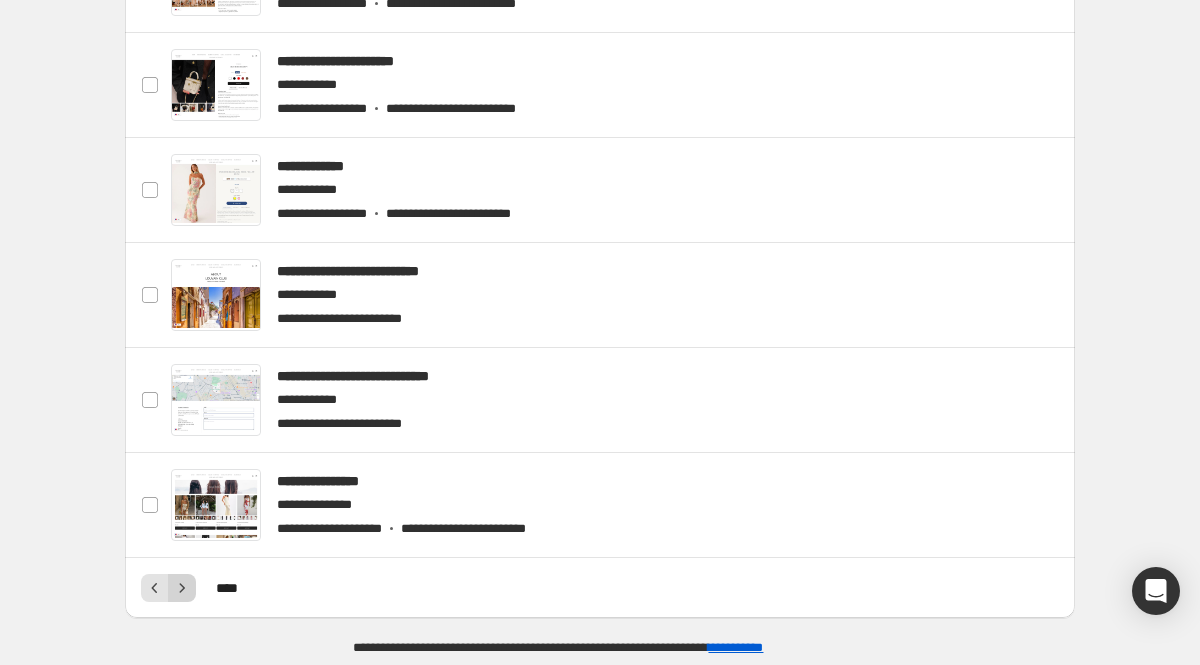 click 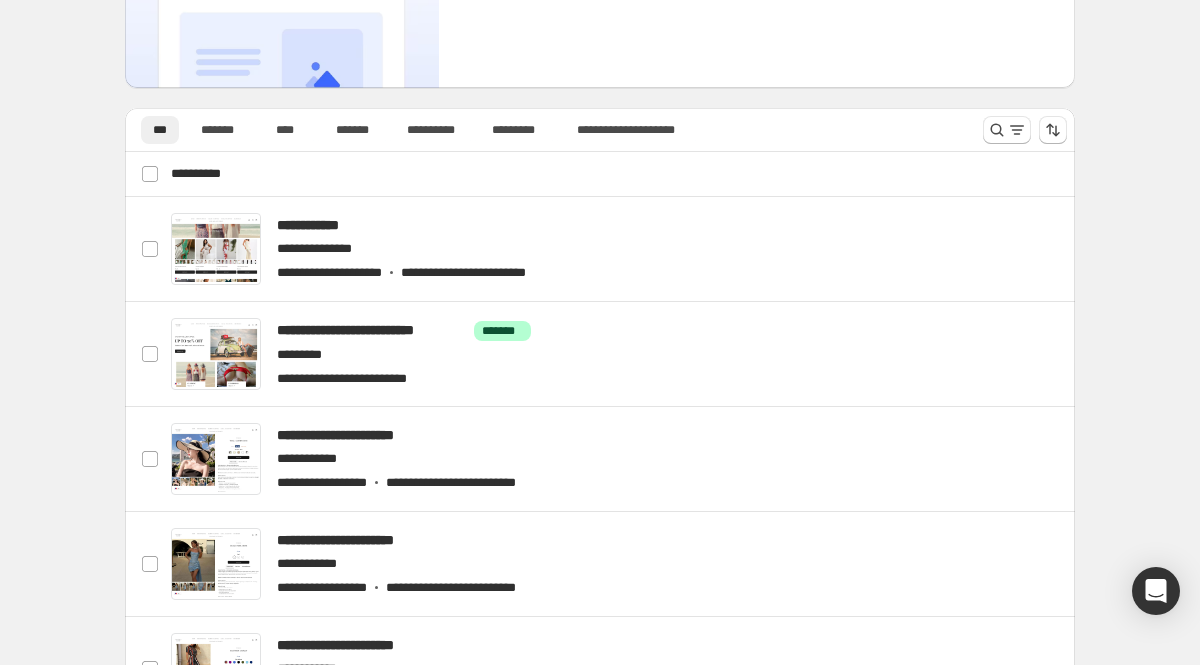 scroll, scrollTop: 188, scrollLeft: 0, axis: vertical 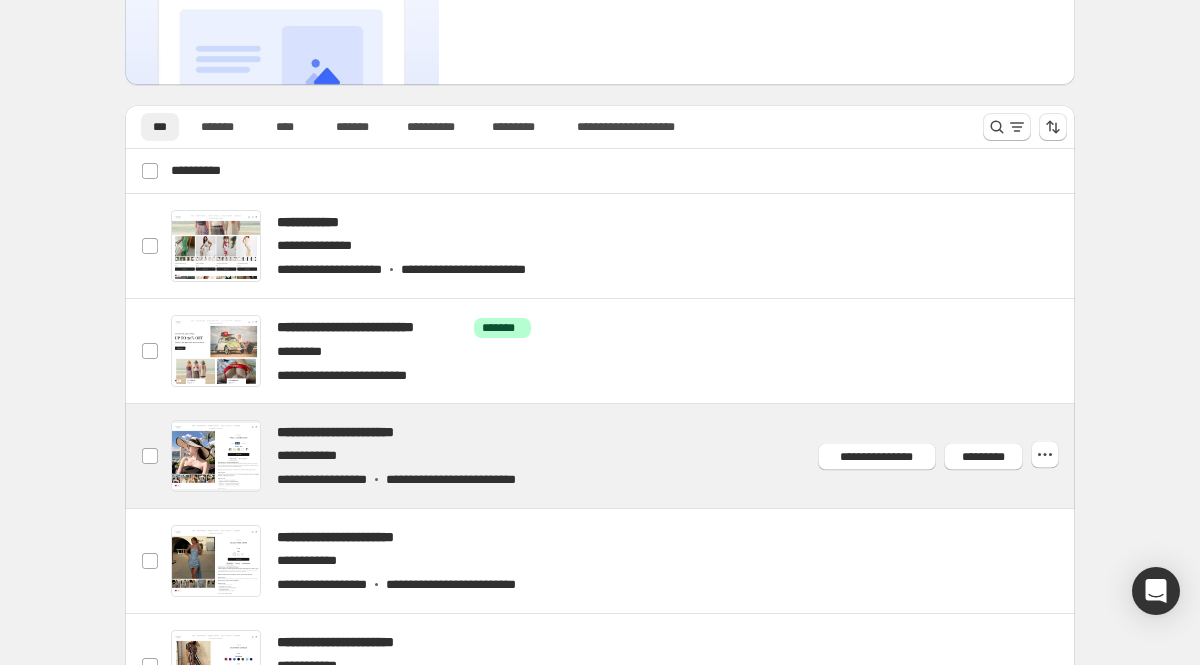 click at bounding box center (624, 456) 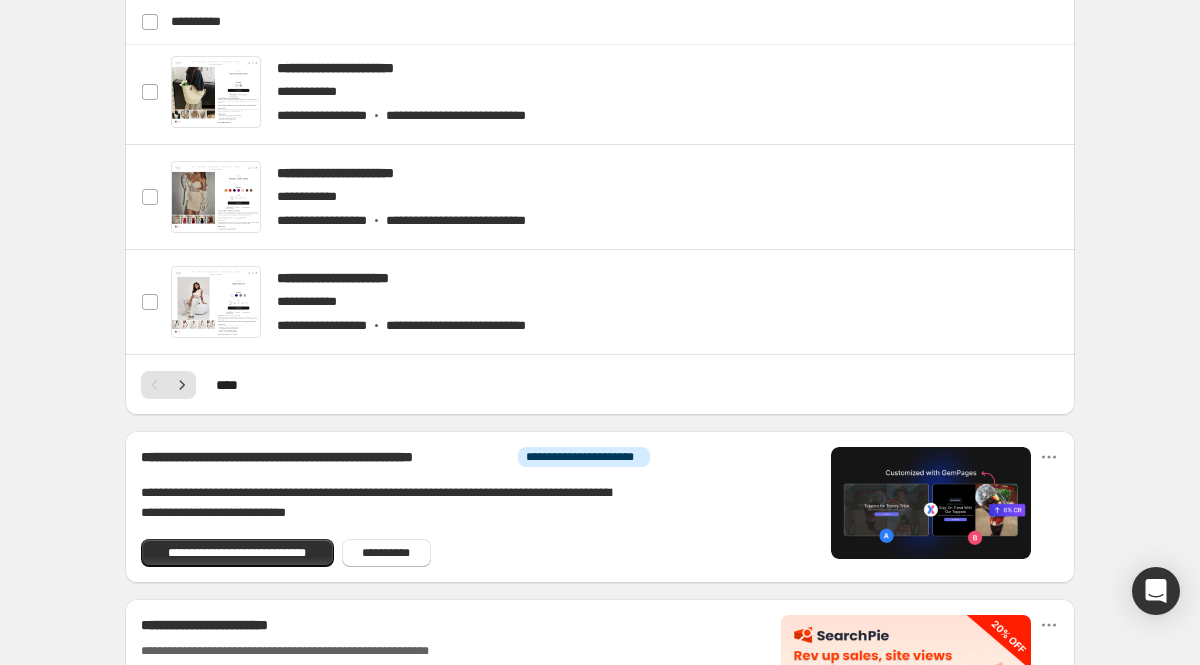 scroll, scrollTop: 1093, scrollLeft: 0, axis: vertical 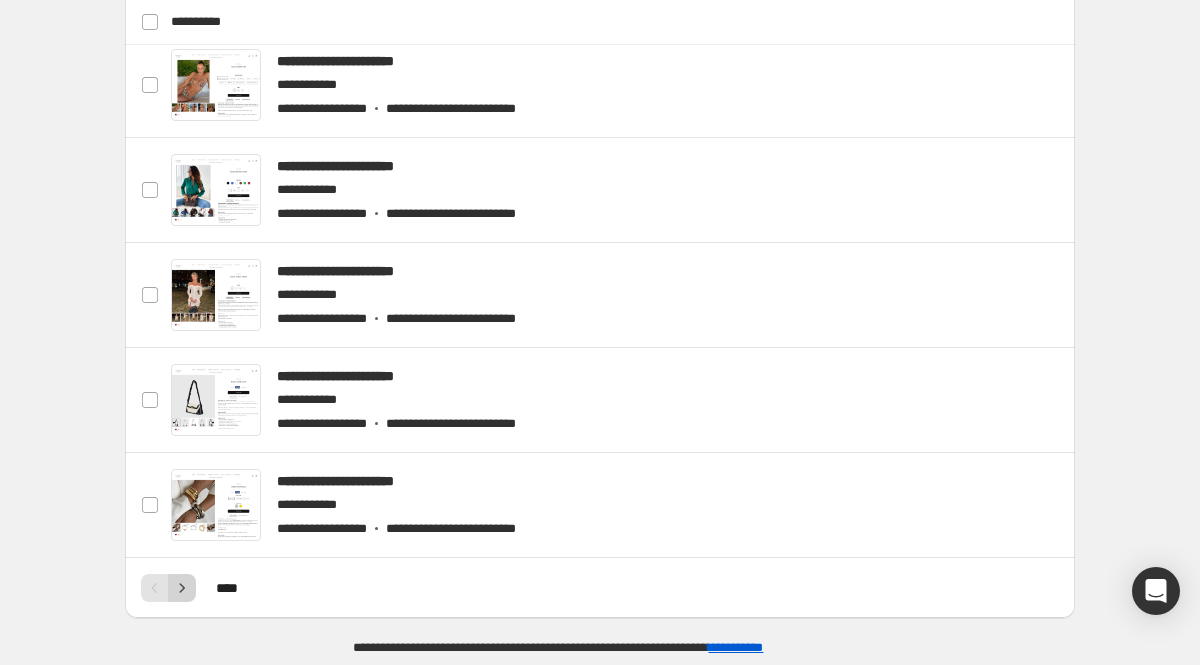 click 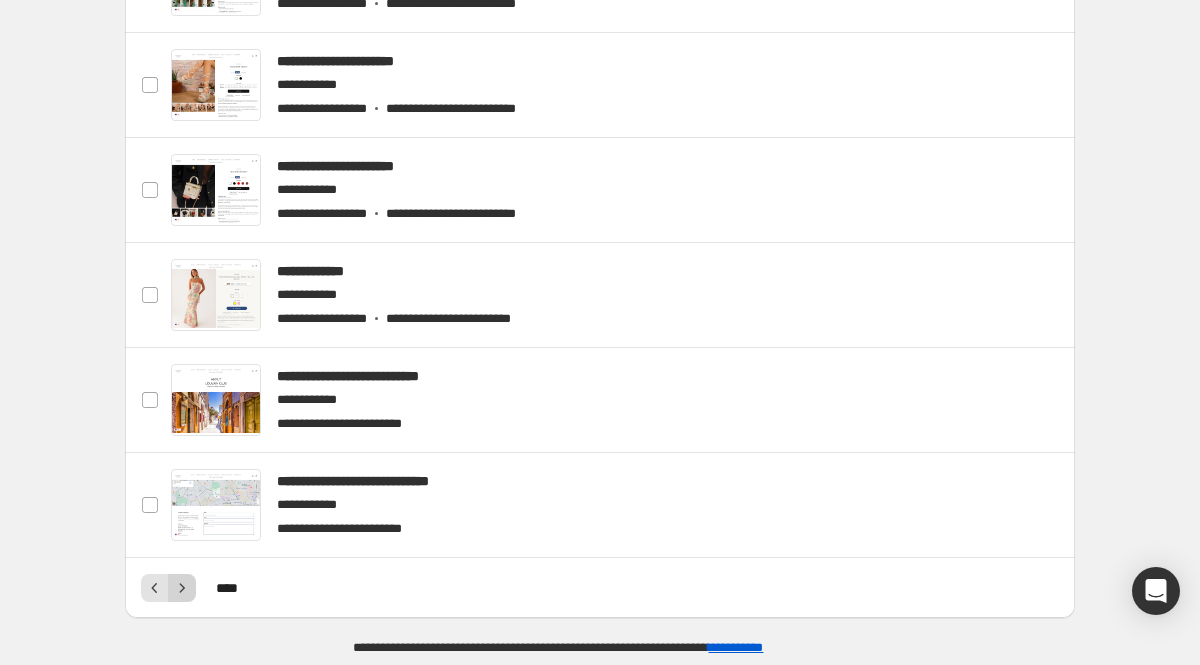 click 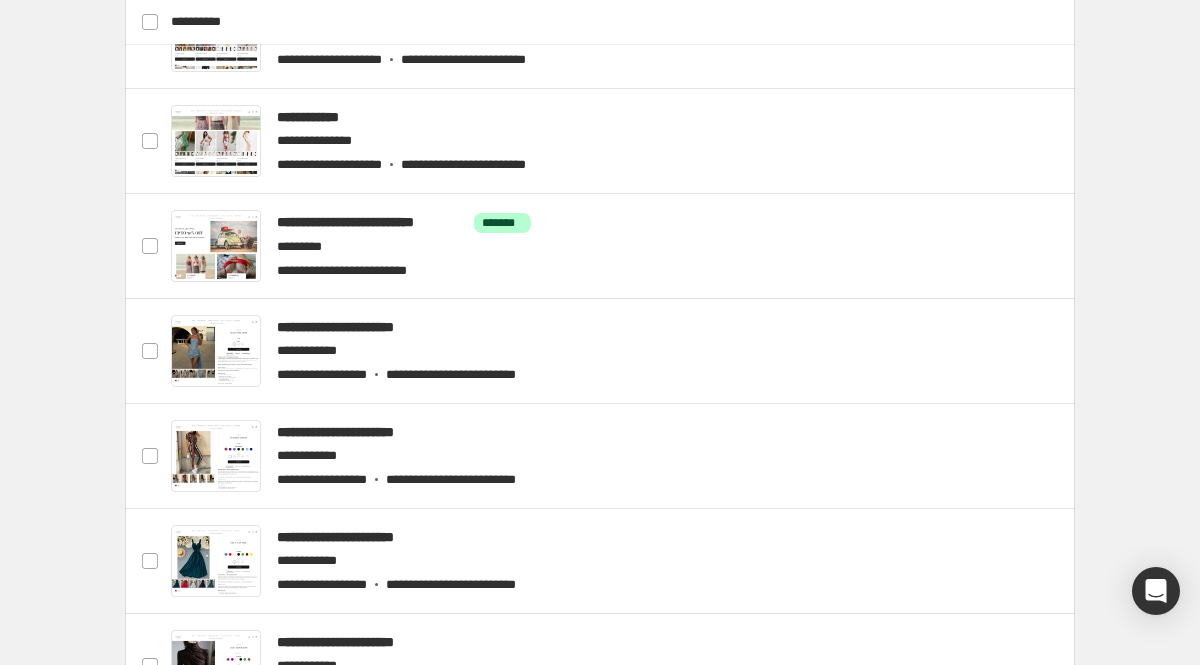 scroll, scrollTop: 392, scrollLeft: 0, axis: vertical 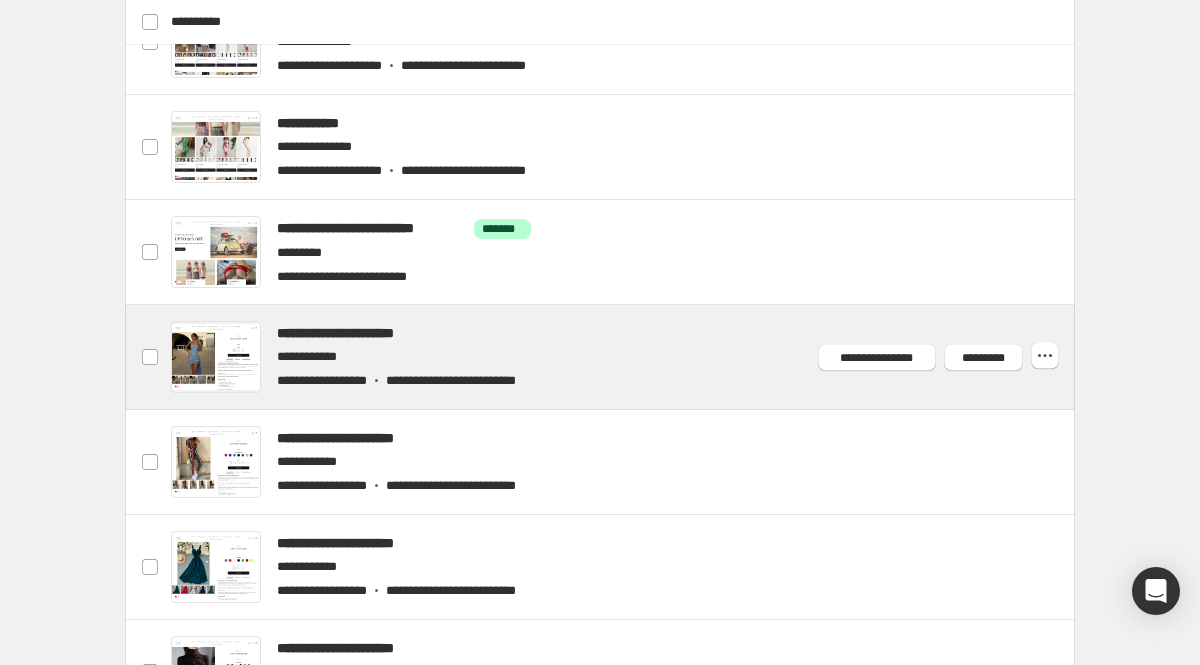 click at bounding box center [624, 357] 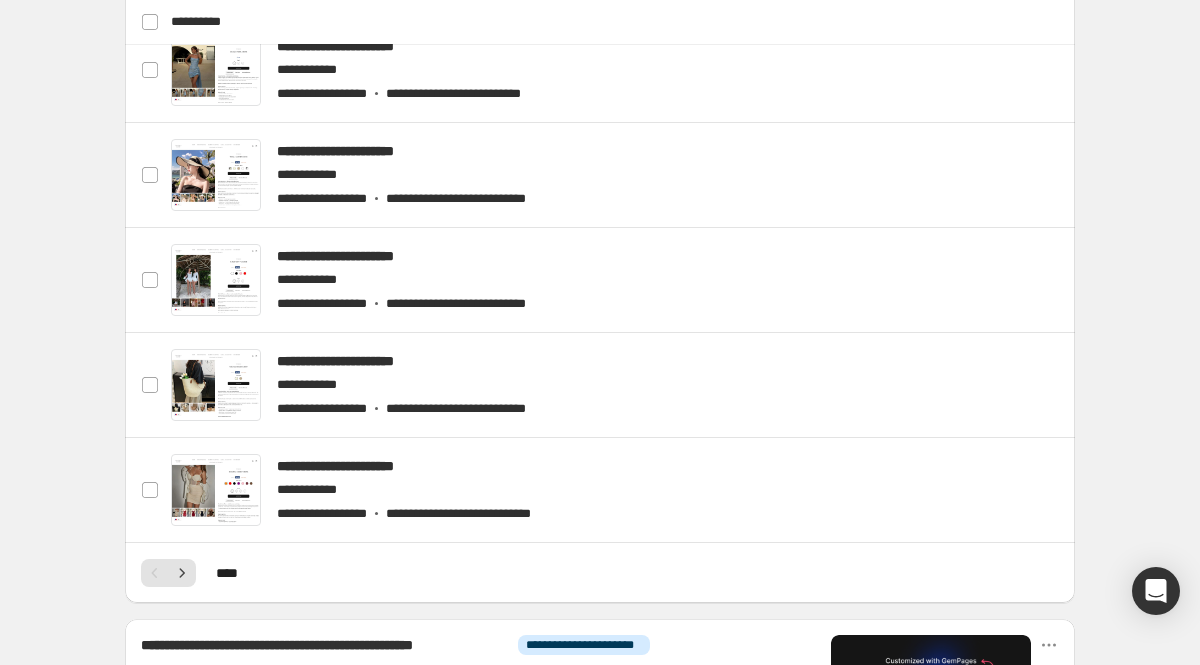 scroll, scrollTop: 836, scrollLeft: 0, axis: vertical 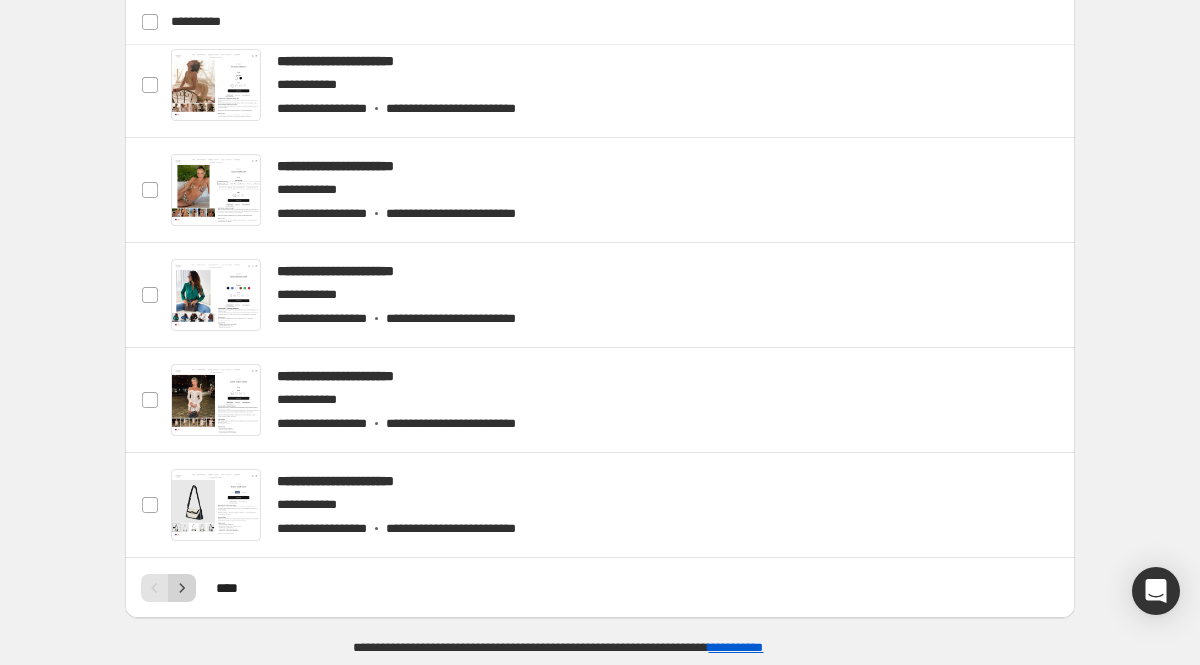 click 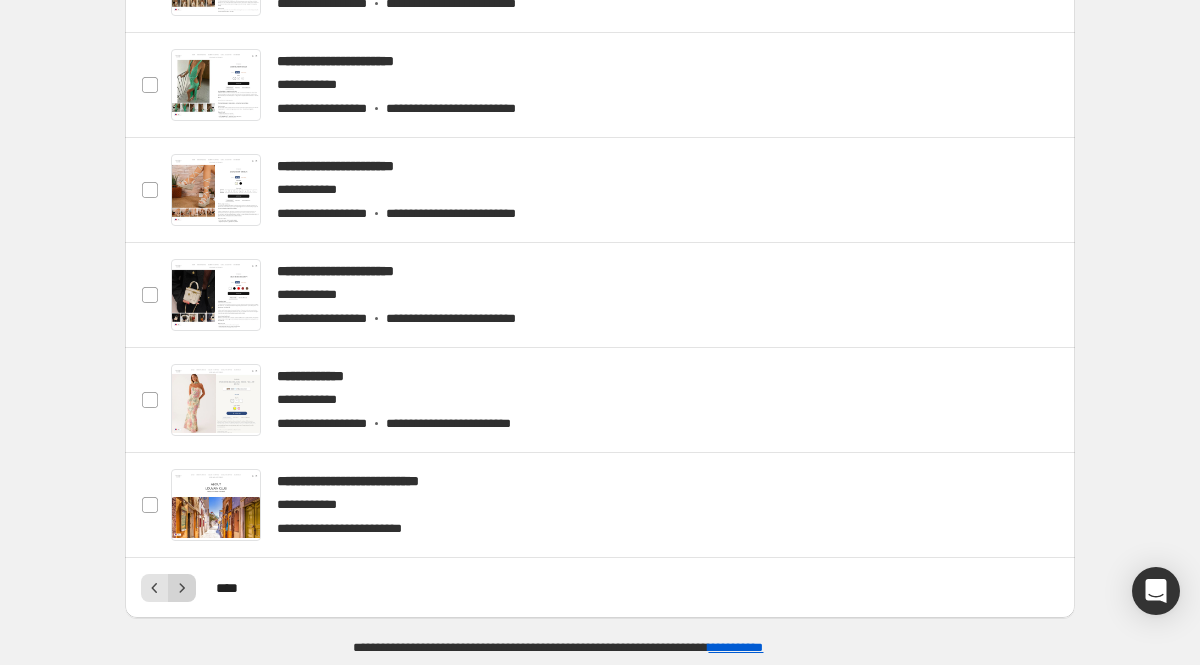 click 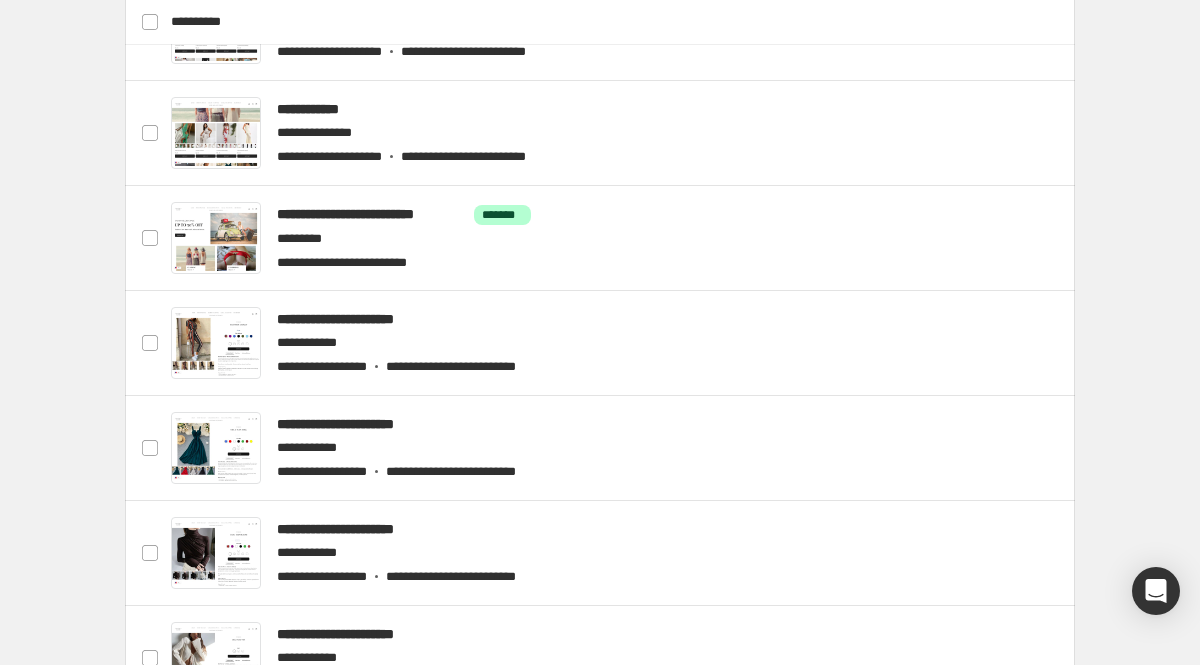 scroll, scrollTop: 510, scrollLeft: 0, axis: vertical 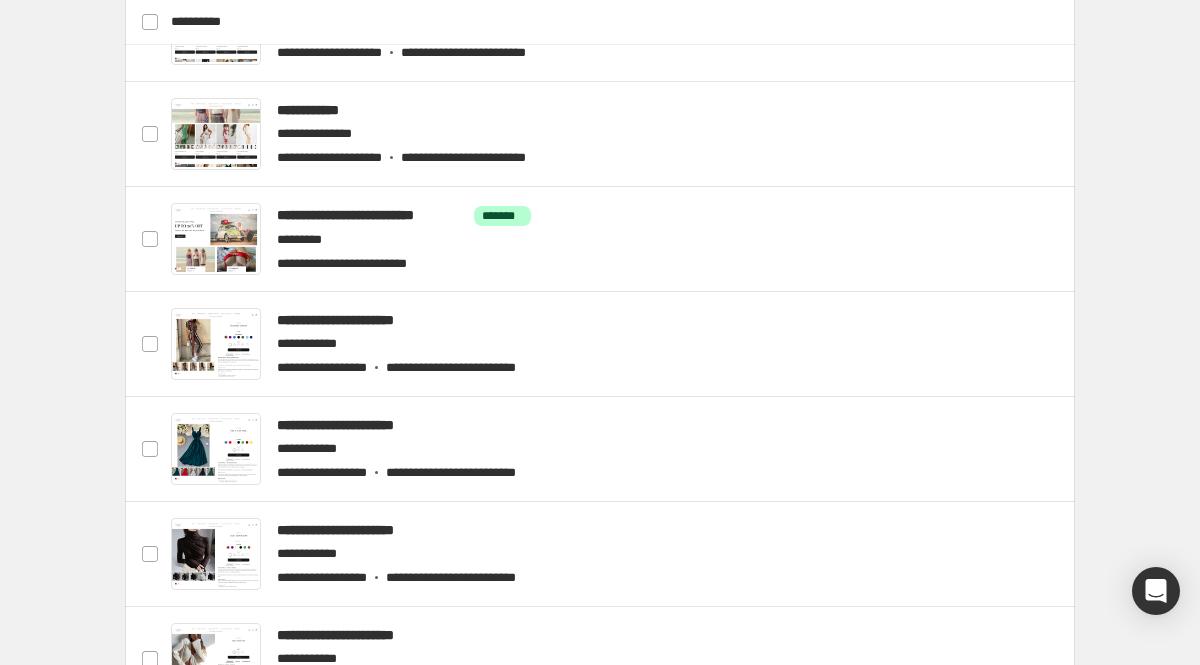 click at bounding box center [624, 344] 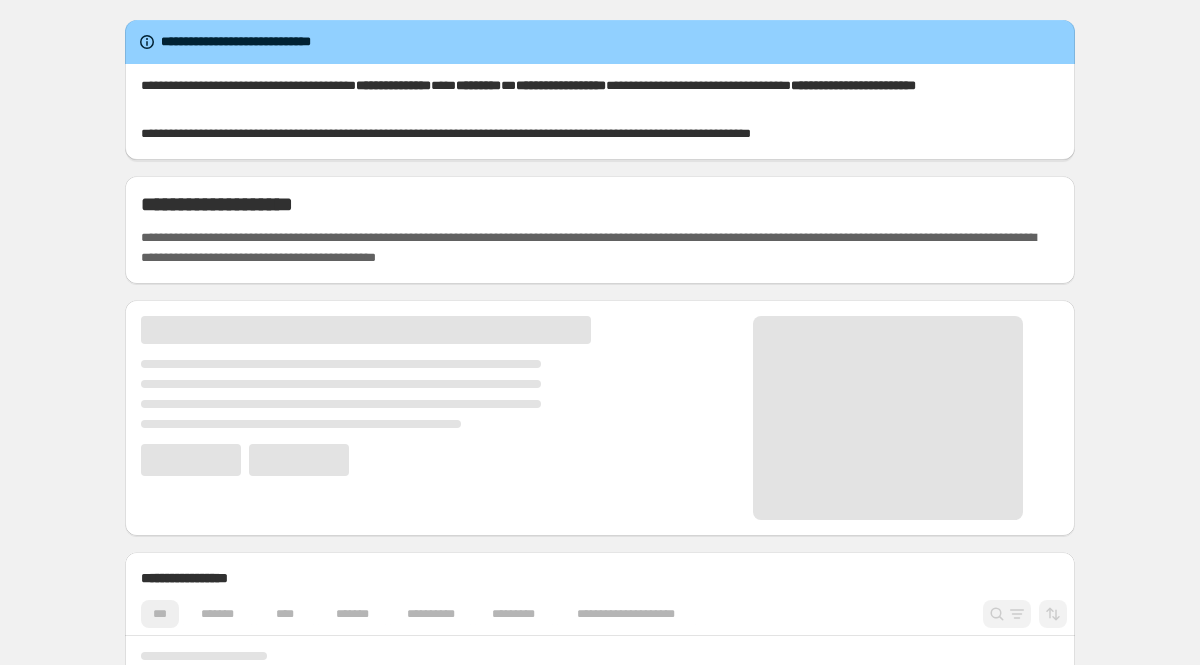 scroll, scrollTop: 0, scrollLeft: 0, axis: both 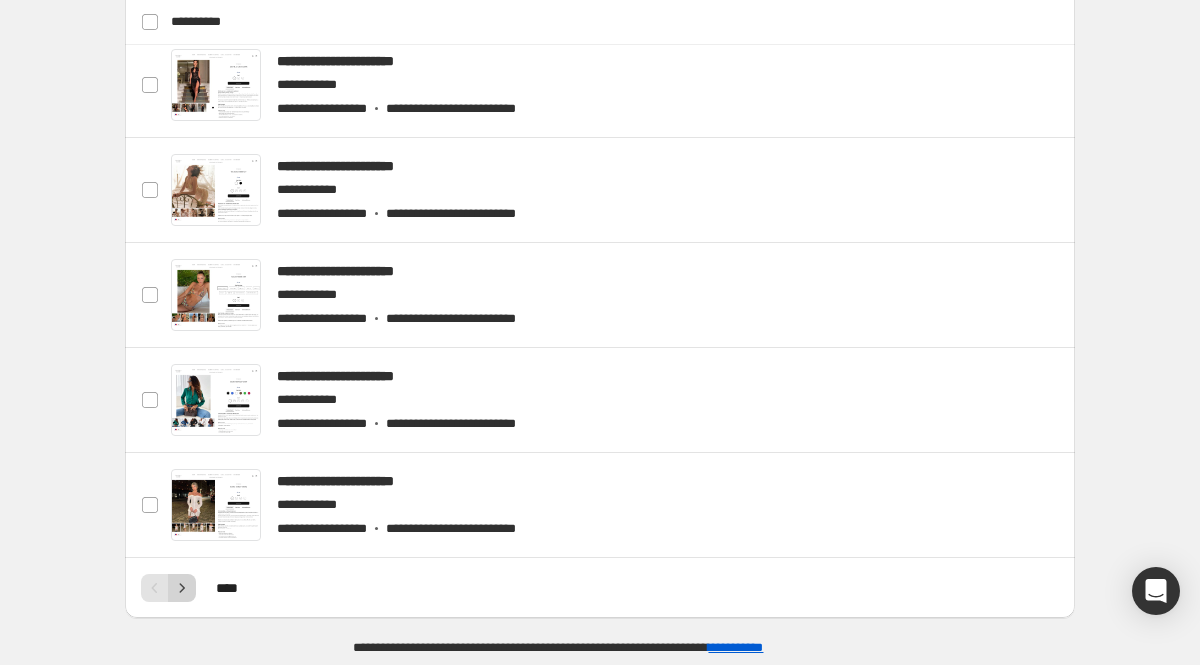 click 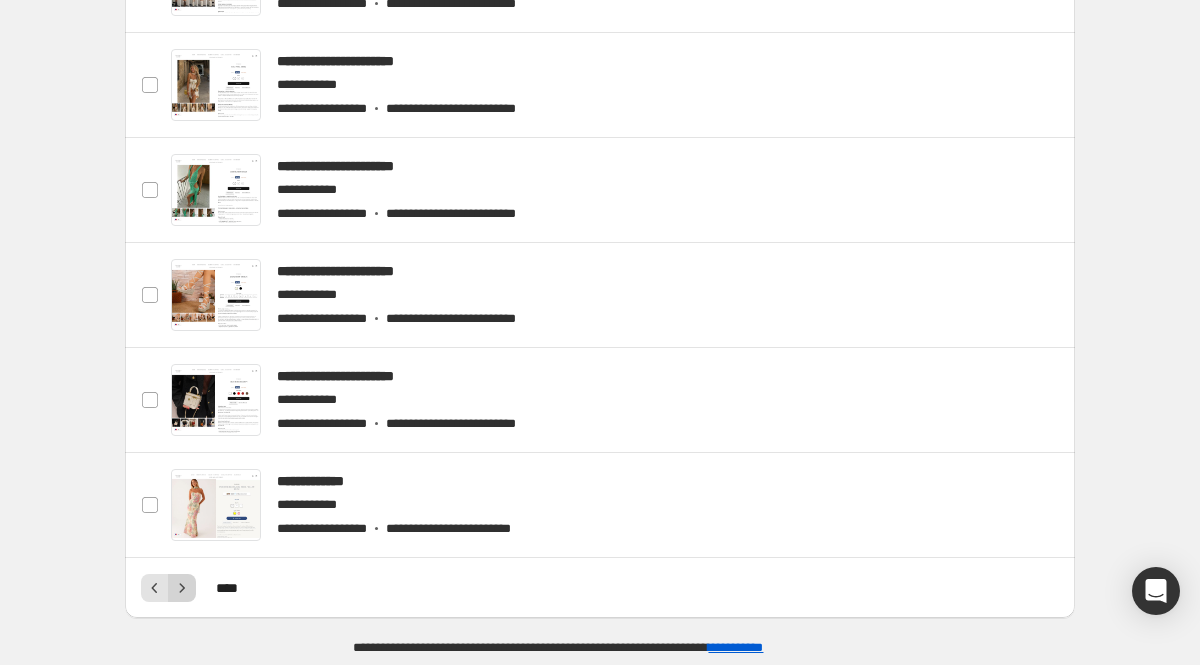 click at bounding box center [182, 588] 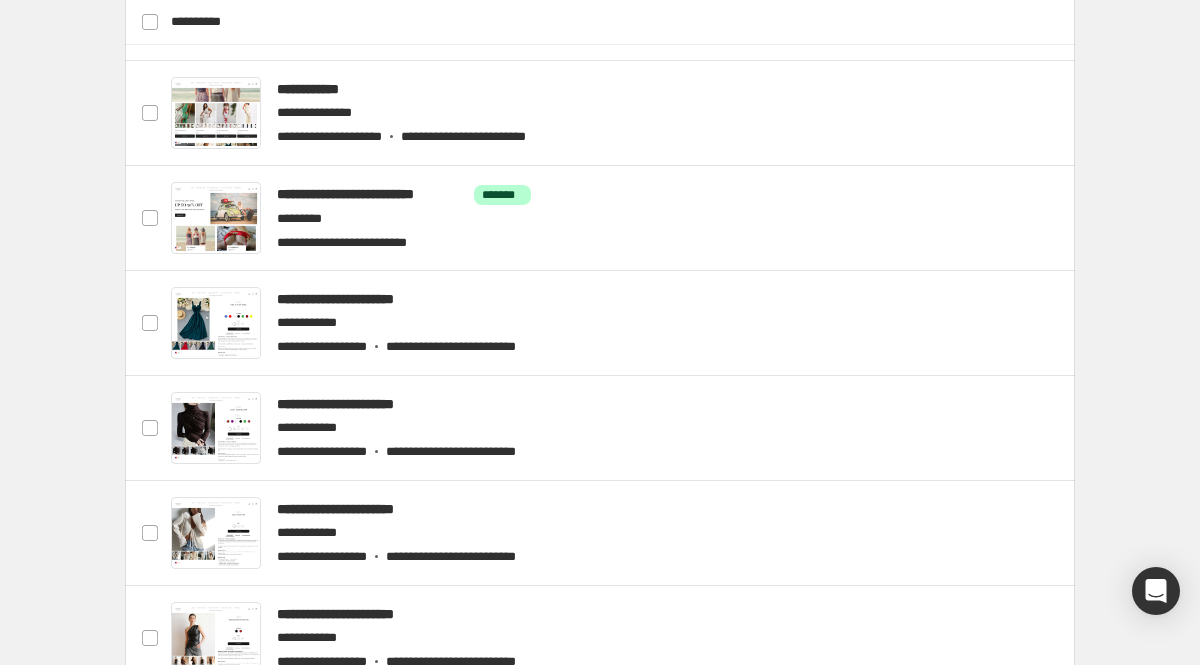 scroll, scrollTop: 632, scrollLeft: 0, axis: vertical 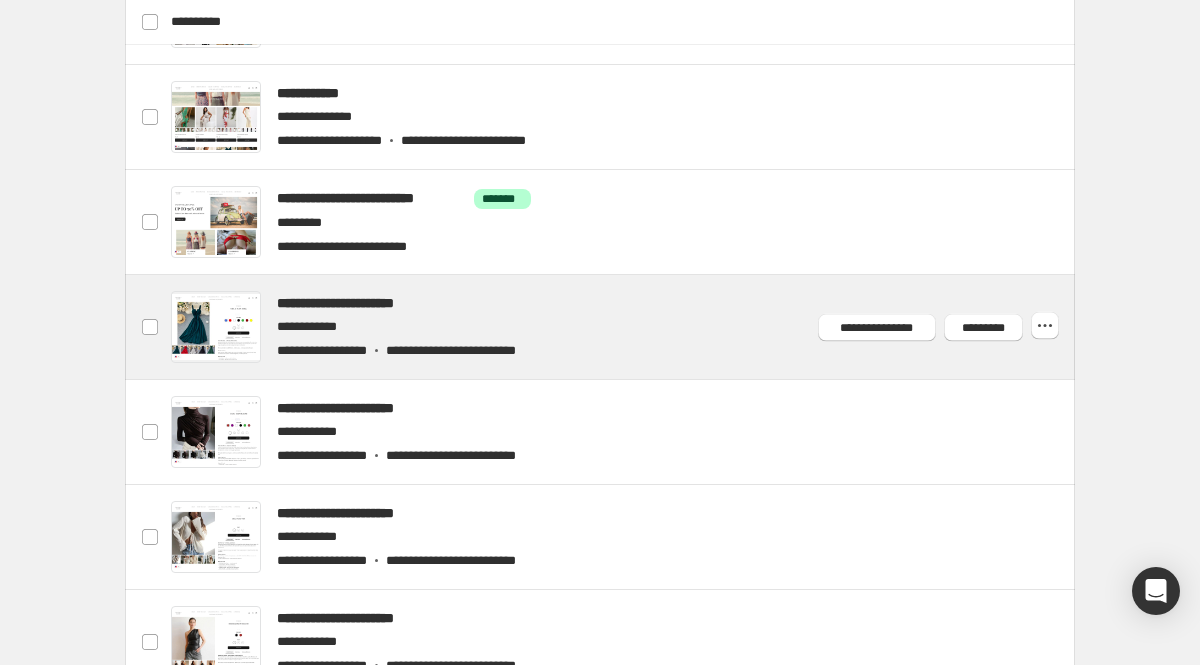 click at bounding box center (624, 327) 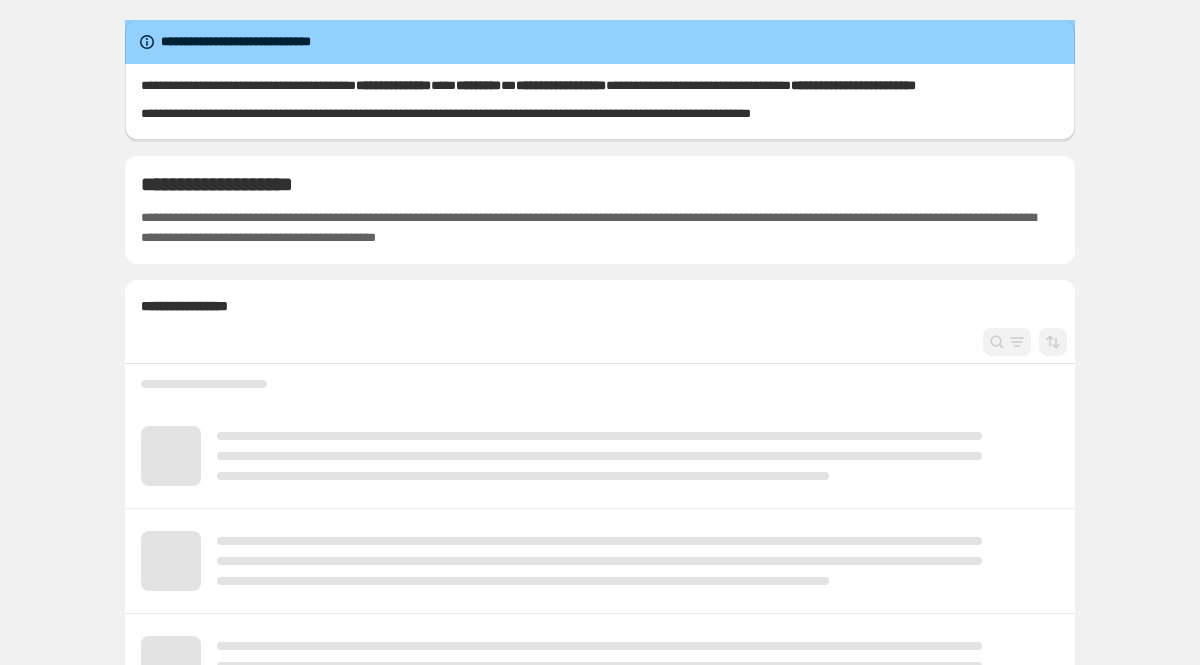 scroll, scrollTop: 0, scrollLeft: 0, axis: both 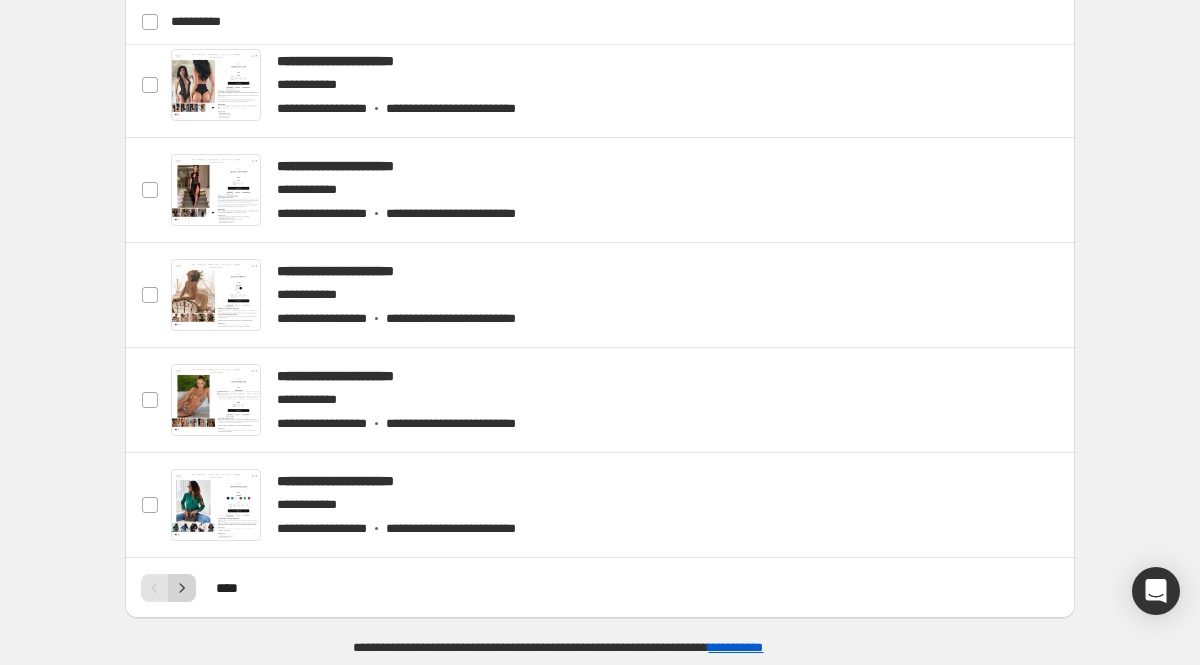 click at bounding box center (182, 588) 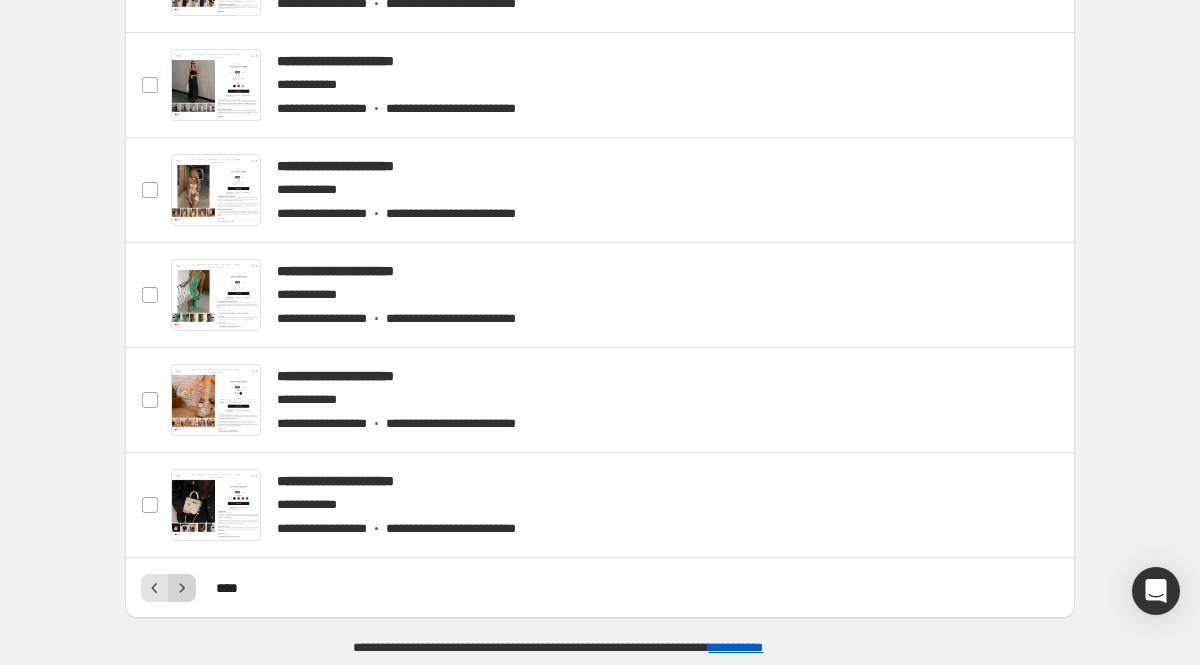 click 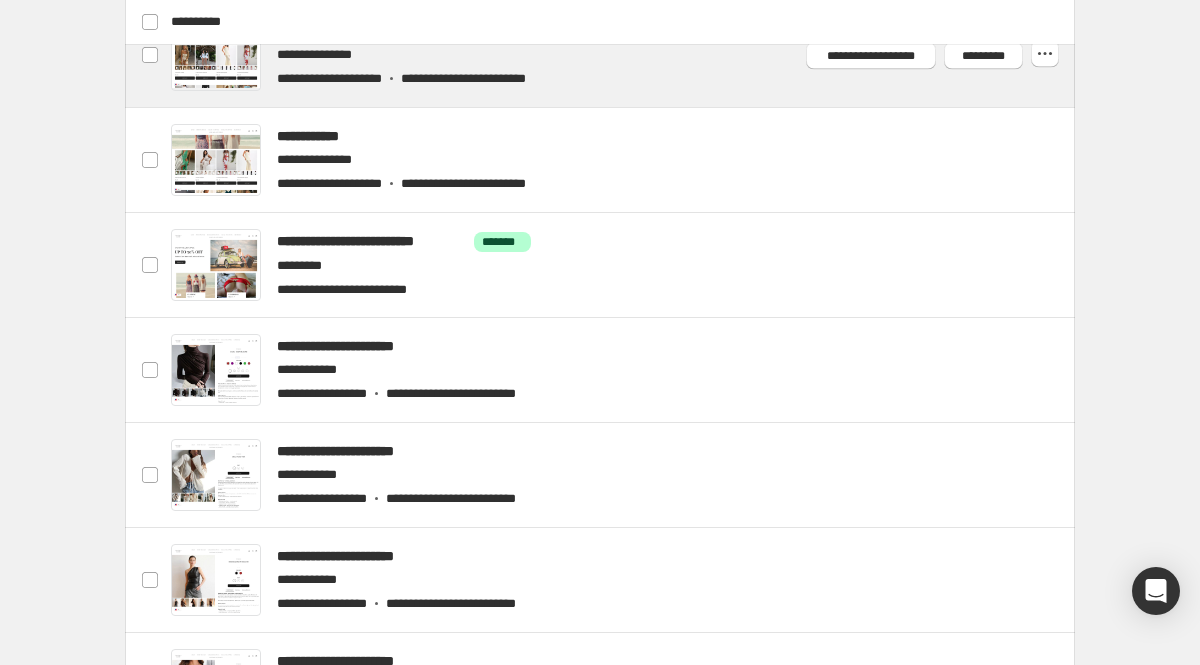 scroll, scrollTop: 702, scrollLeft: 0, axis: vertical 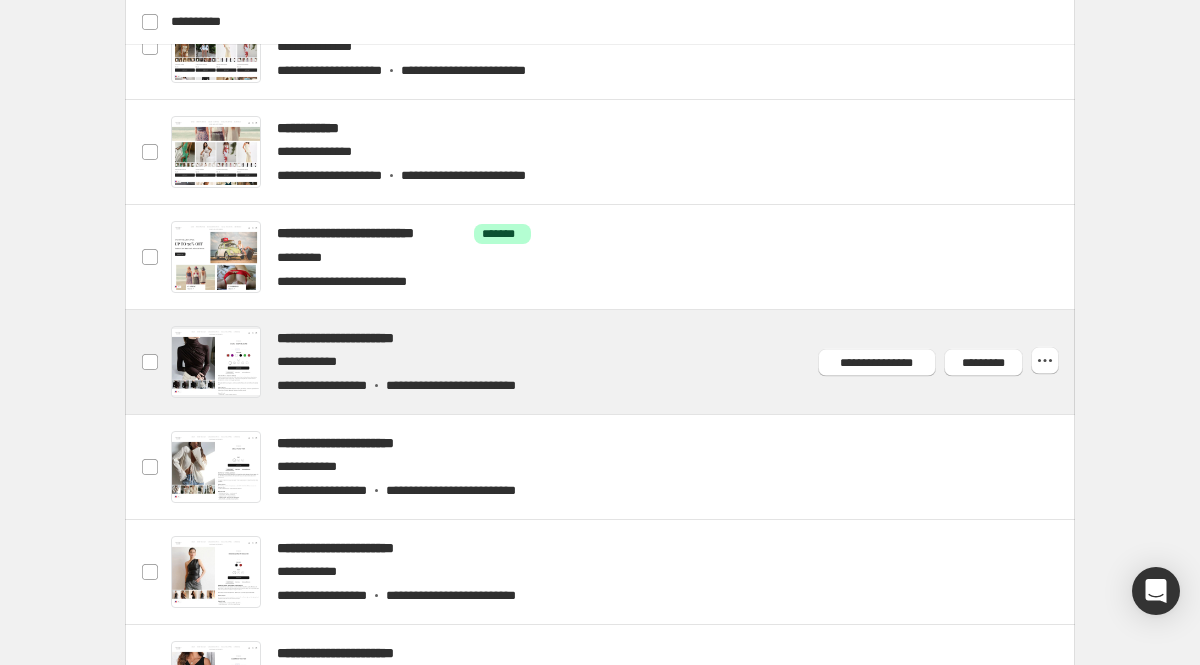 click at bounding box center [624, 362] 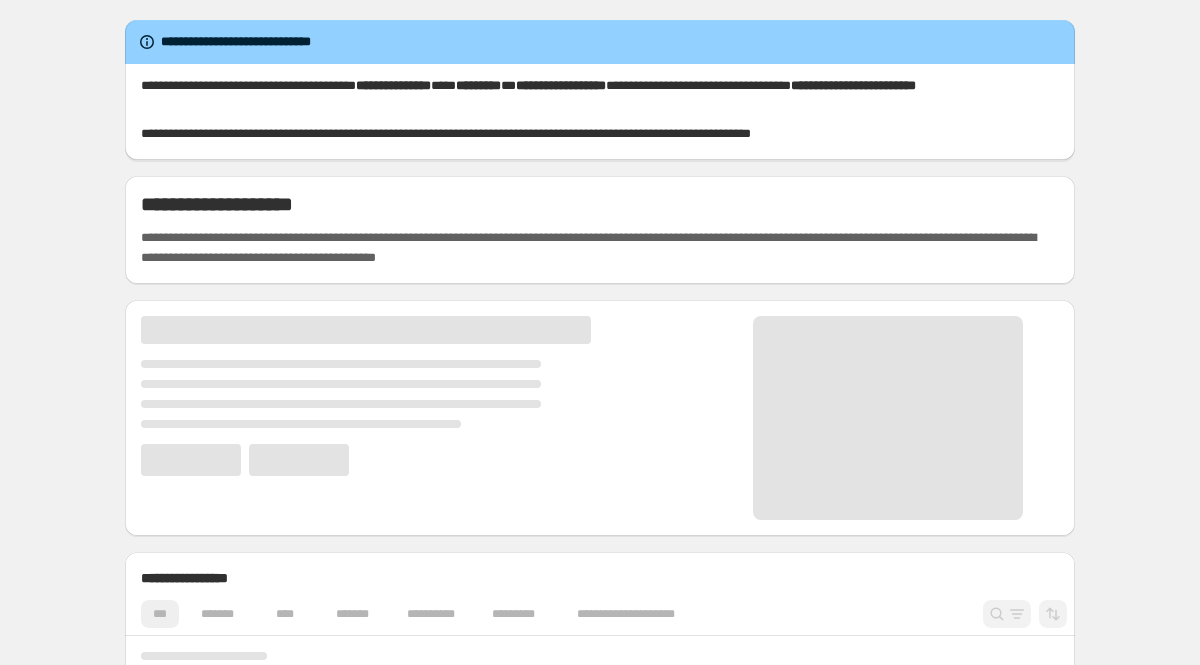 scroll, scrollTop: 0, scrollLeft: 0, axis: both 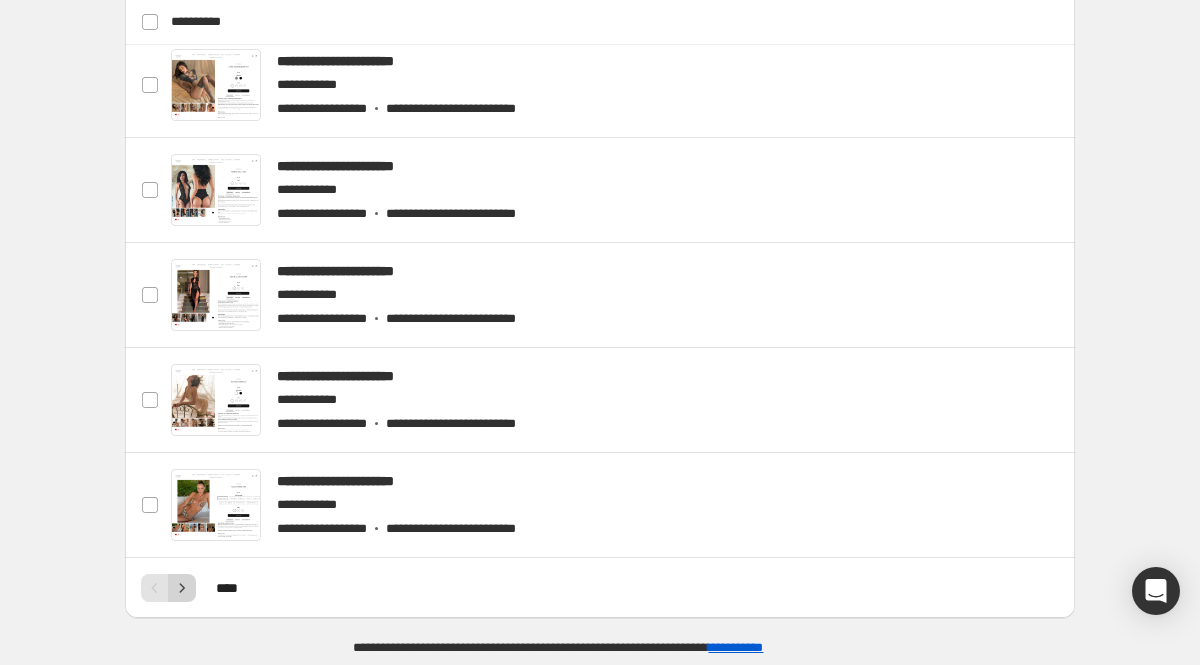 click at bounding box center (182, 588) 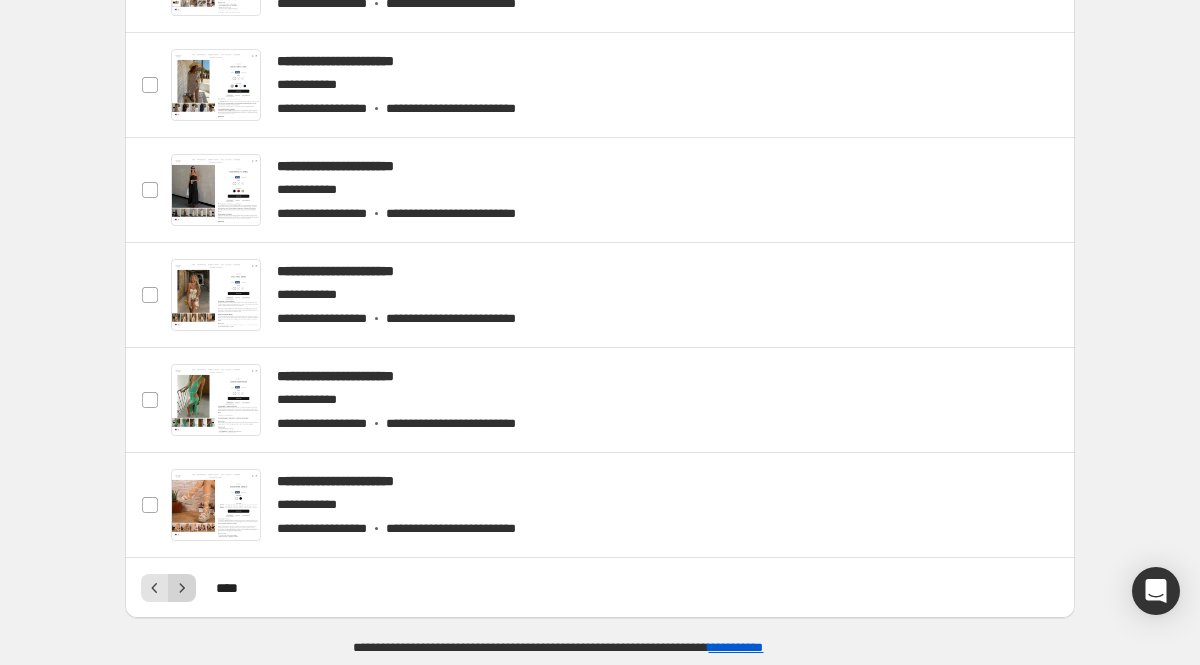 click 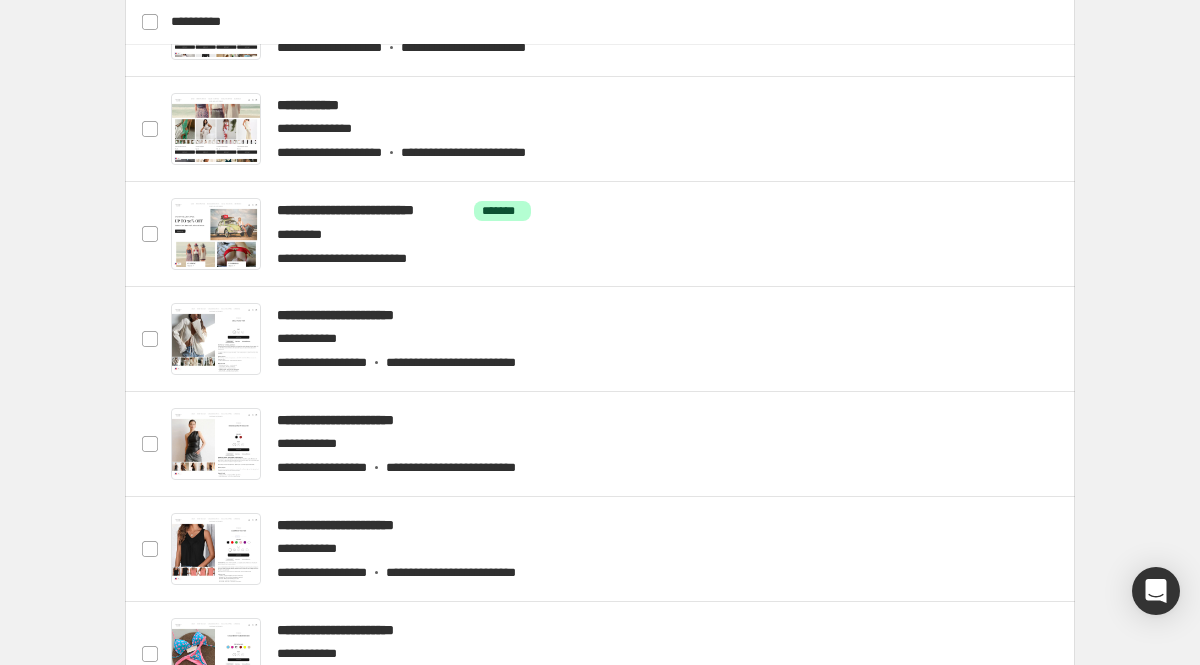 scroll, scrollTop: 832, scrollLeft: 0, axis: vertical 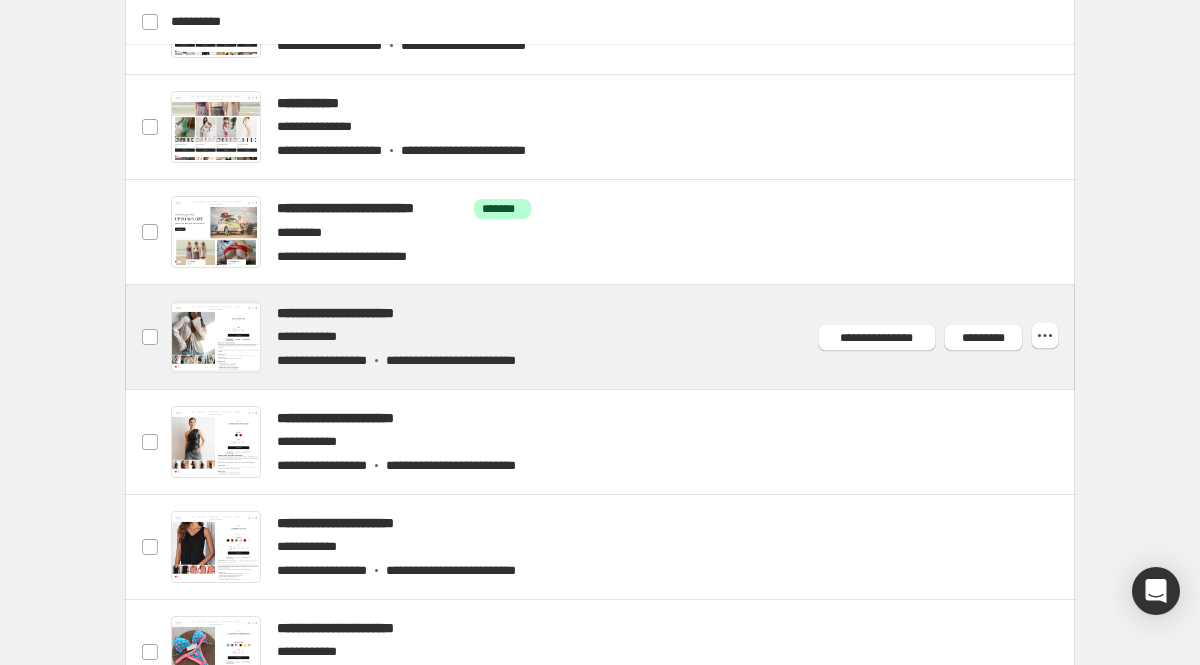 click at bounding box center [624, 337] 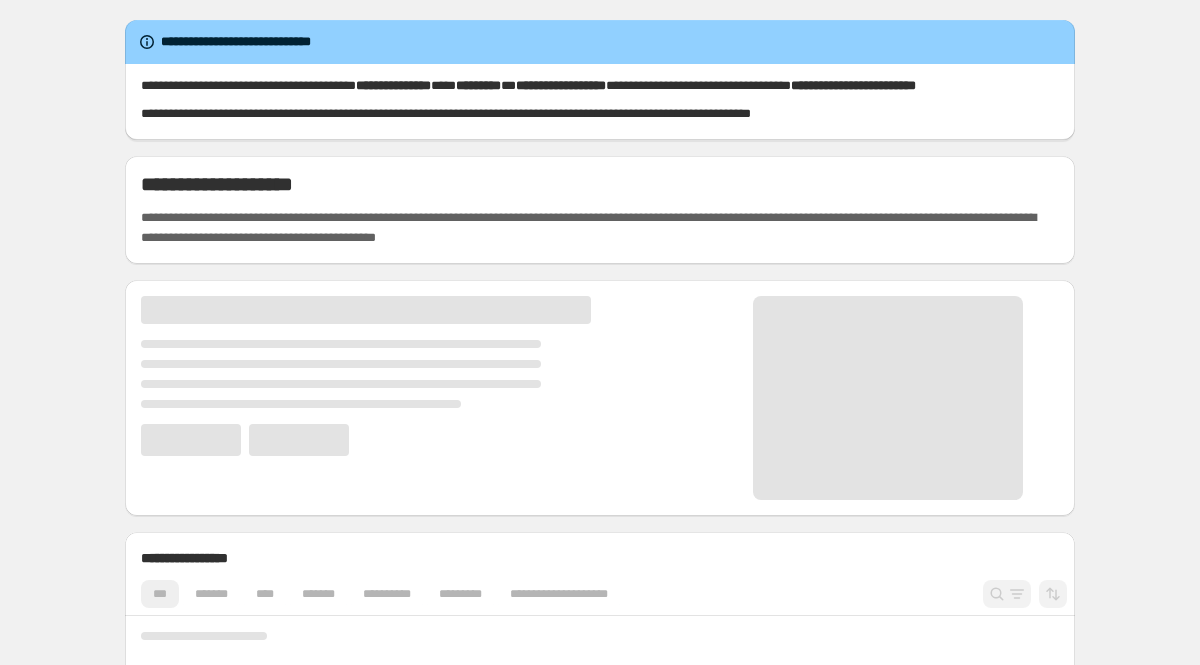 scroll, scrollTop: 0, scrollLeft: 0, axis: both 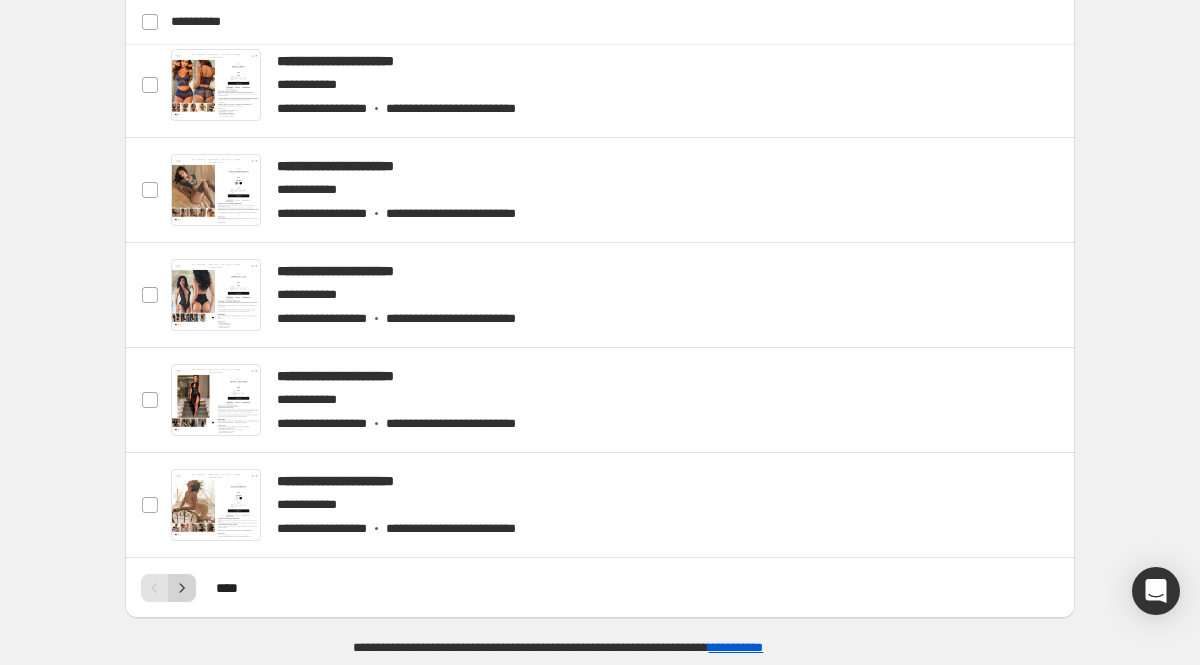 click 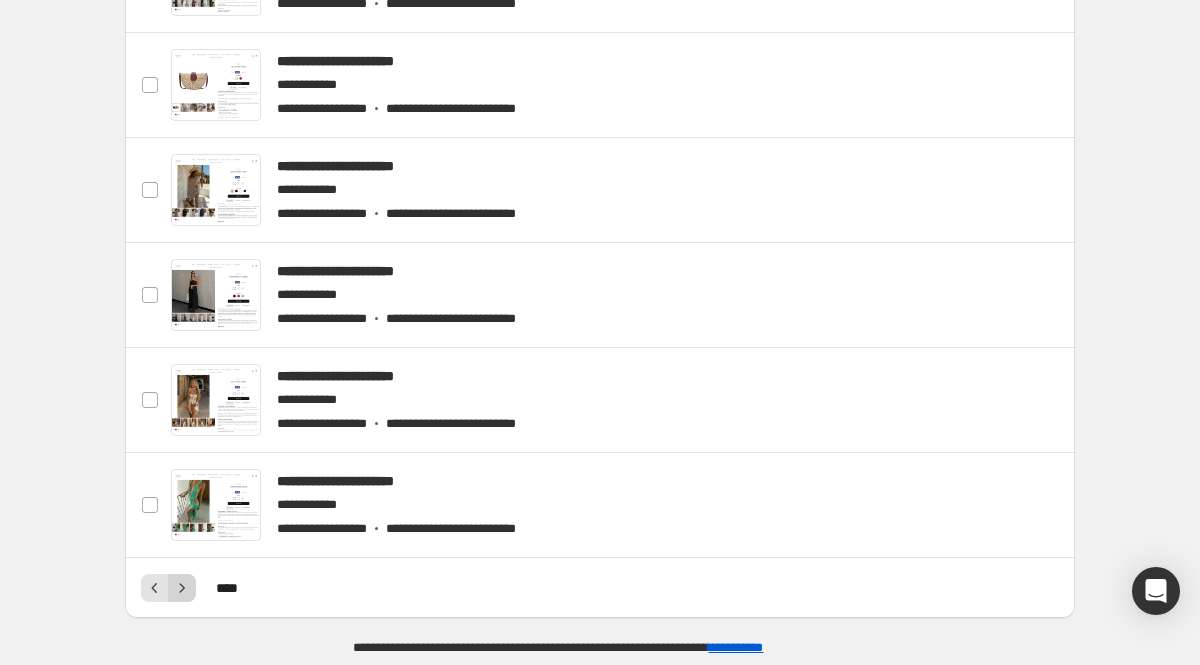 click 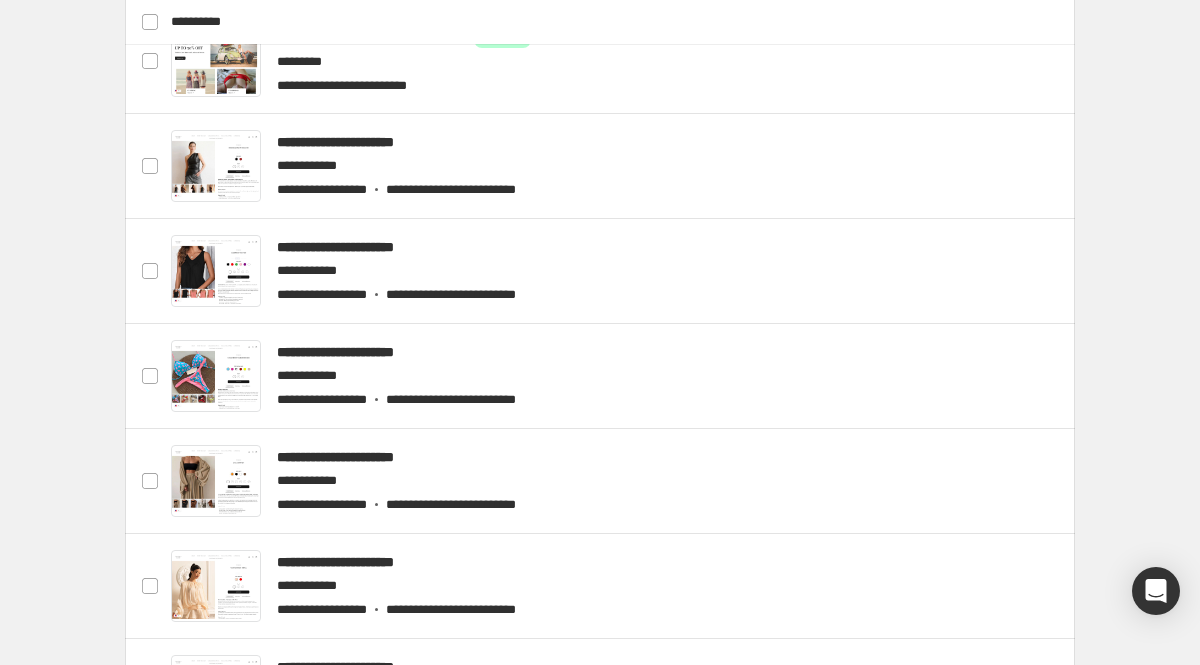 scroll, scrollTop: 1082, scrollLeft: 0, axis: vertical 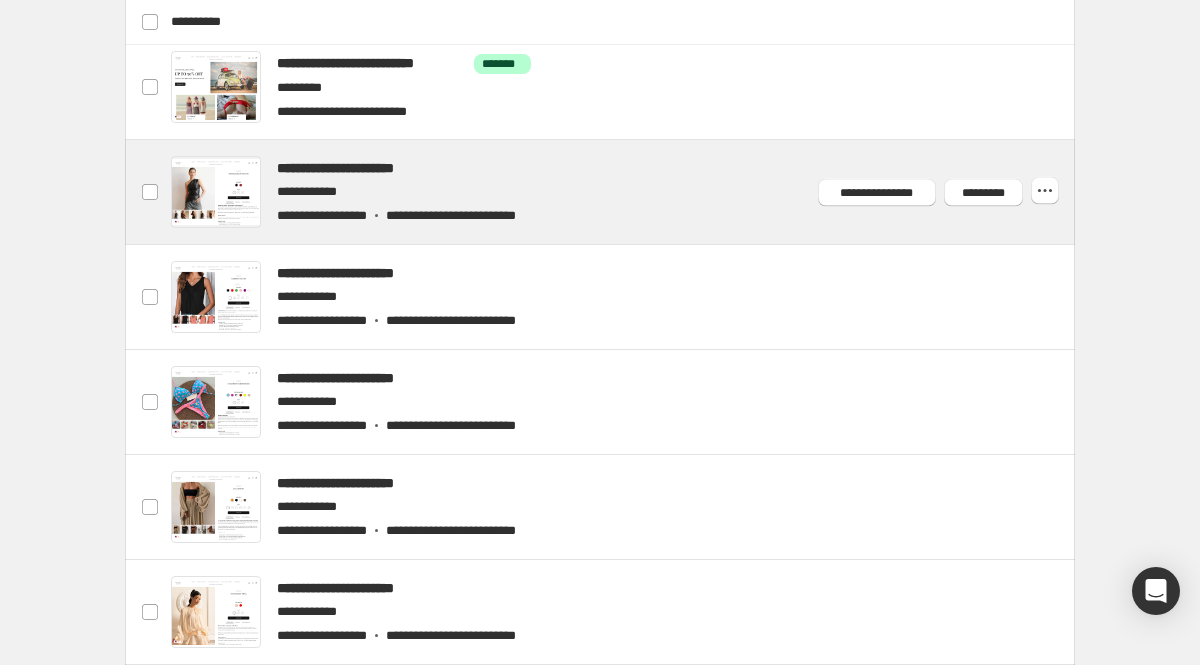 click at bounding box center [624, 192] 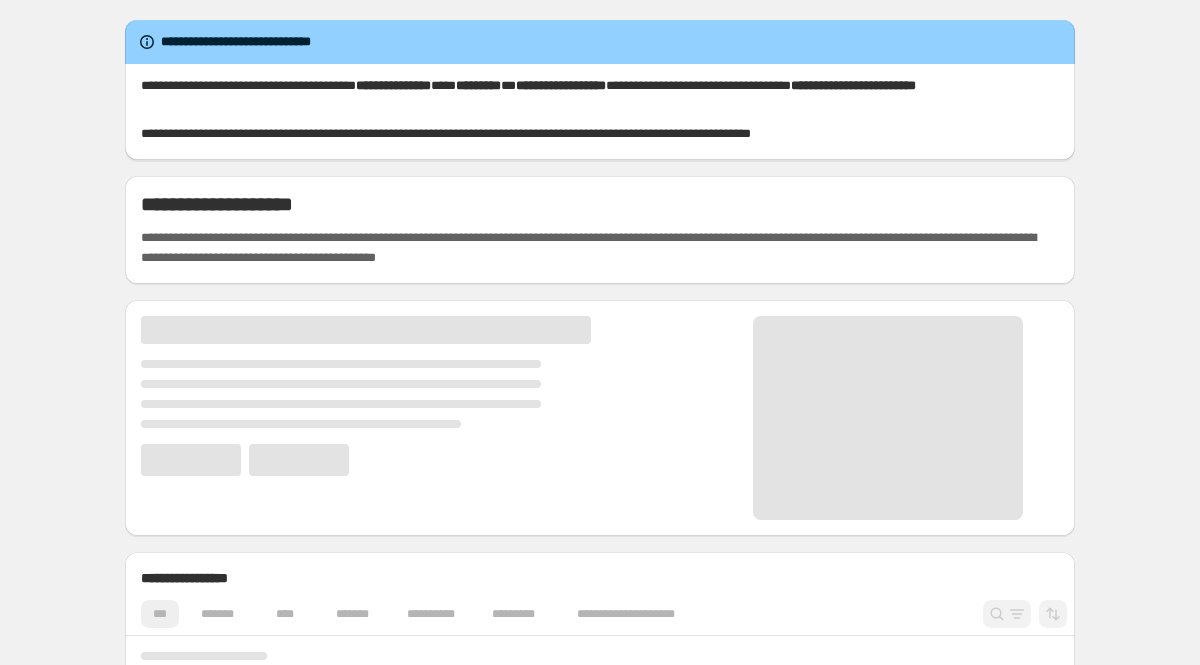 scroll, scrollTop: 0, scrollLeft: 0, axis: both 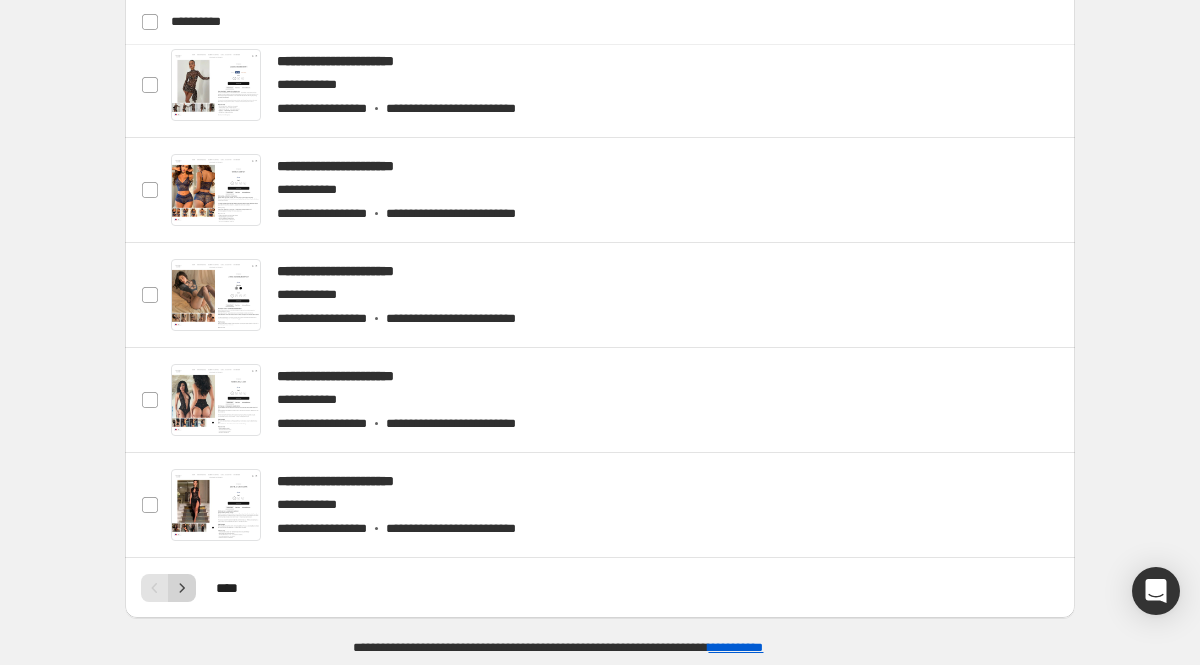 click 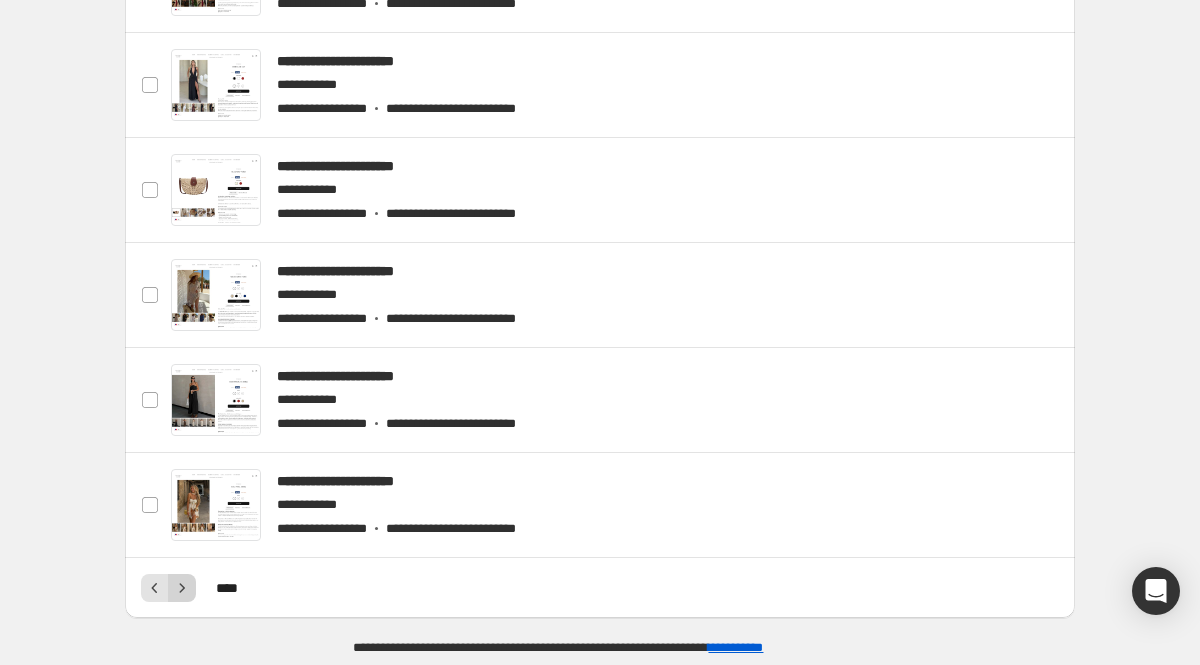 click 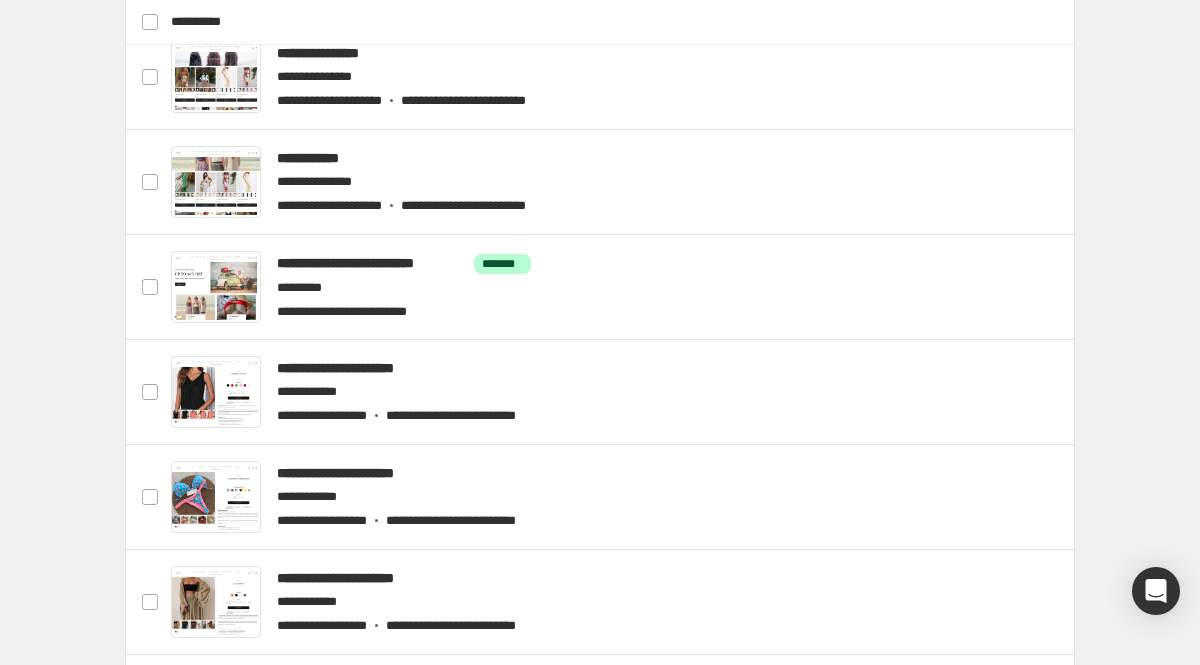 scroll, scrollTop: 965, scrollLeft: 0, axis: vertical 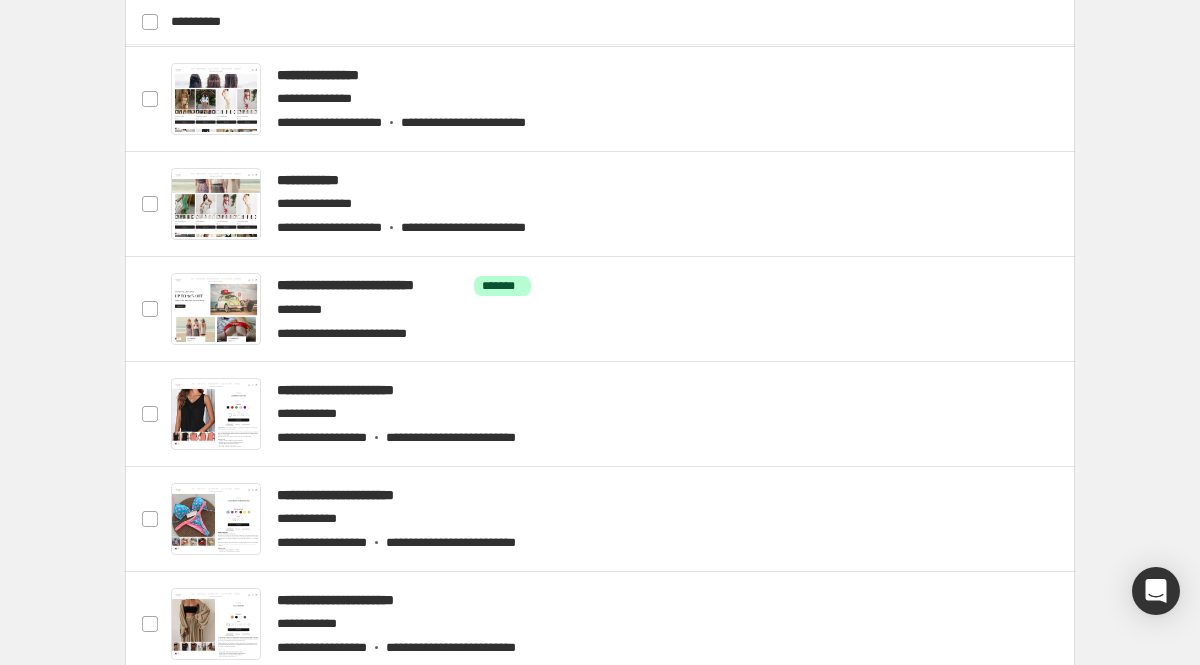 click at bounding box center (624, 414) 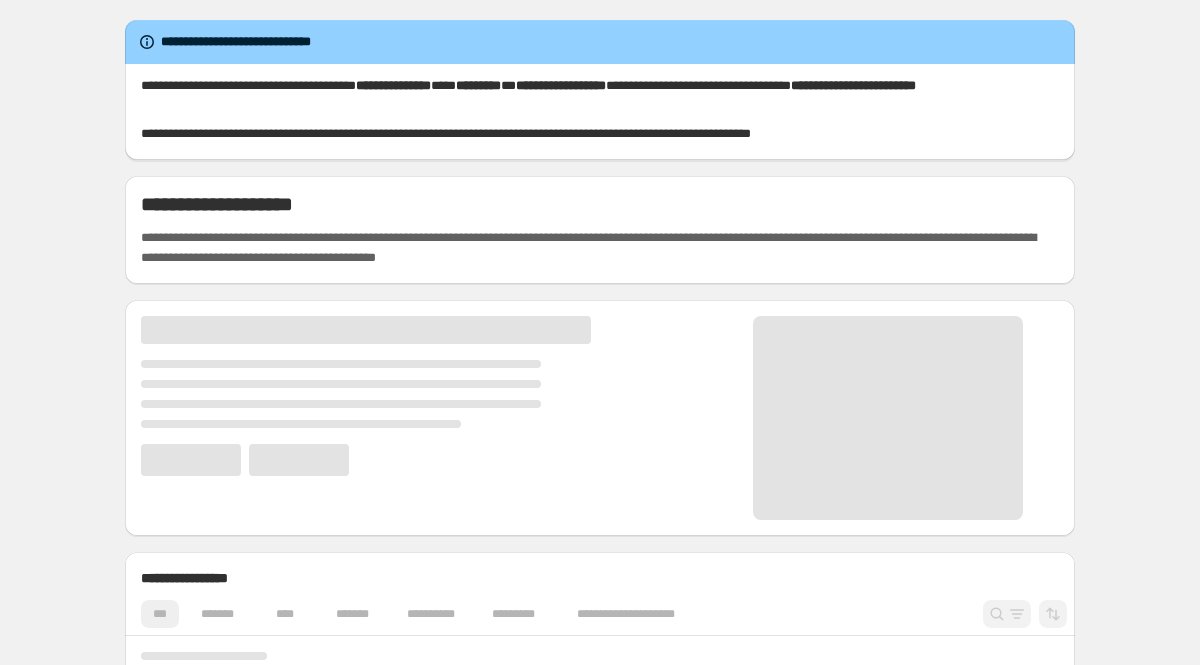 scroll, scrollTop: 0, scrollLeft: 0, axis: both 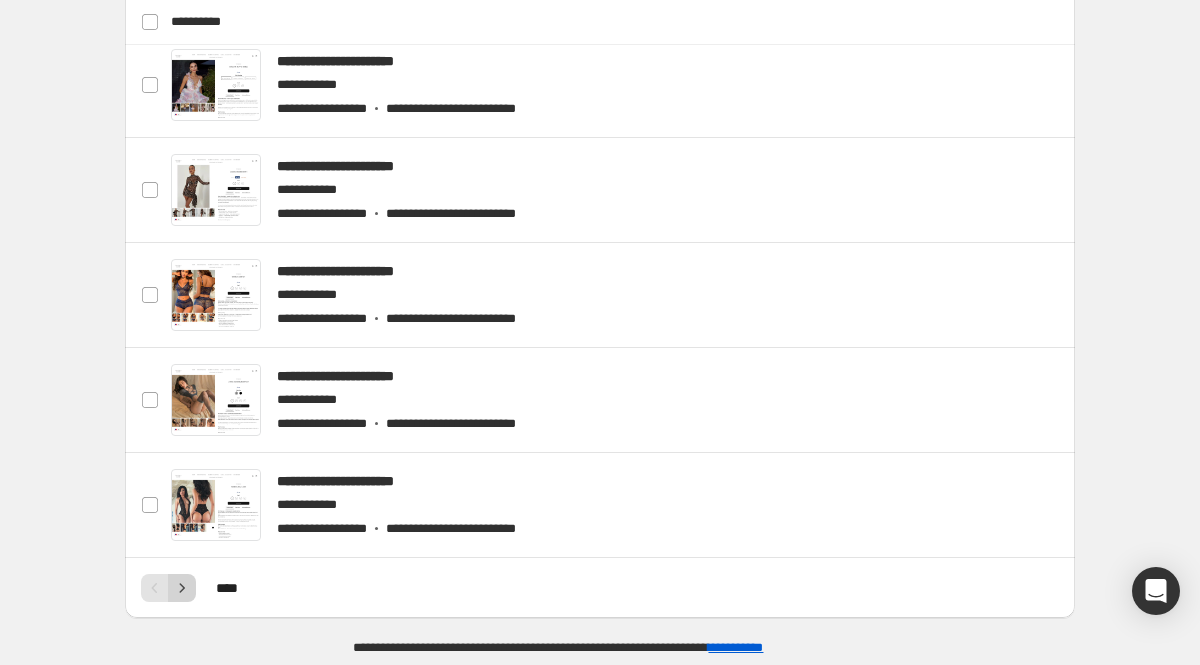 click 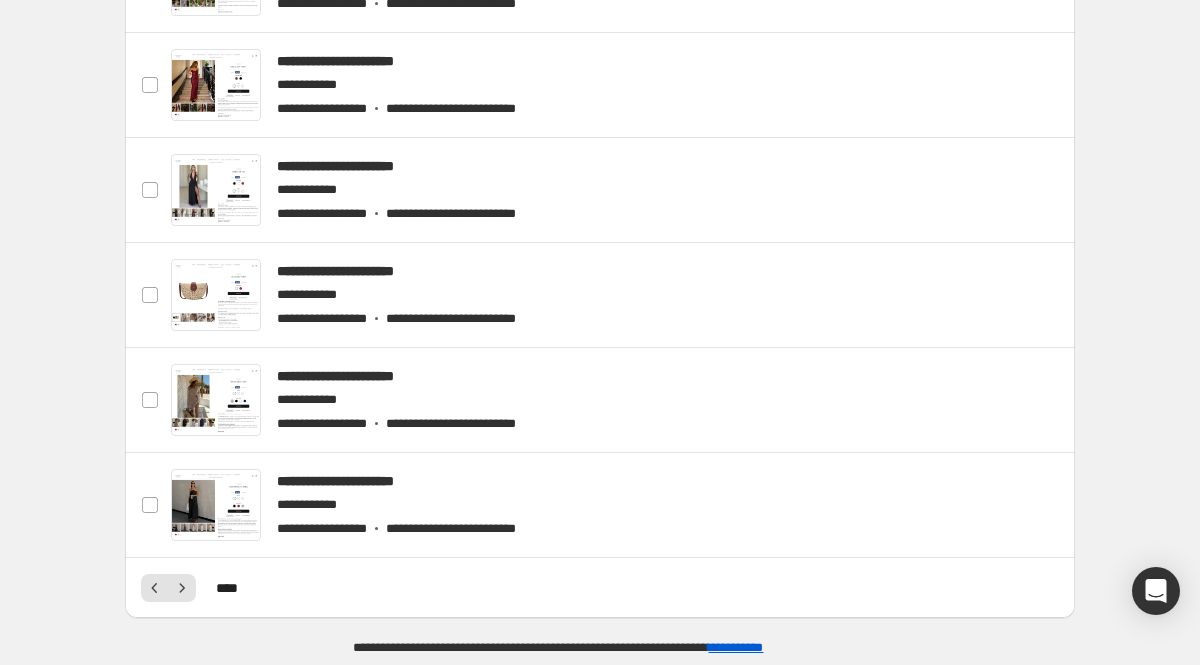 click 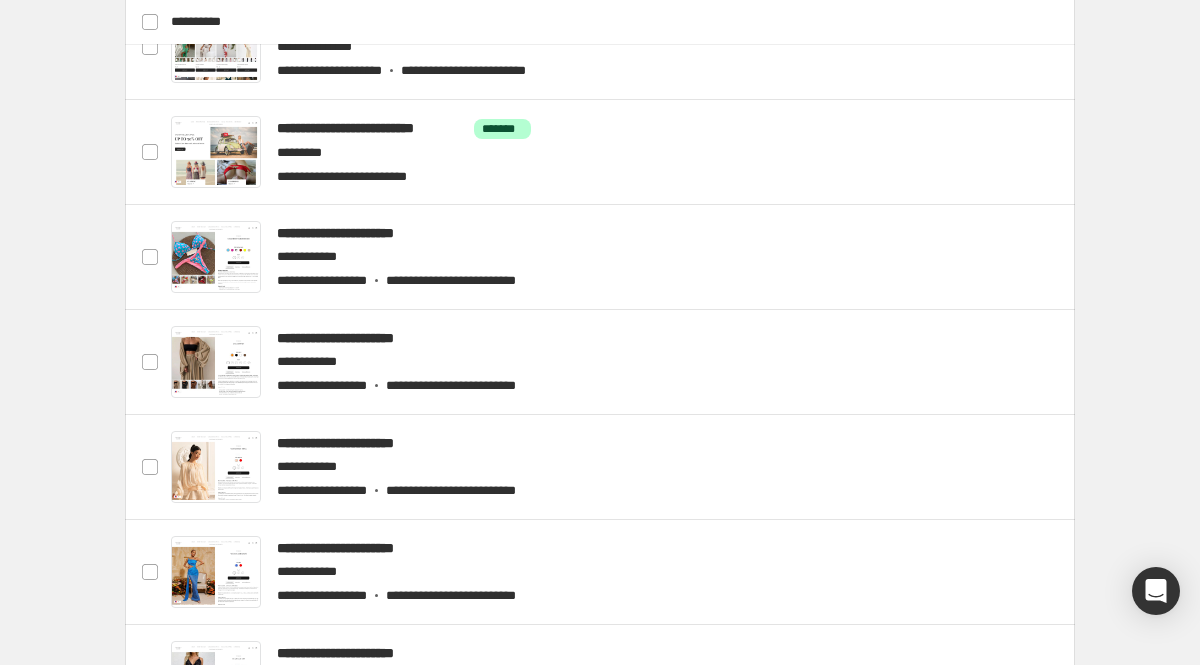 scroll, scrollTop: 1177, scrollLeft: 0, axis: vertical 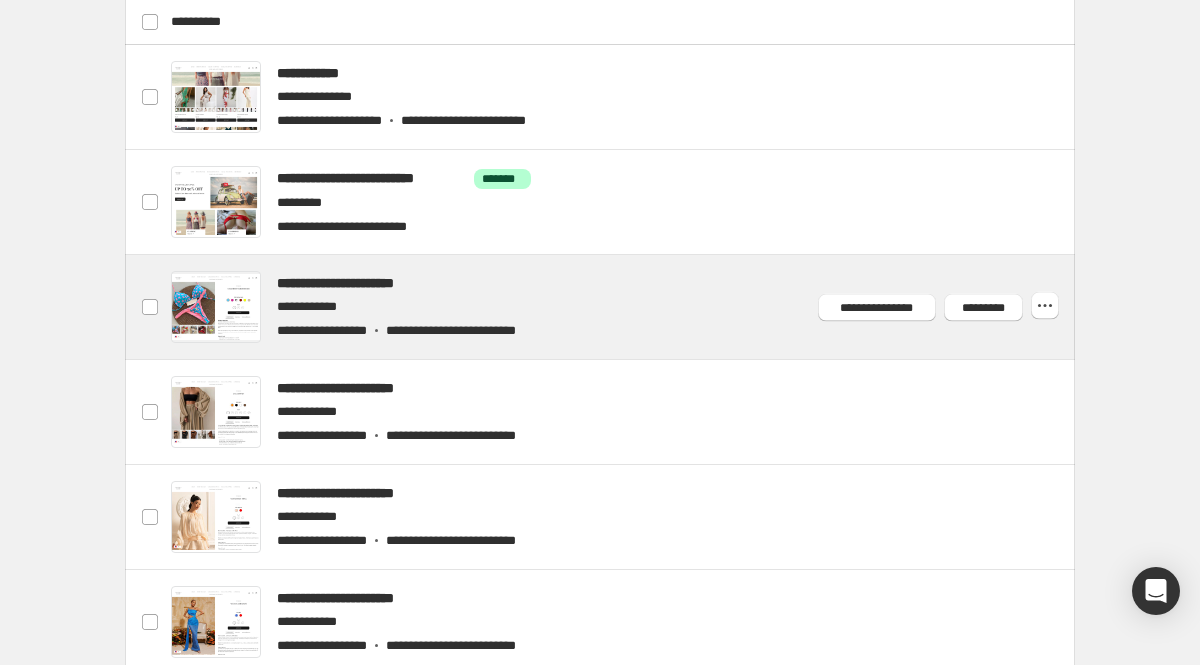 click at bounding box center (624, 307) 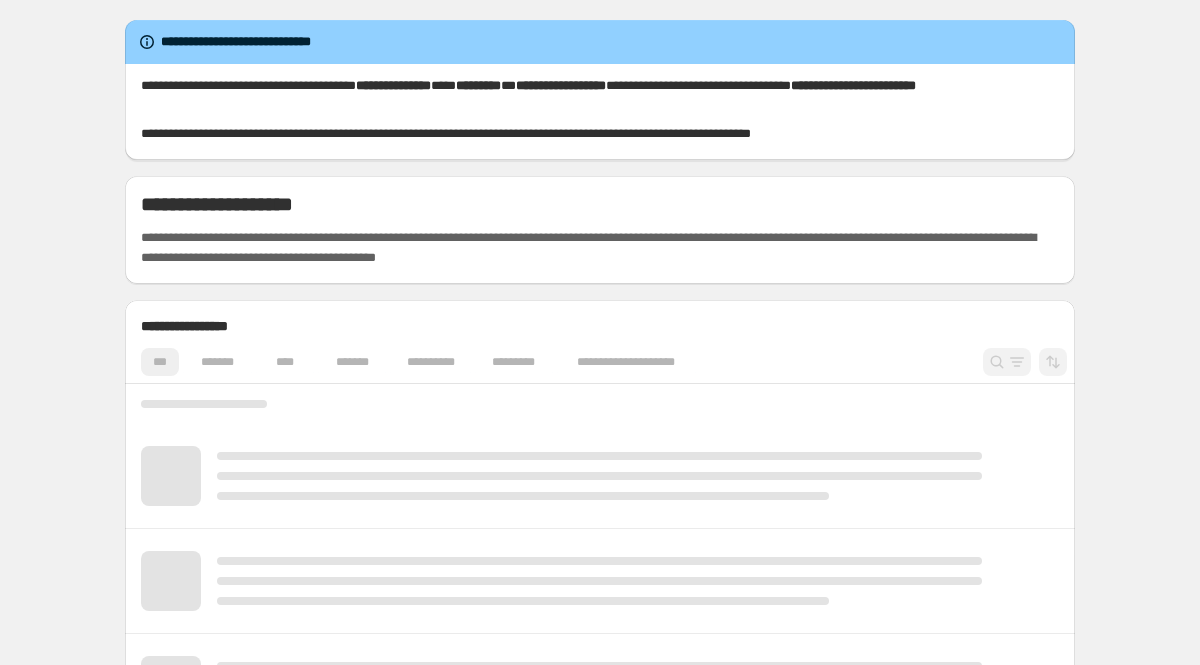 scroll, scrollTop: 0, scrollLeft: 0, axis: both 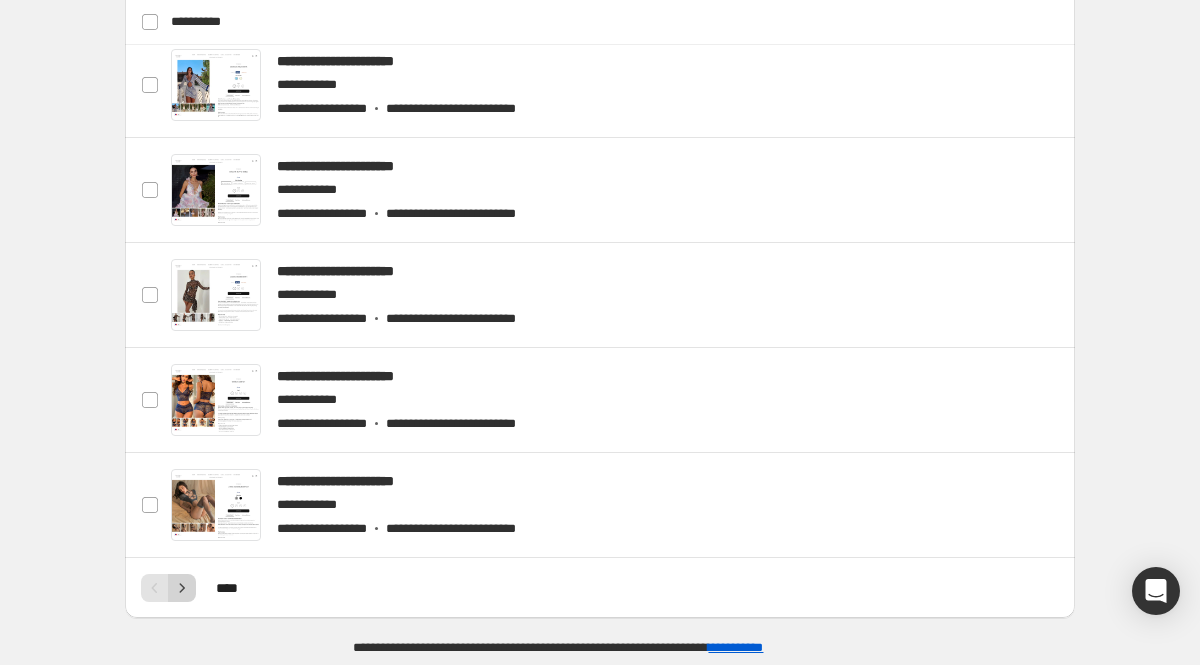 click 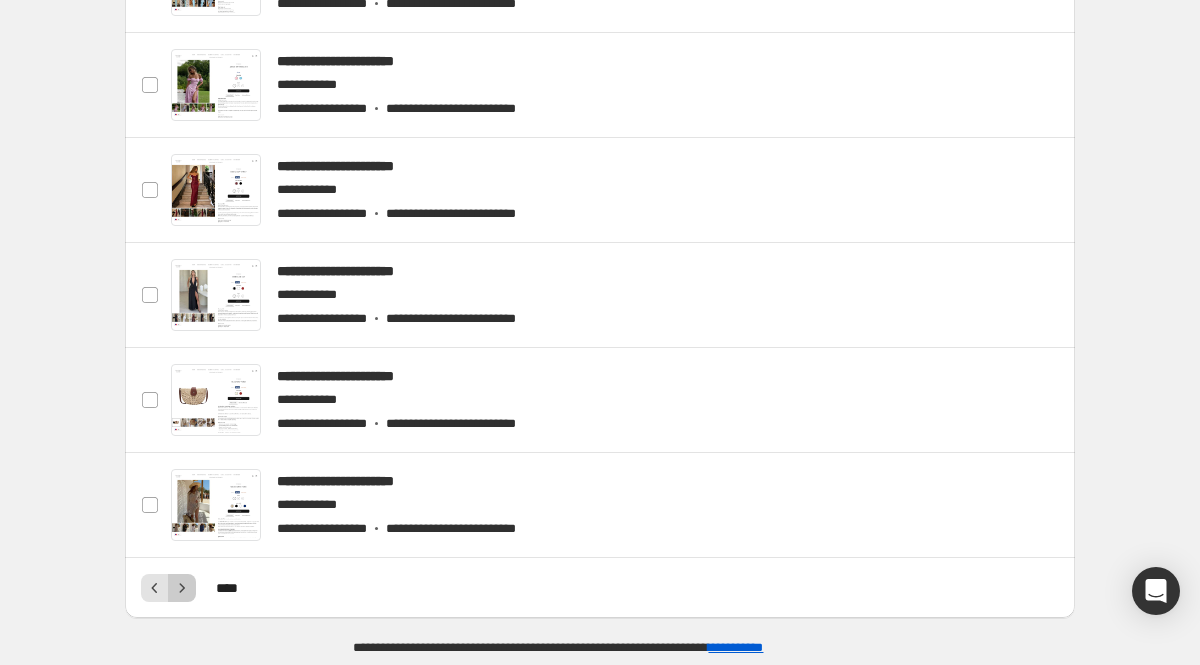 click 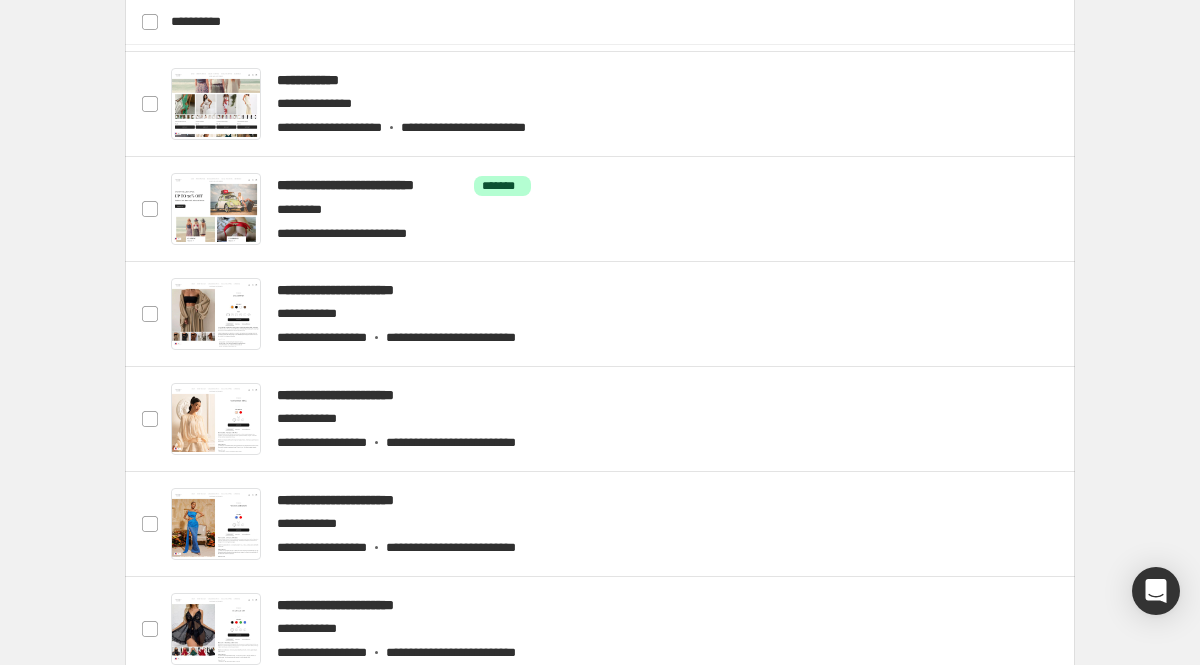 scroll, scrollTop: 1270, scrollLeft: 0, axis: vertical 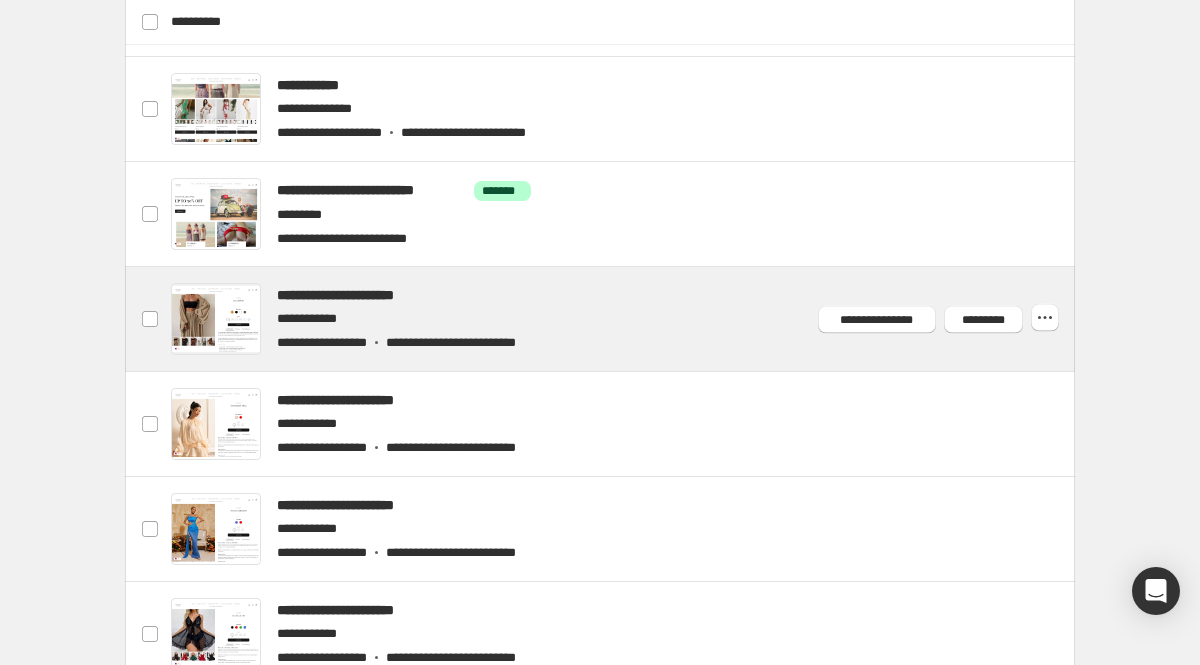 click at bounding box center (624, 319) 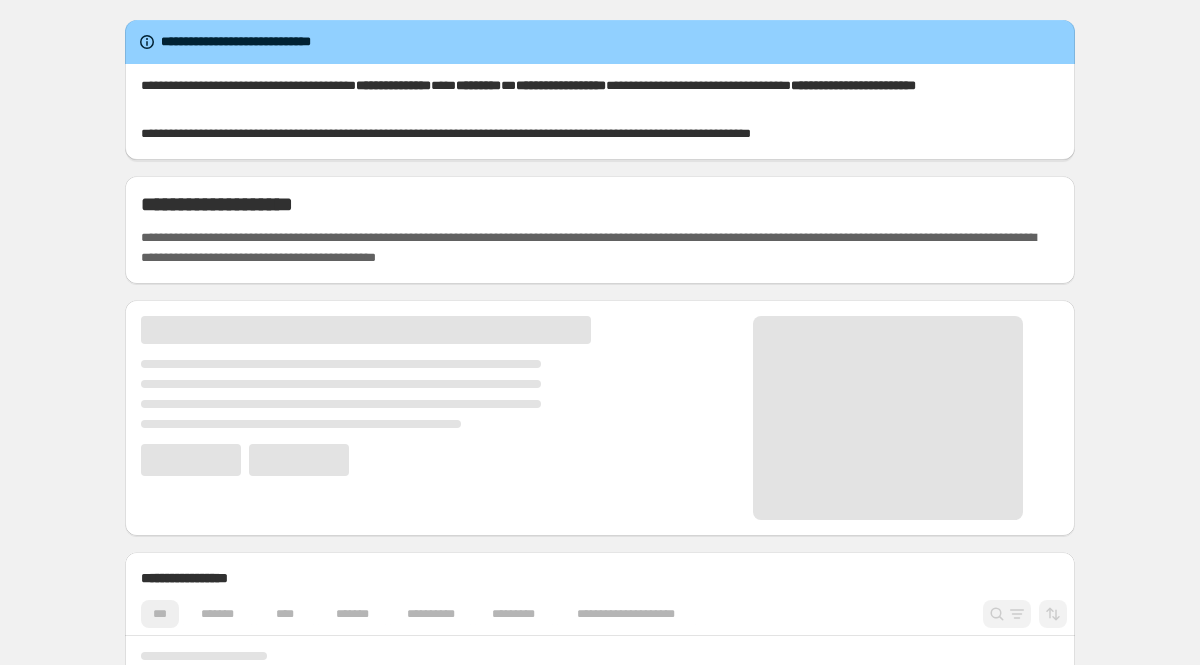 scroll, scrollTop: 0, scrollLeft: 0, axis: both 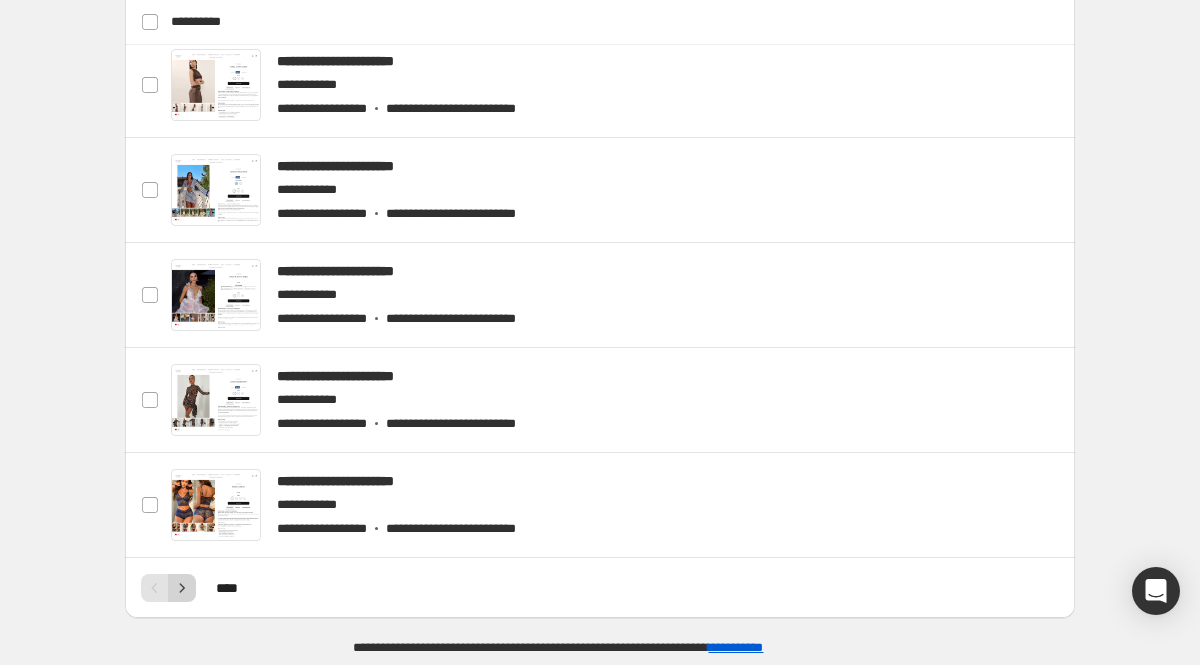 click 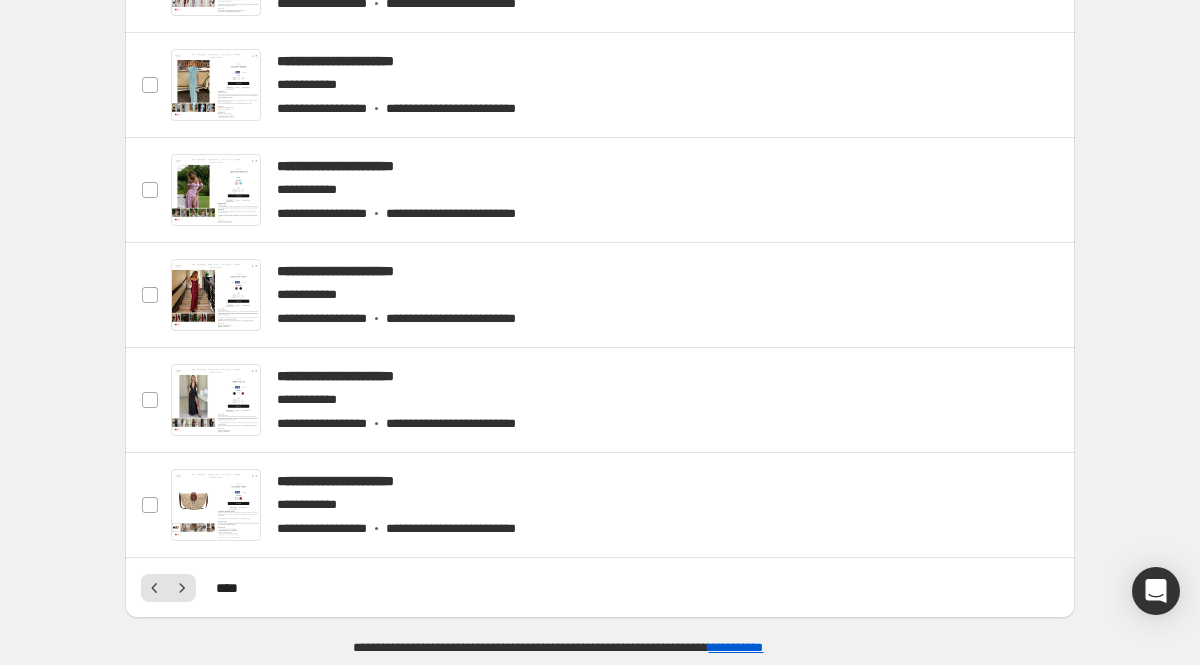 click 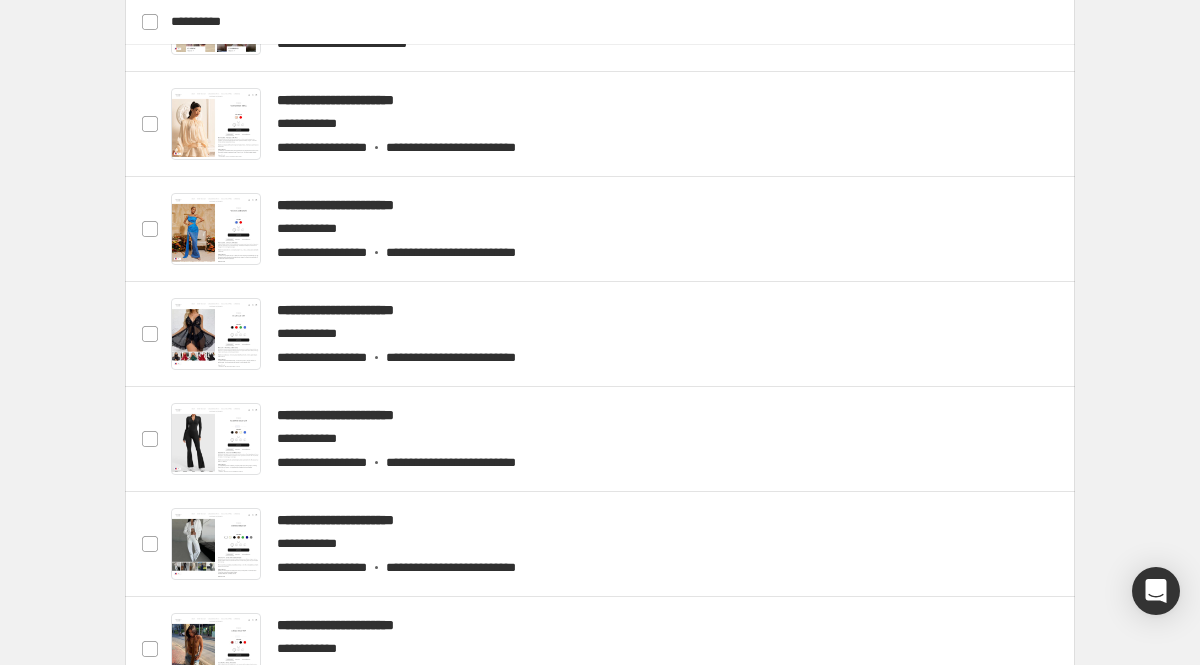 scroll, scrollTop: 1539, scrollLeft: 0, axis: vertical 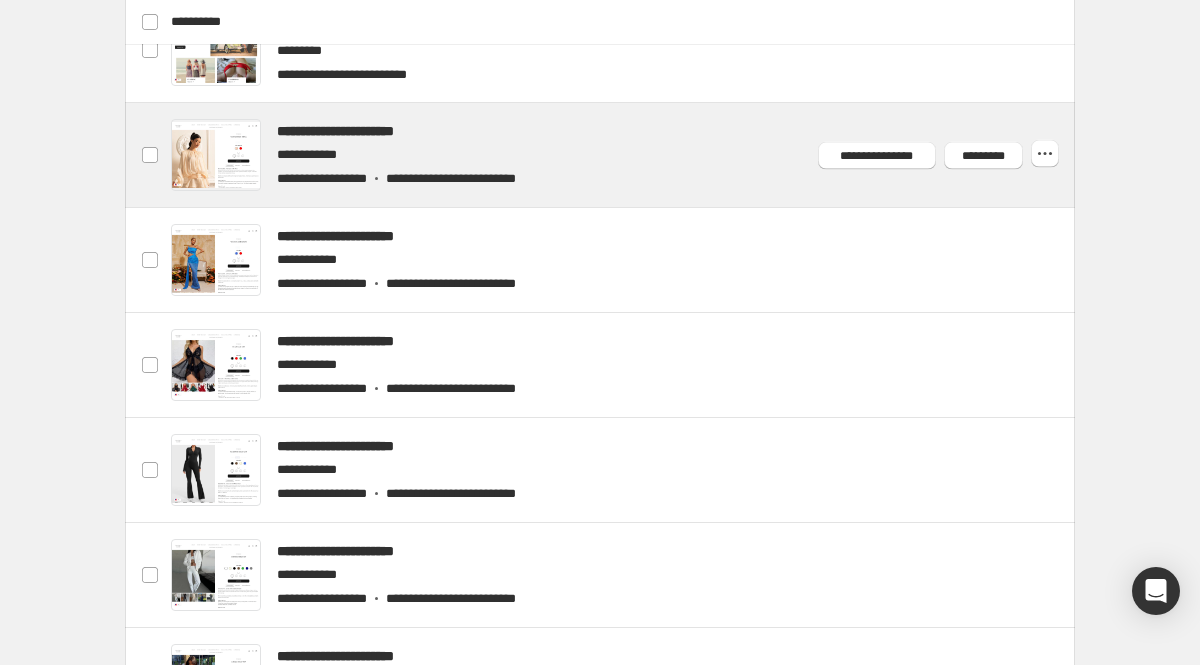 click at bounding box center (624, 155) 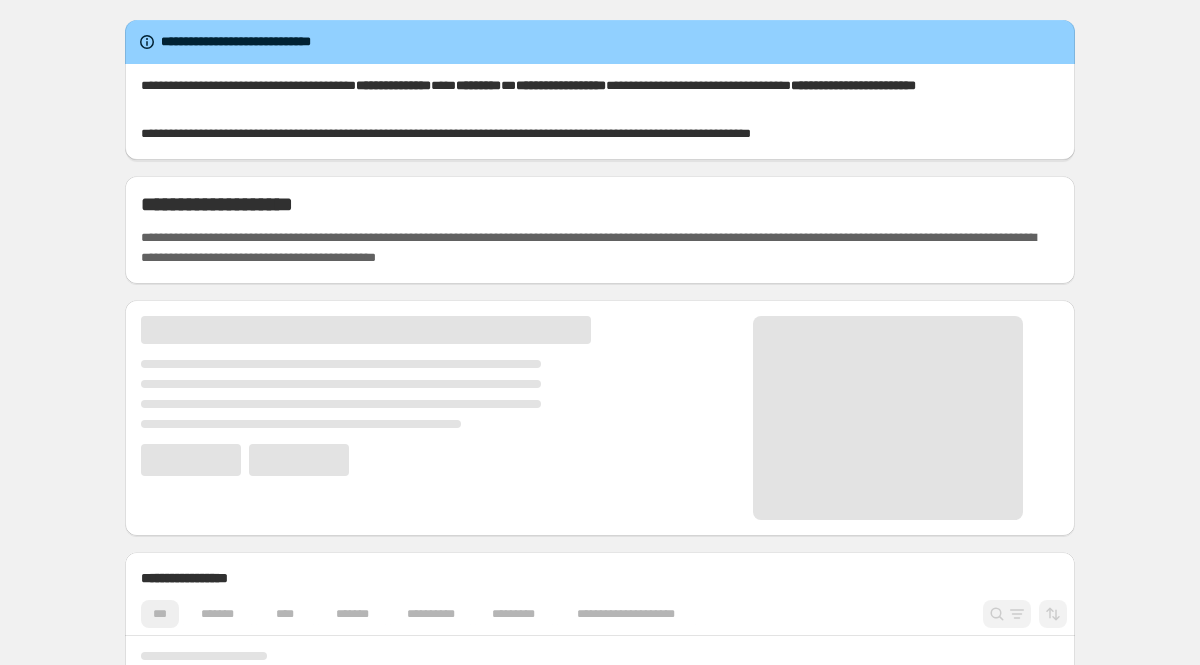 scroll, scrollTop: 0, scrollLeft: 0, axis: both 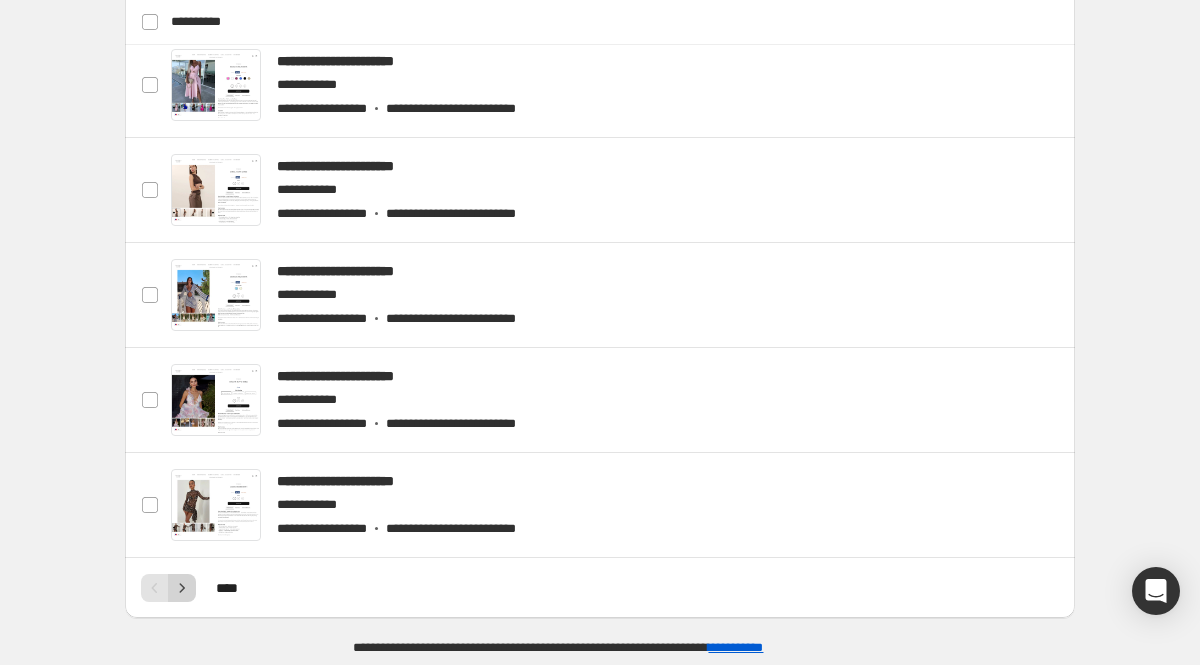 click at bounding box center (182, 588) 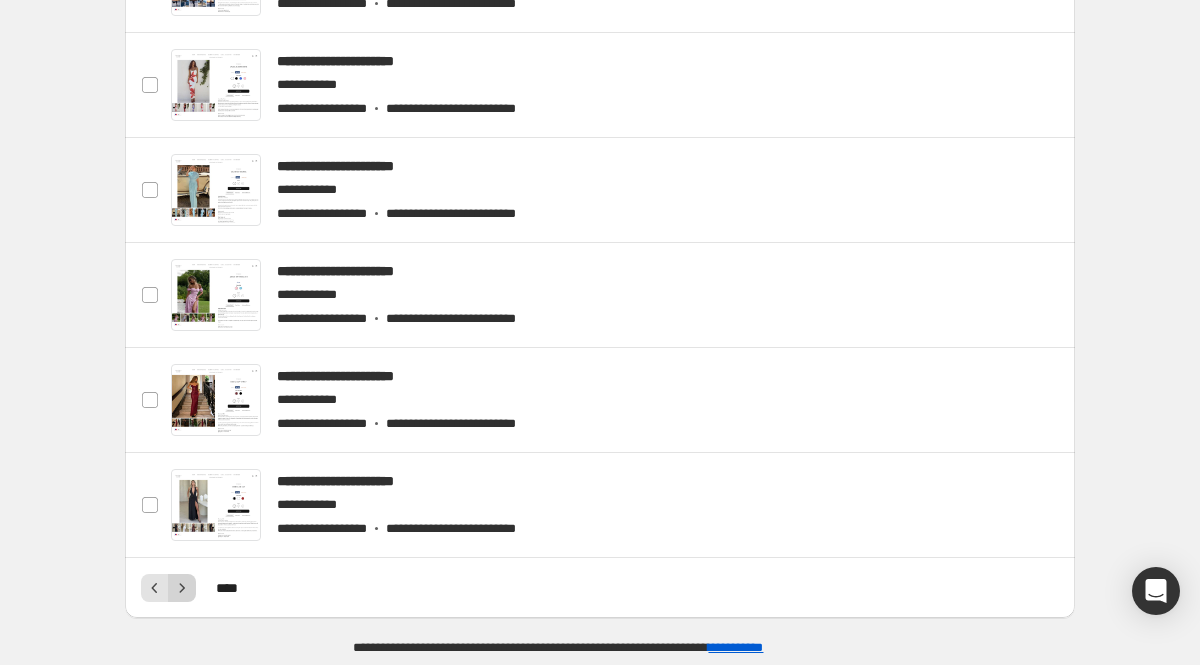 click at bounding box center (182, 588) 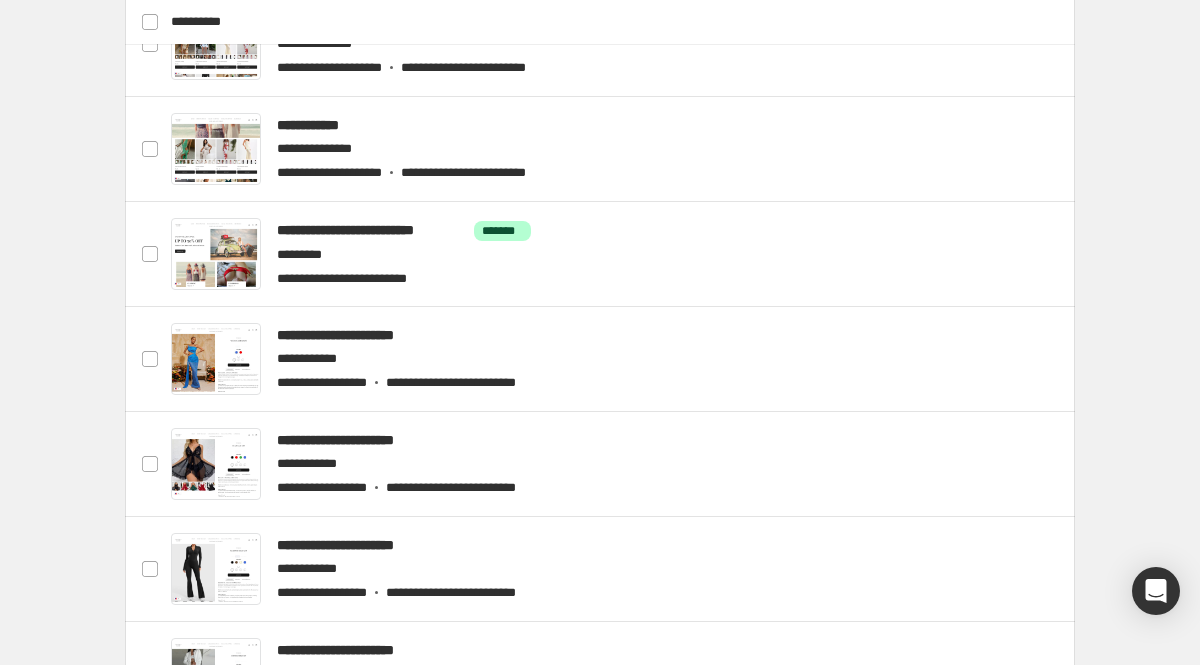 scroll, scrollTop: 1438, scrollLeft: 0, axis: vertical 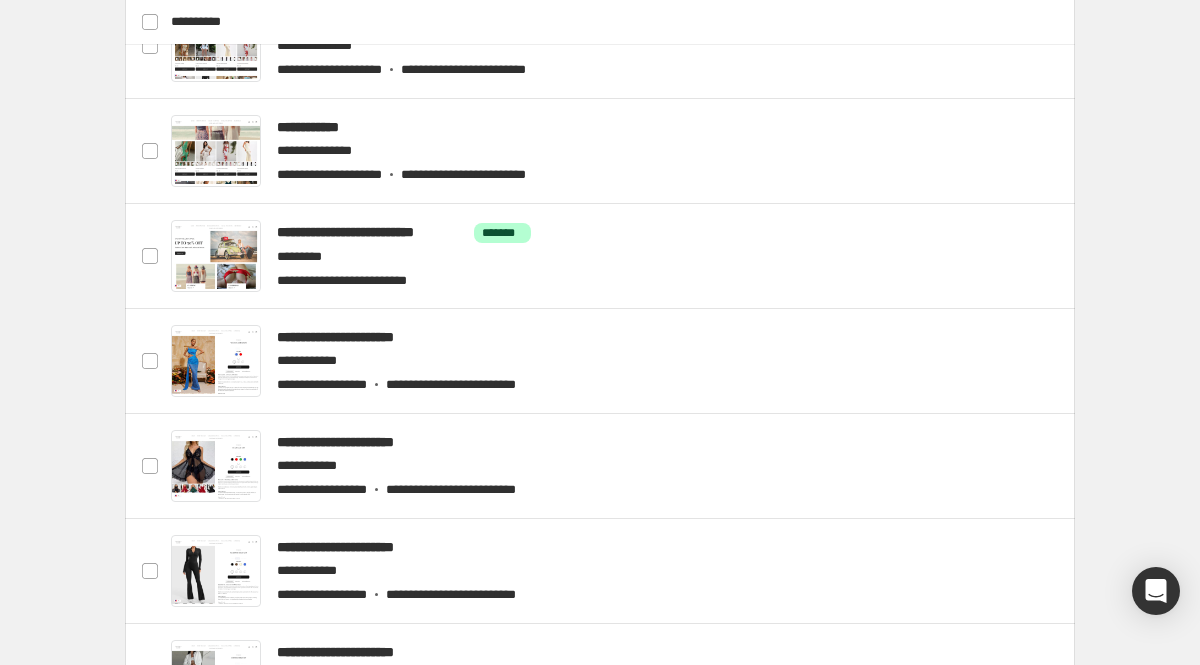 click at bounding box center [624, 361] 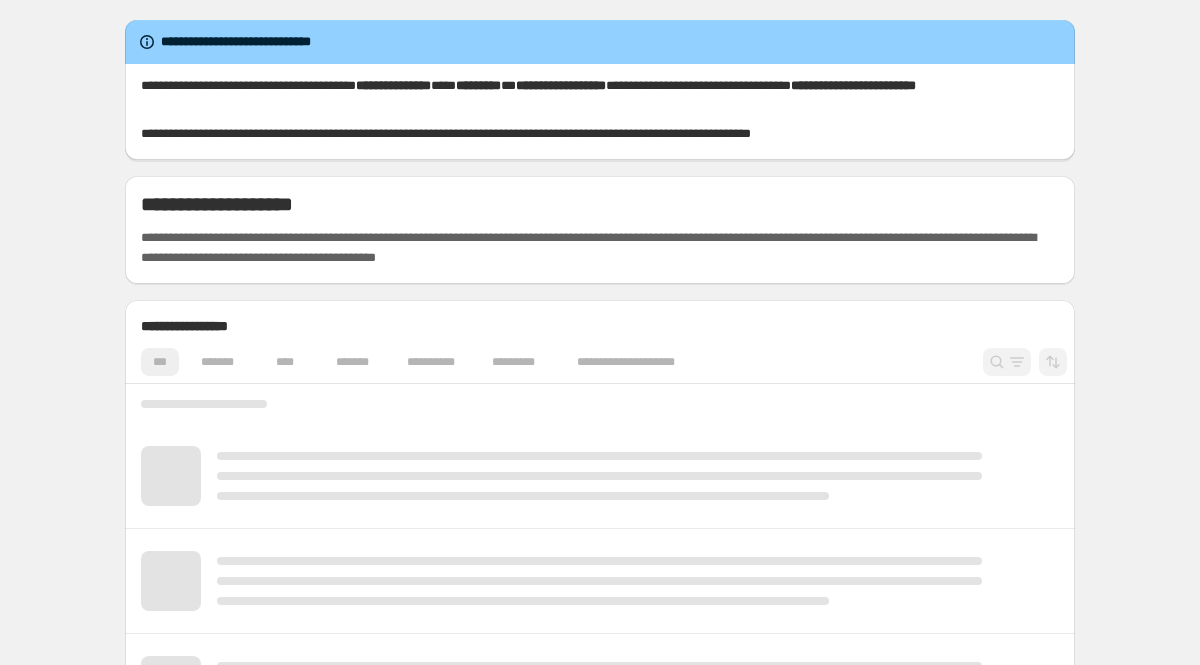 scroll, scrollTop: 0, scrollLeft: 0, axis: both 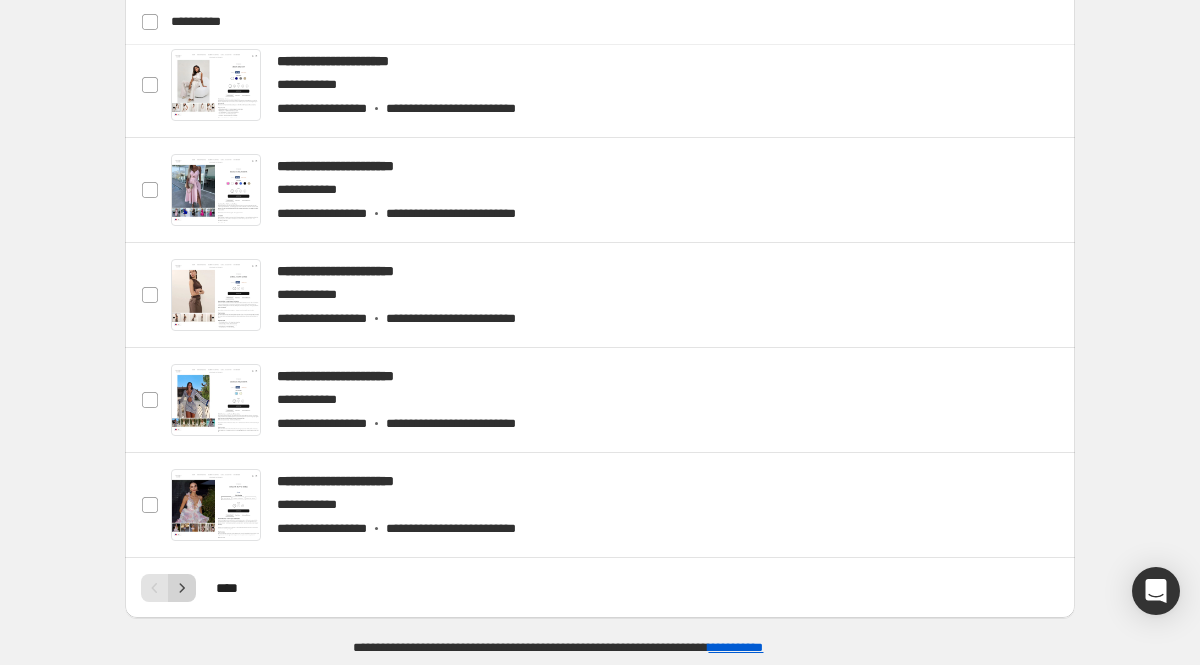 click at bounding box center [182, 588] 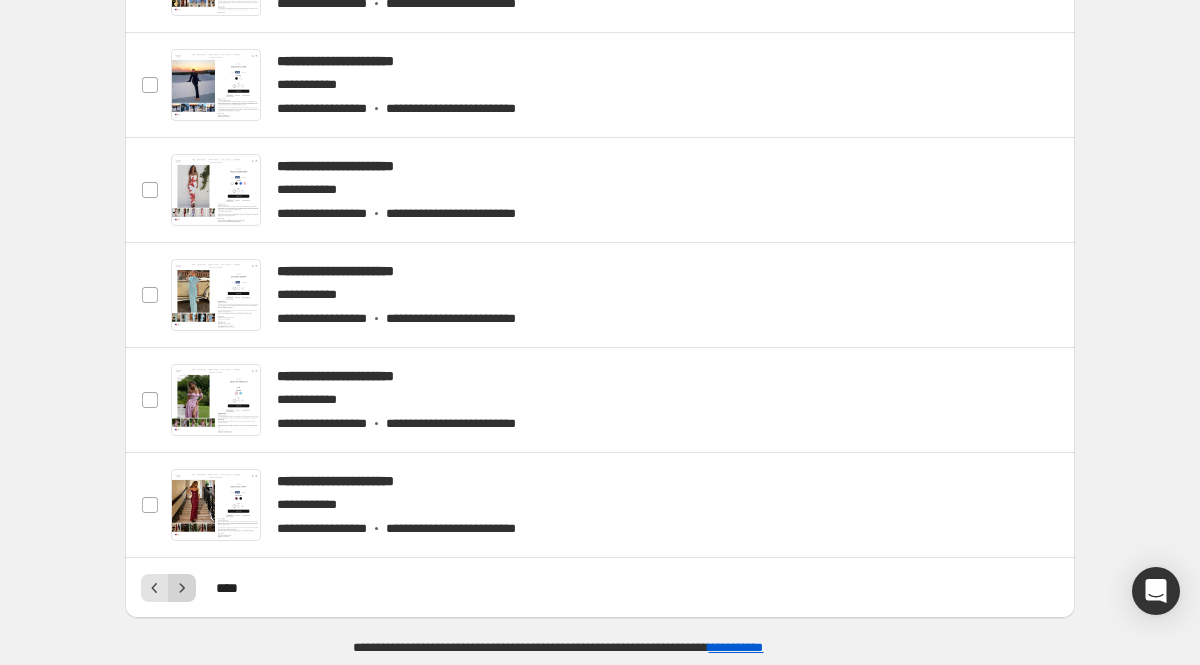 click 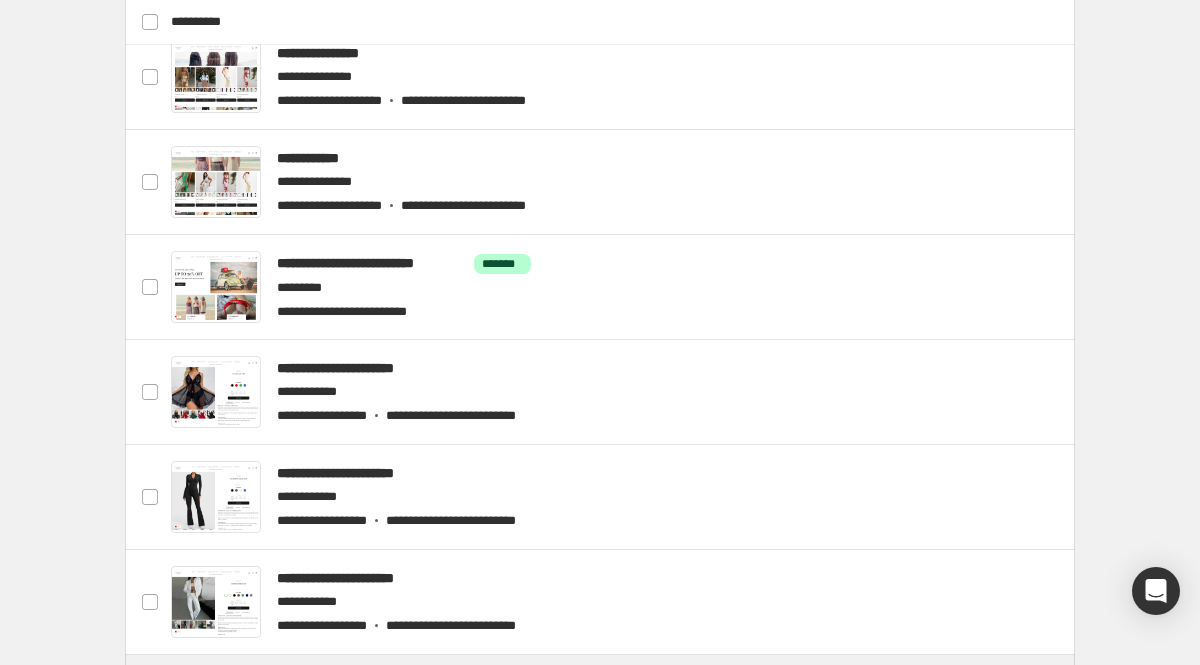 scroll, scrollTop: 1510, scrollLeft: 0, axis: vertical 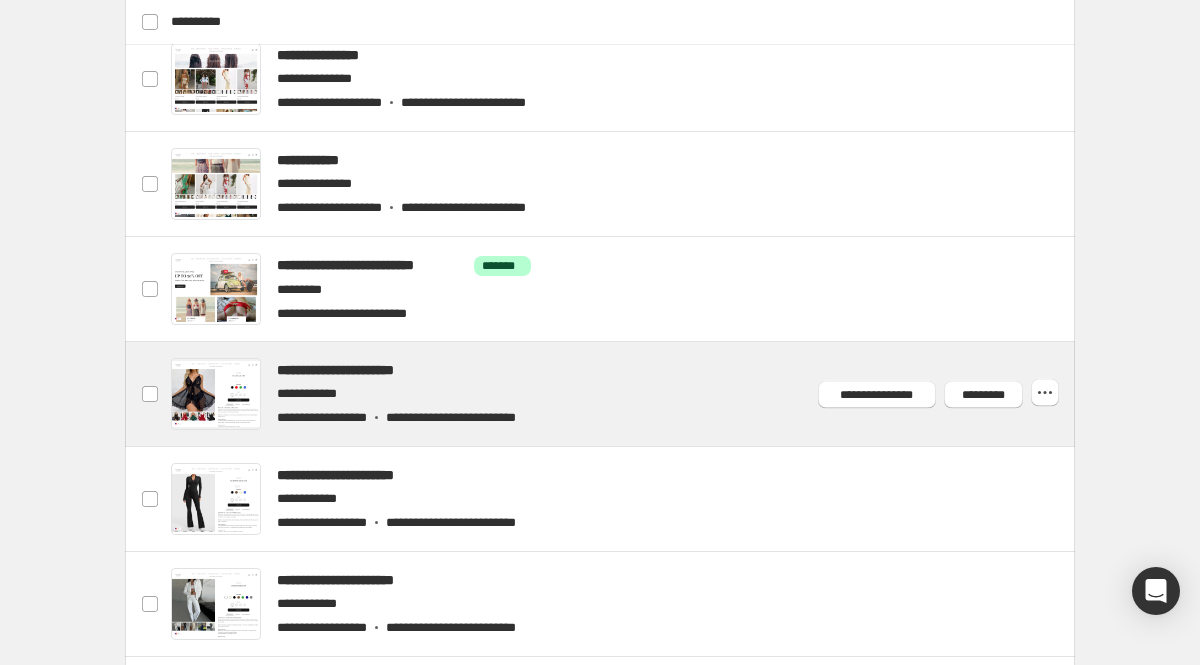 click at bounding box center [624, 394] 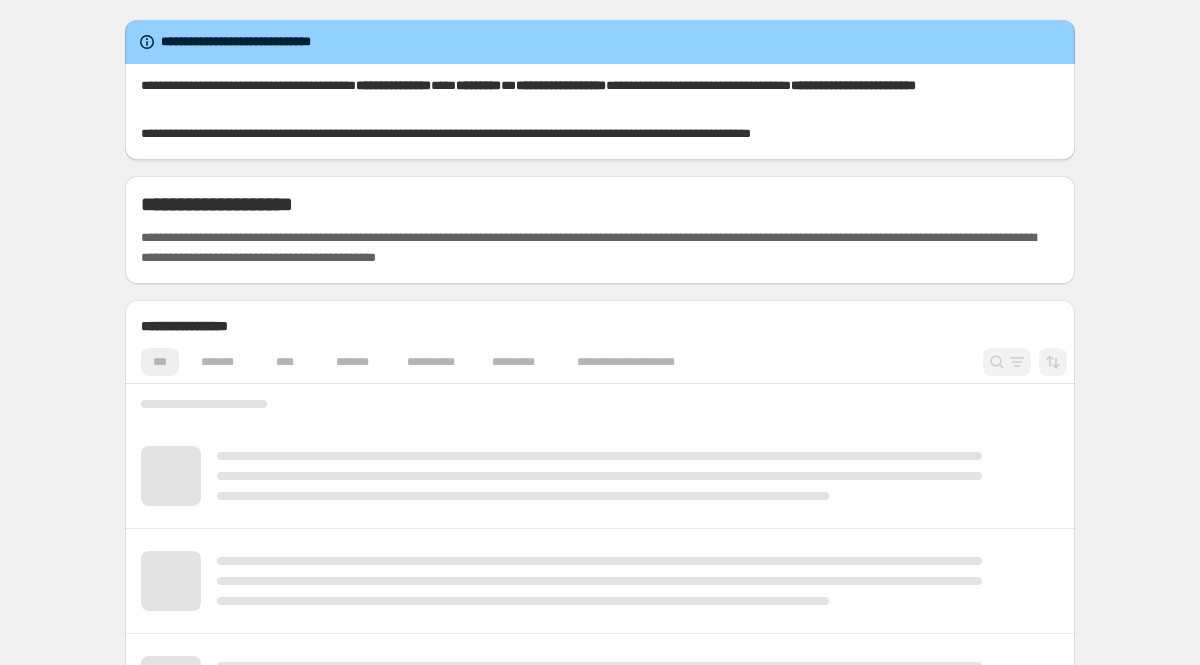 scroll, scrollTop: 0, scrollLeft: 0, axis: both 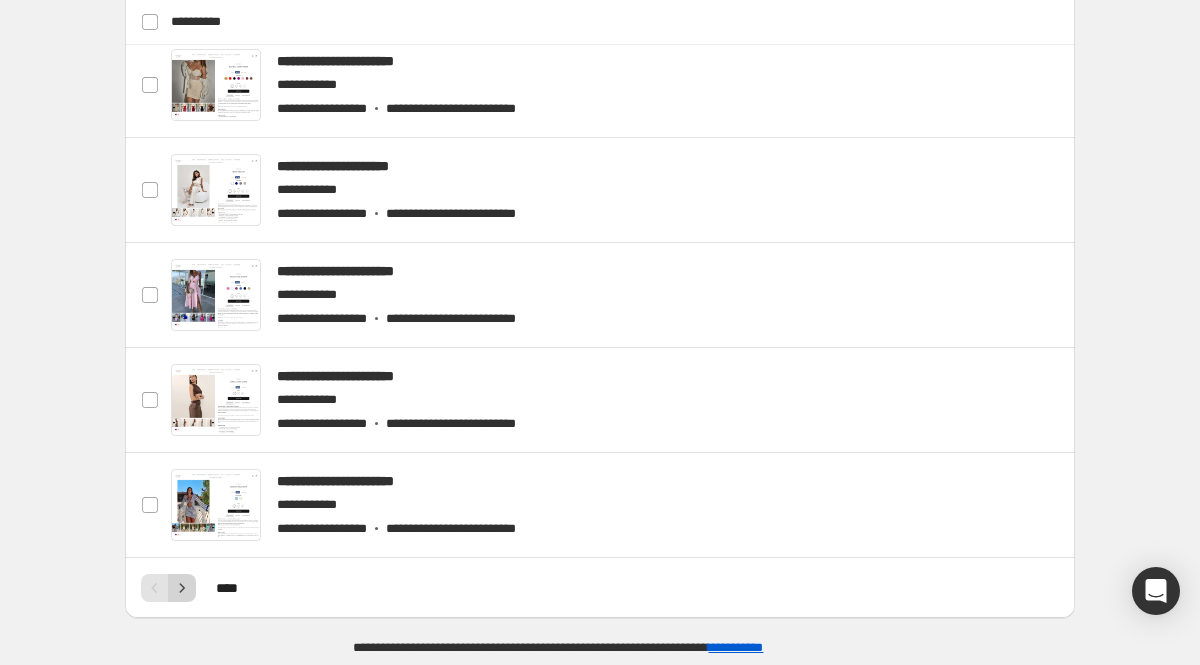 click 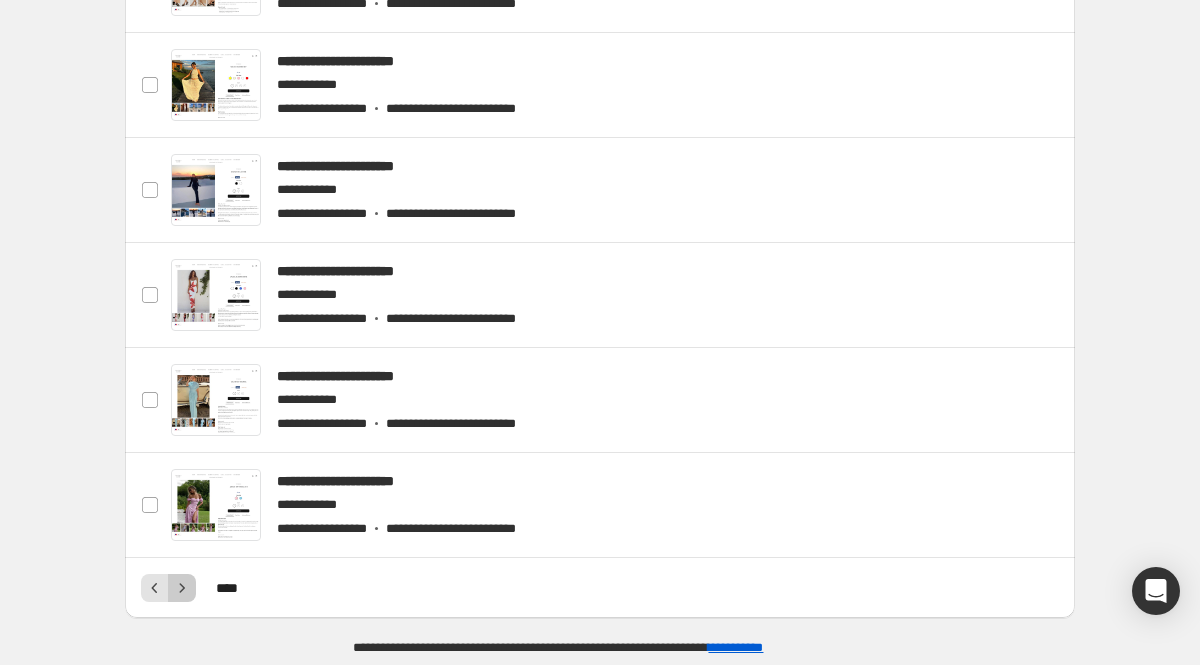 click 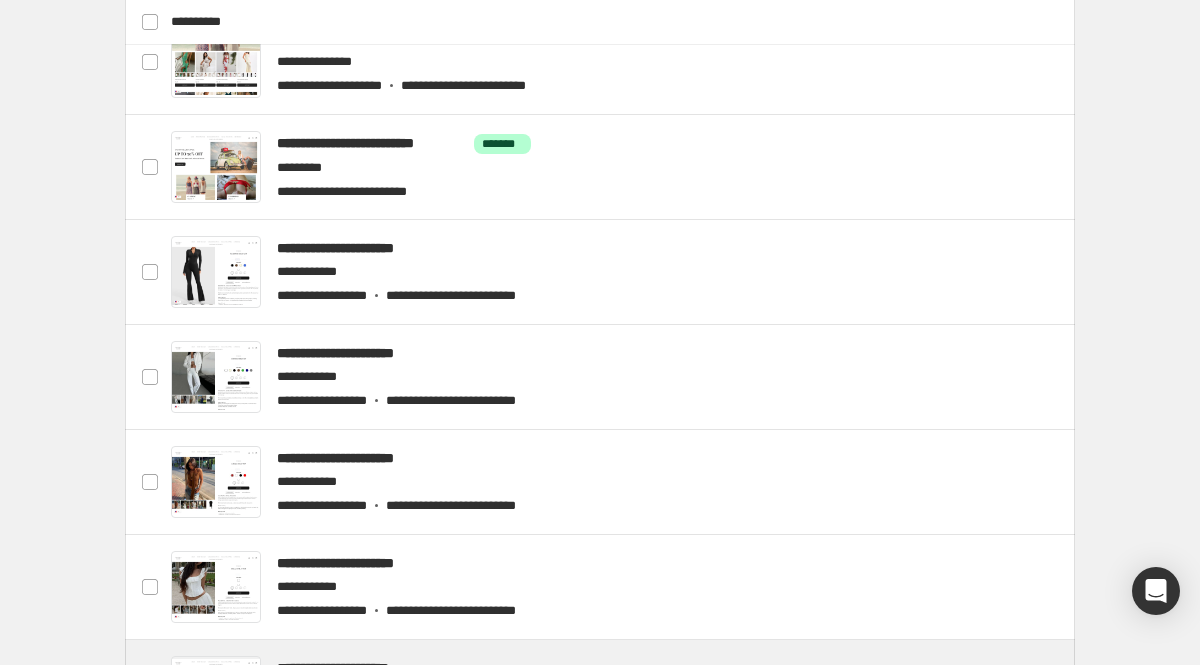 scroll, scrollTop: 1726, scrollLeft: 0, axis: vertical 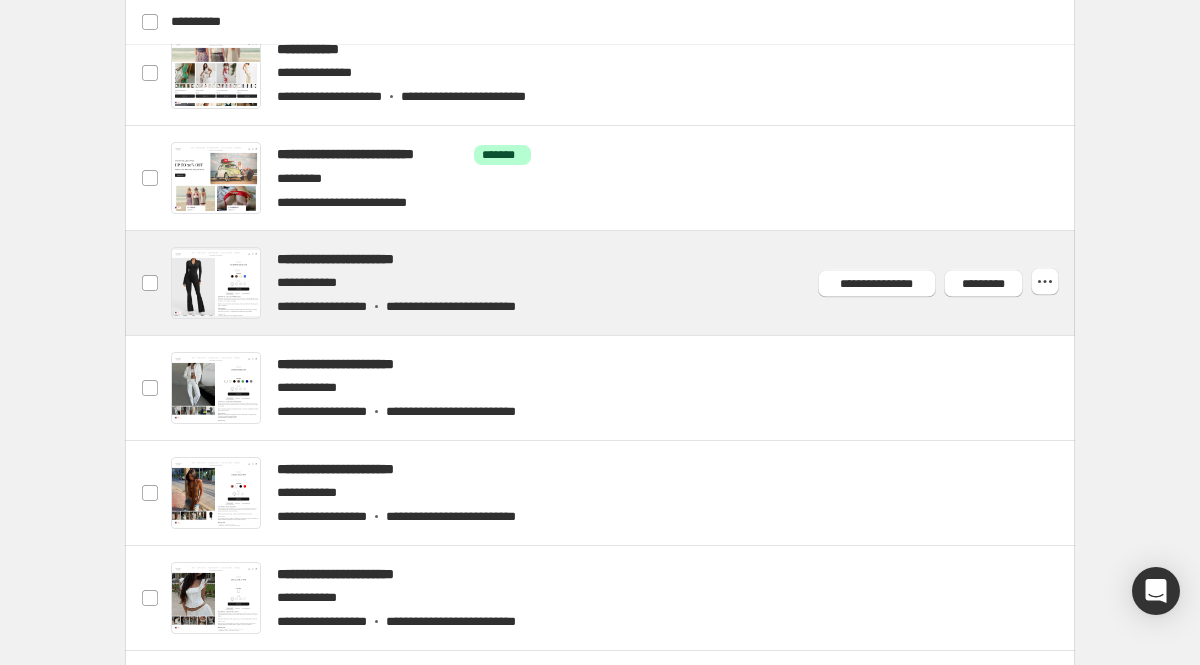 click at bounding box center (624, 283) 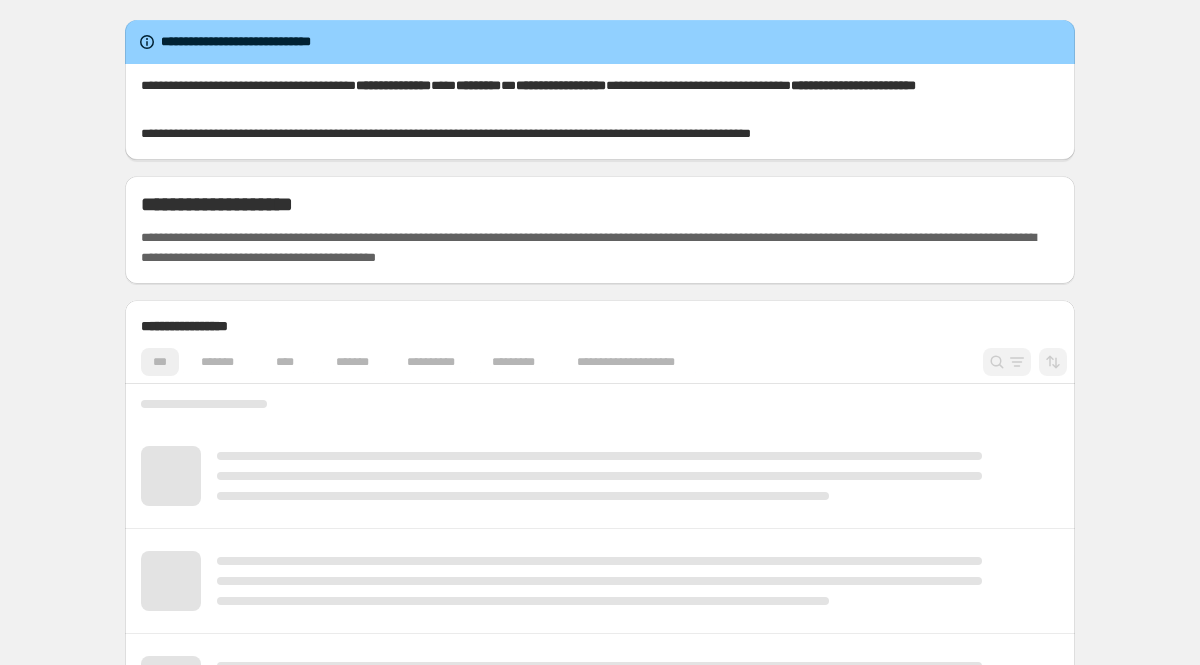 scroll, scrollTop: 0, scrollLeft: 0, axis: both 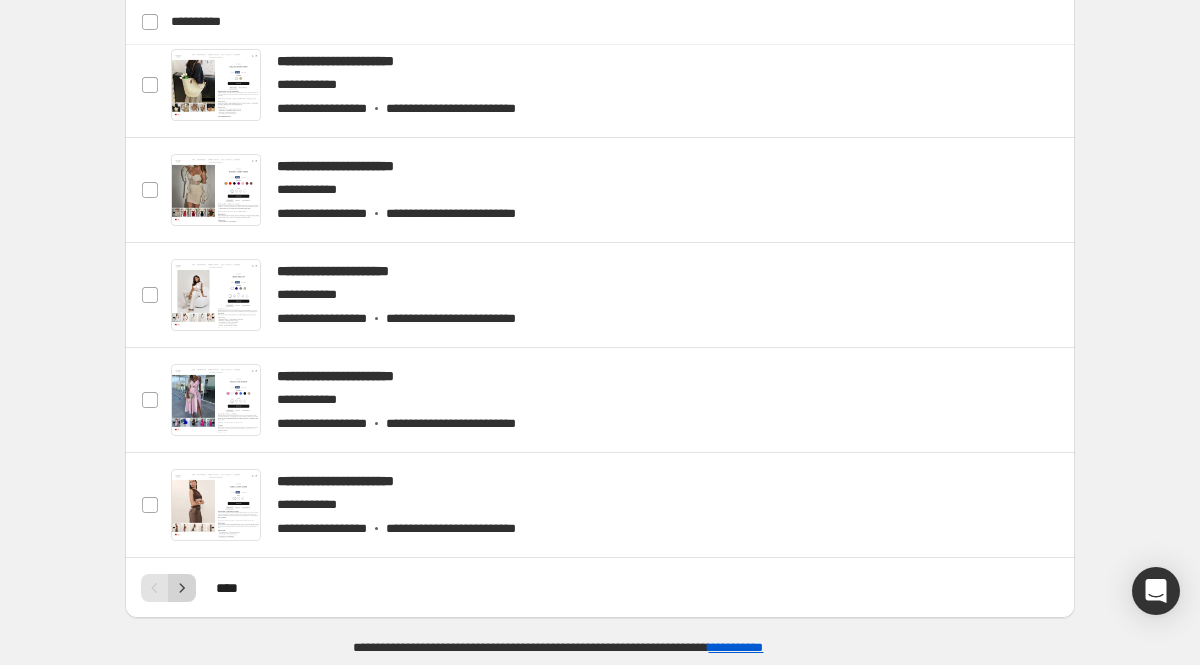 click 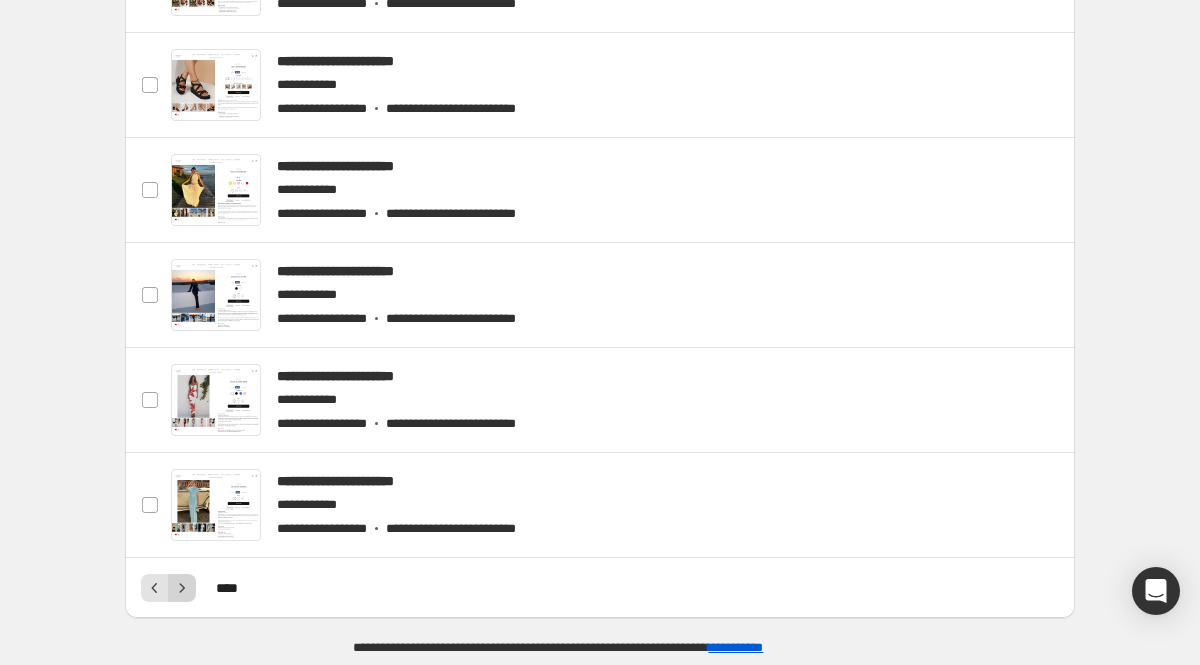 click 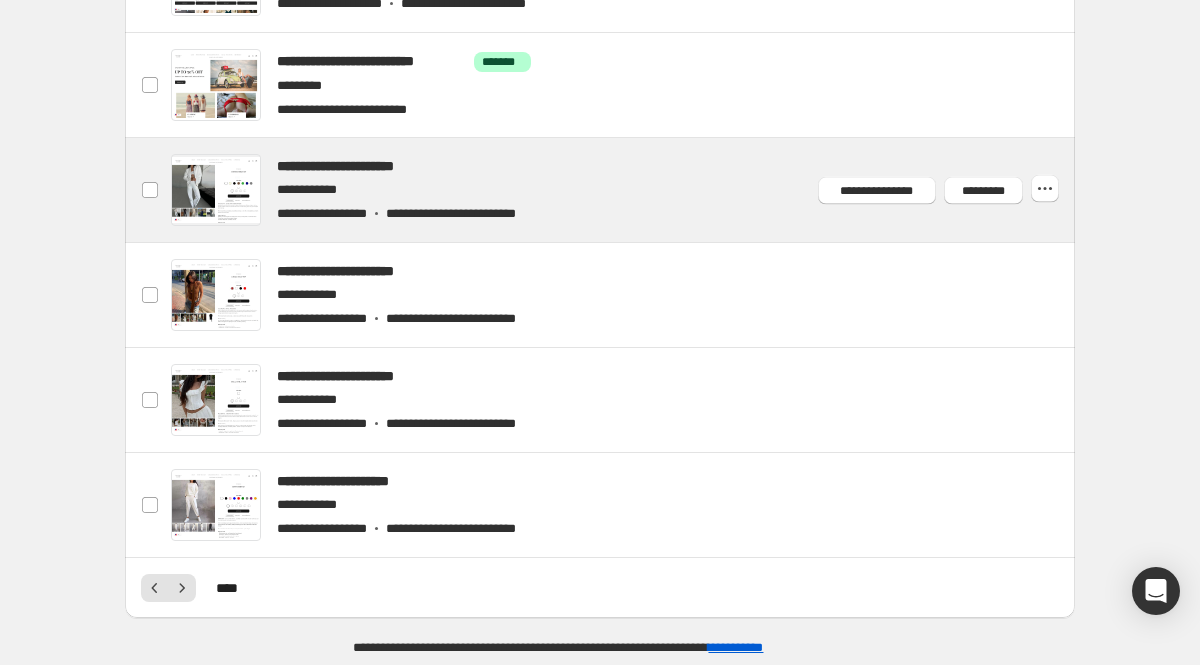 click at bounding box center [624, 190] 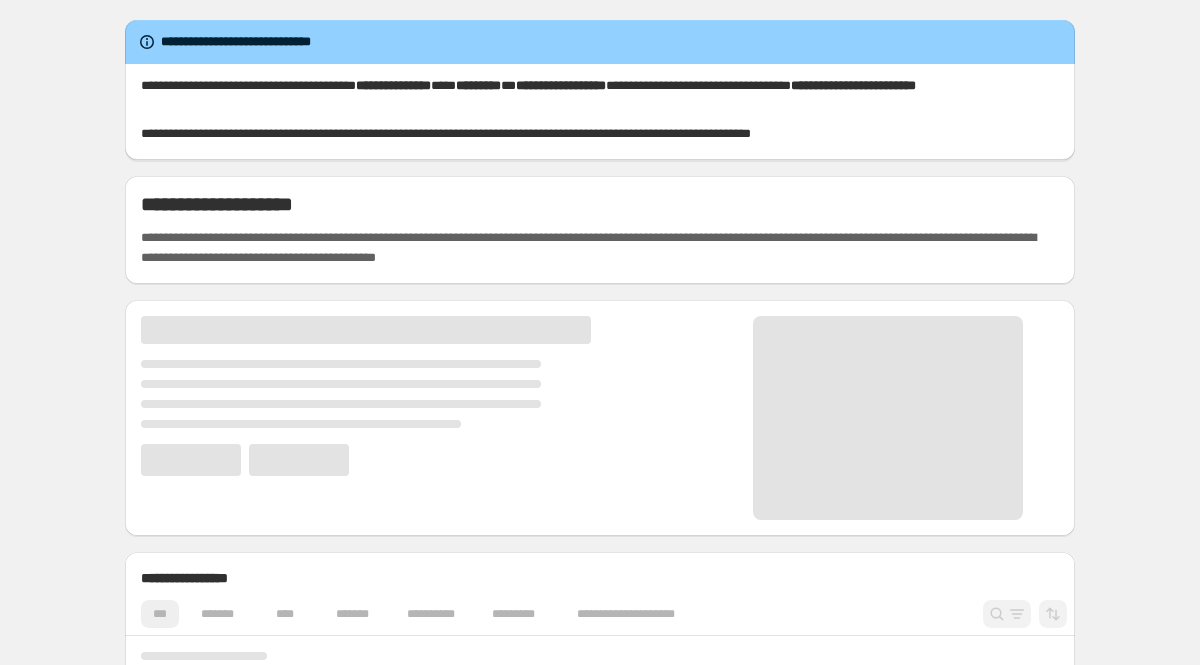 scroll, scrollTop: 0, scrollLeft: 0, axis: both 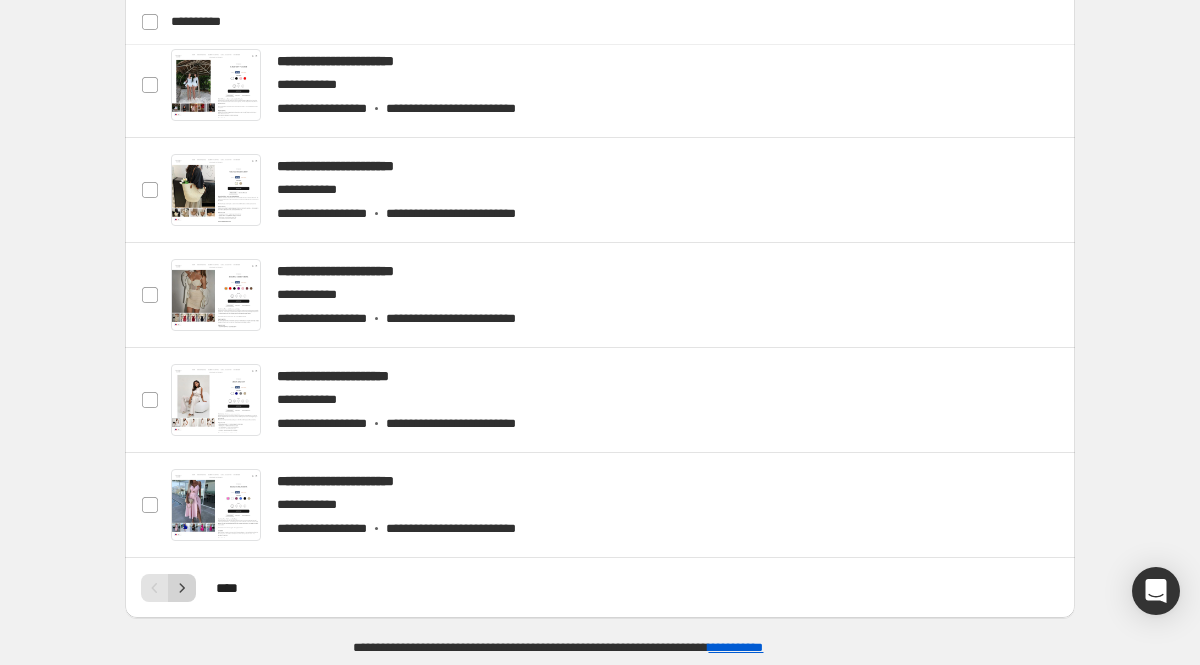click 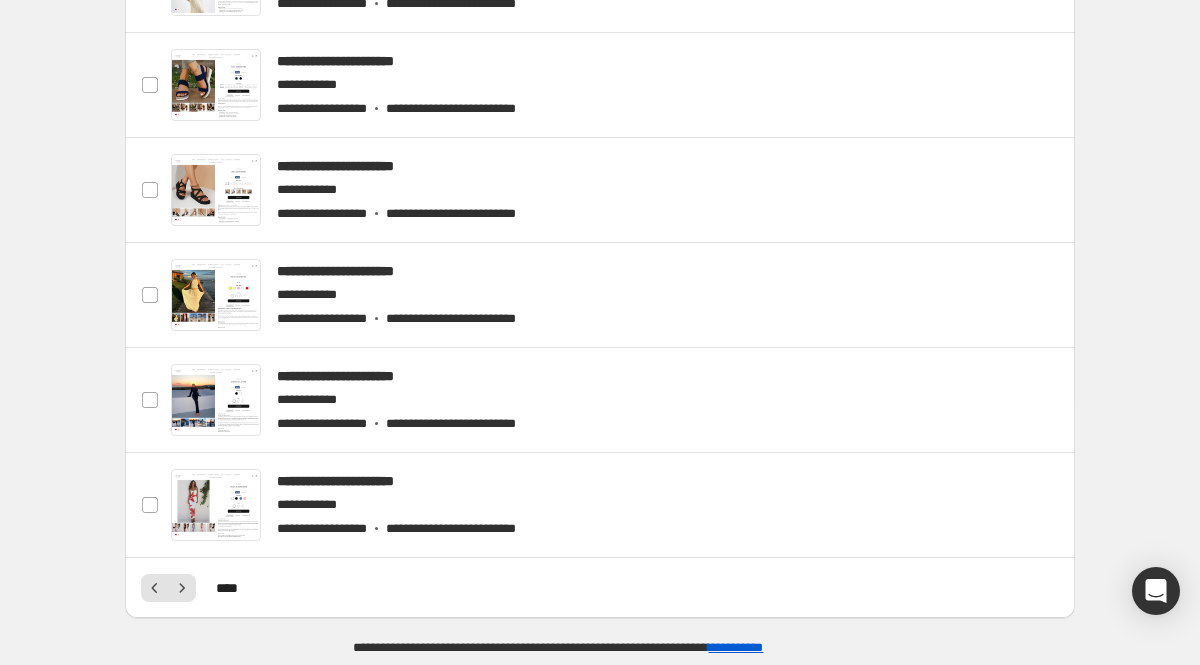 click 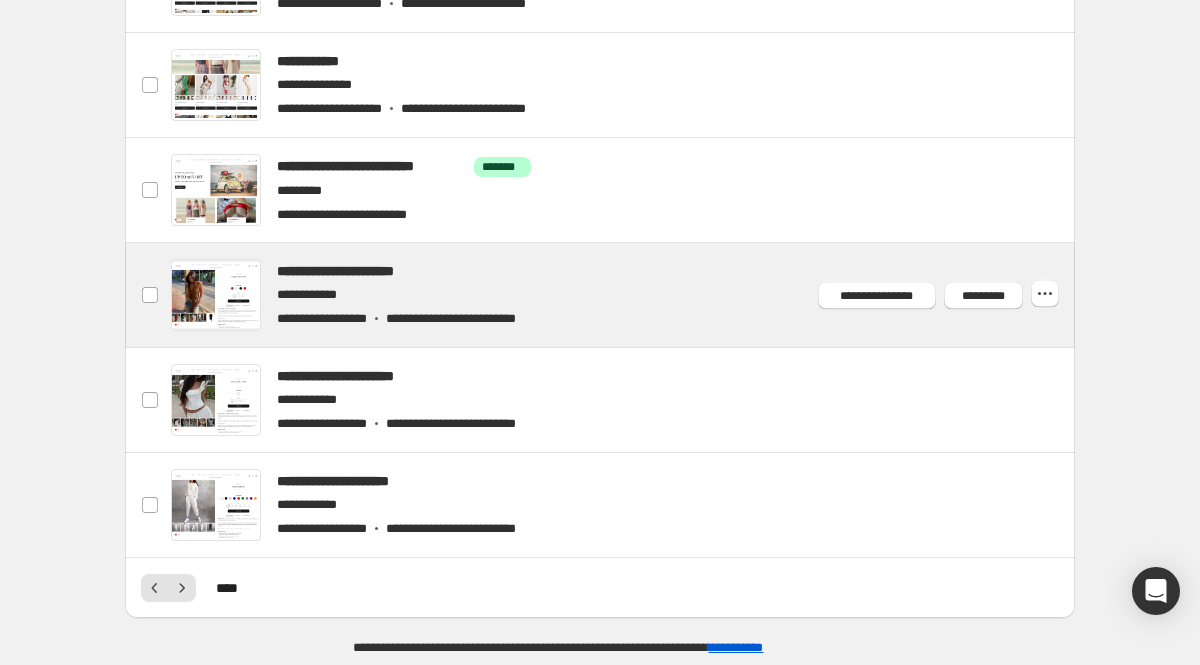 click at bounding box center (624, 295) 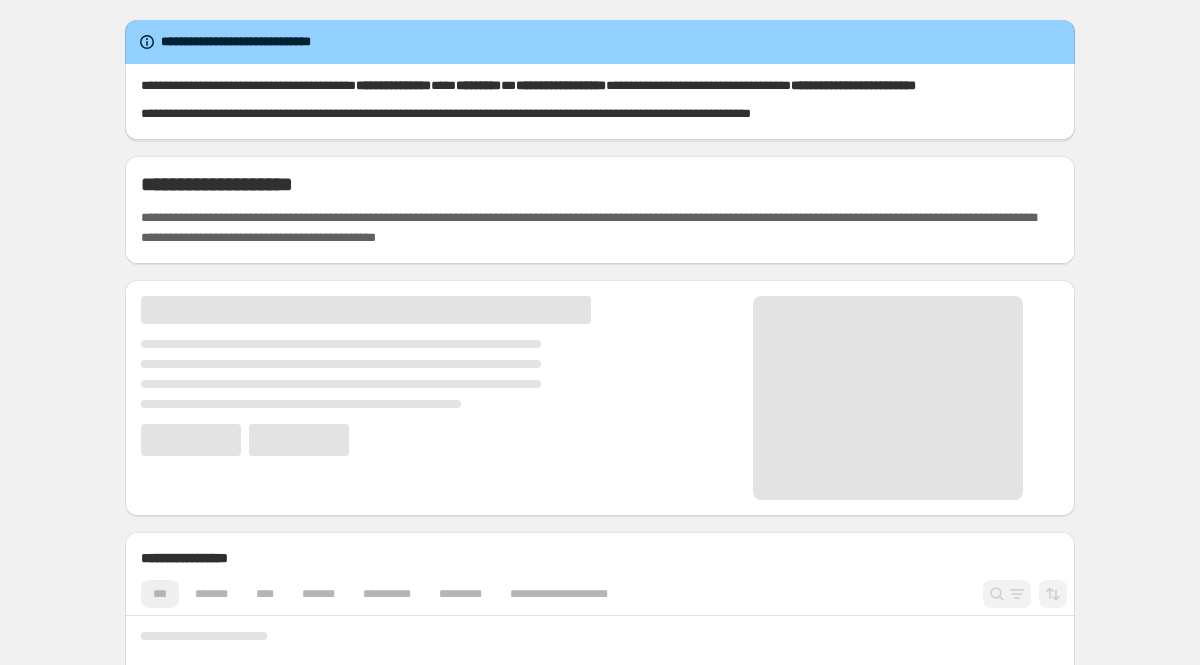 scroll, scrollTop: 0, scrollLeft: 0, axis: both 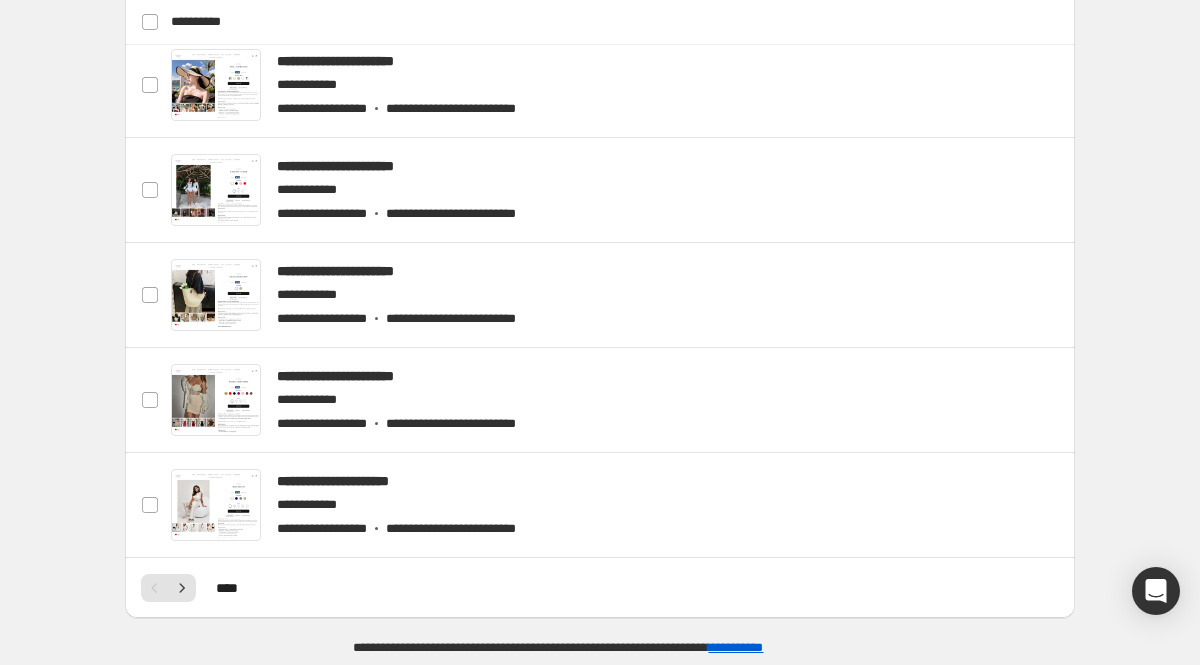 click on "* * **" at bounding box center [600, 588] 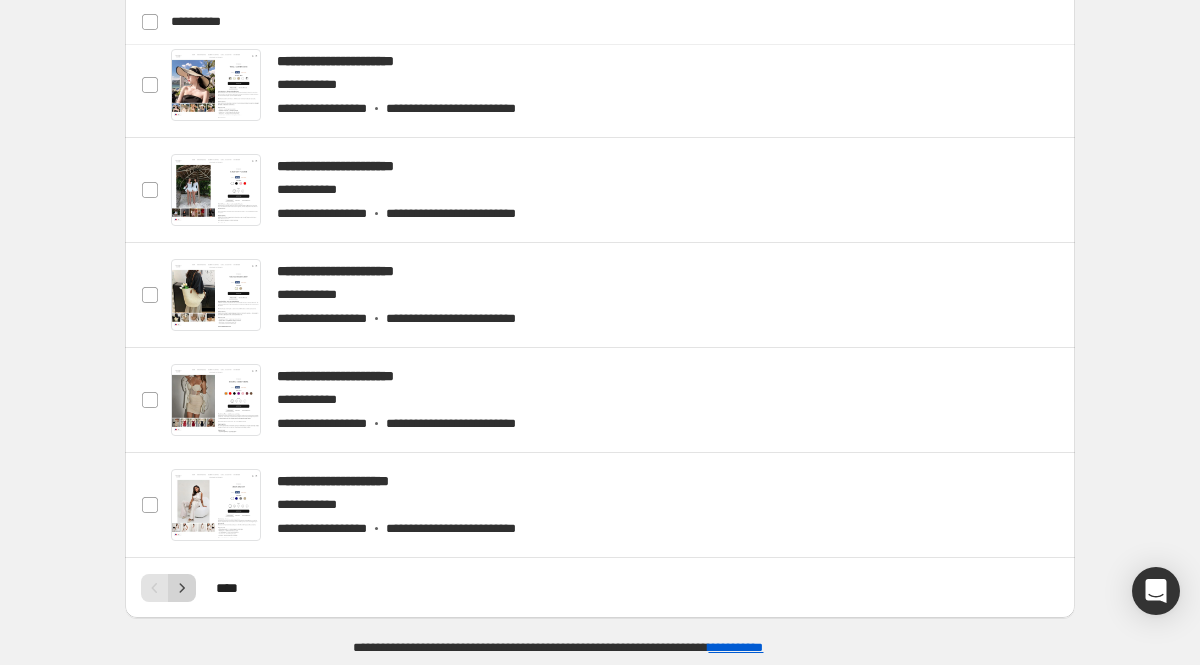 click 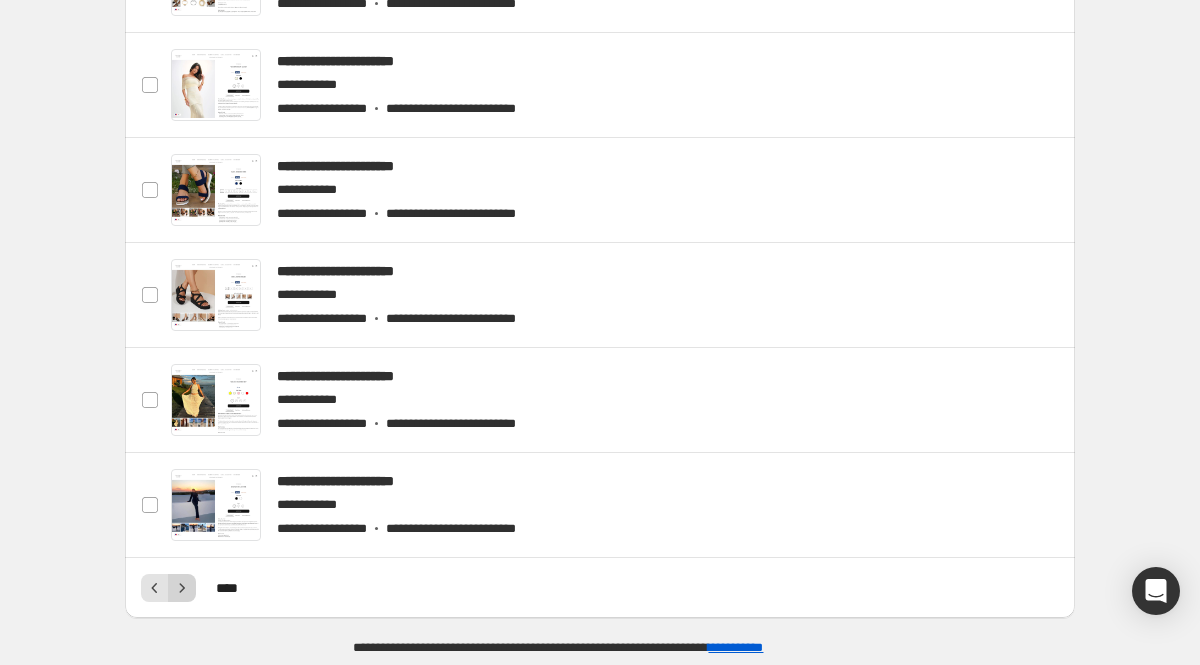 click 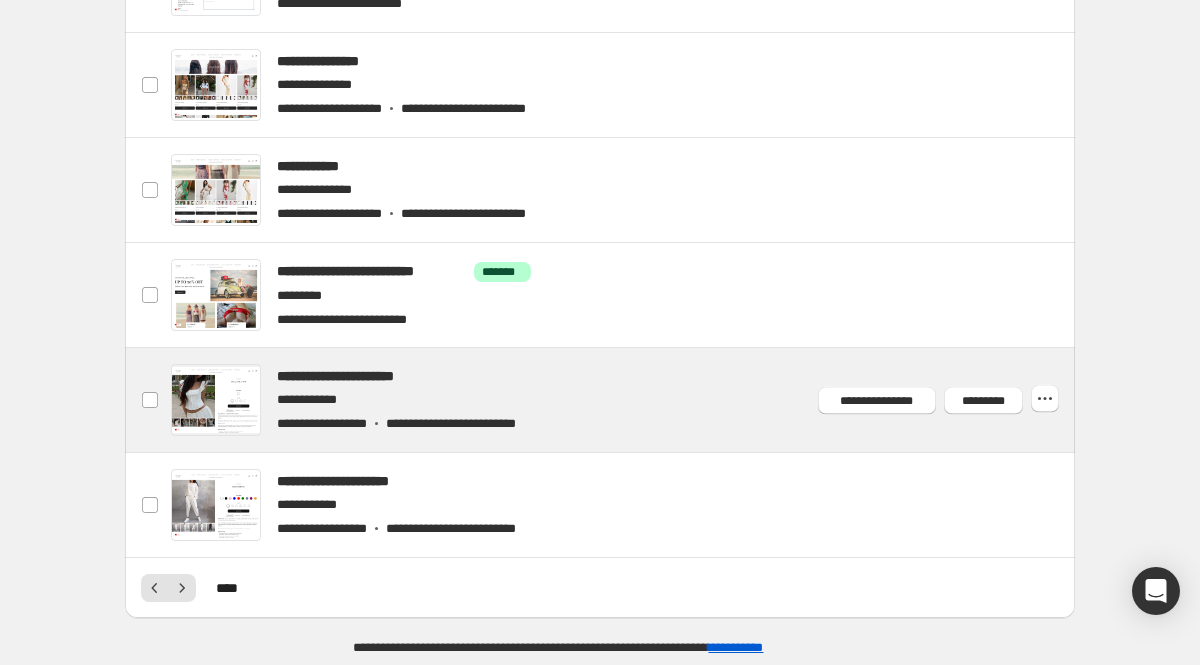 click at bounding box center (624, 400) 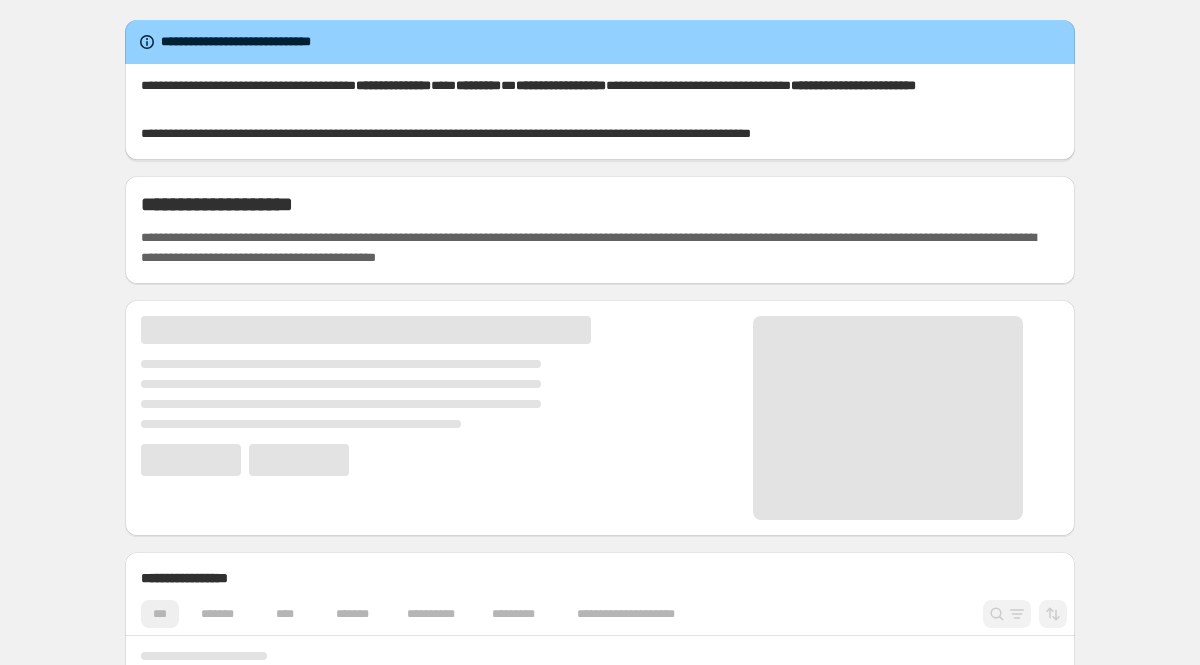 scroll, scrollTop: 0, scrollLeft: 0, axis: both 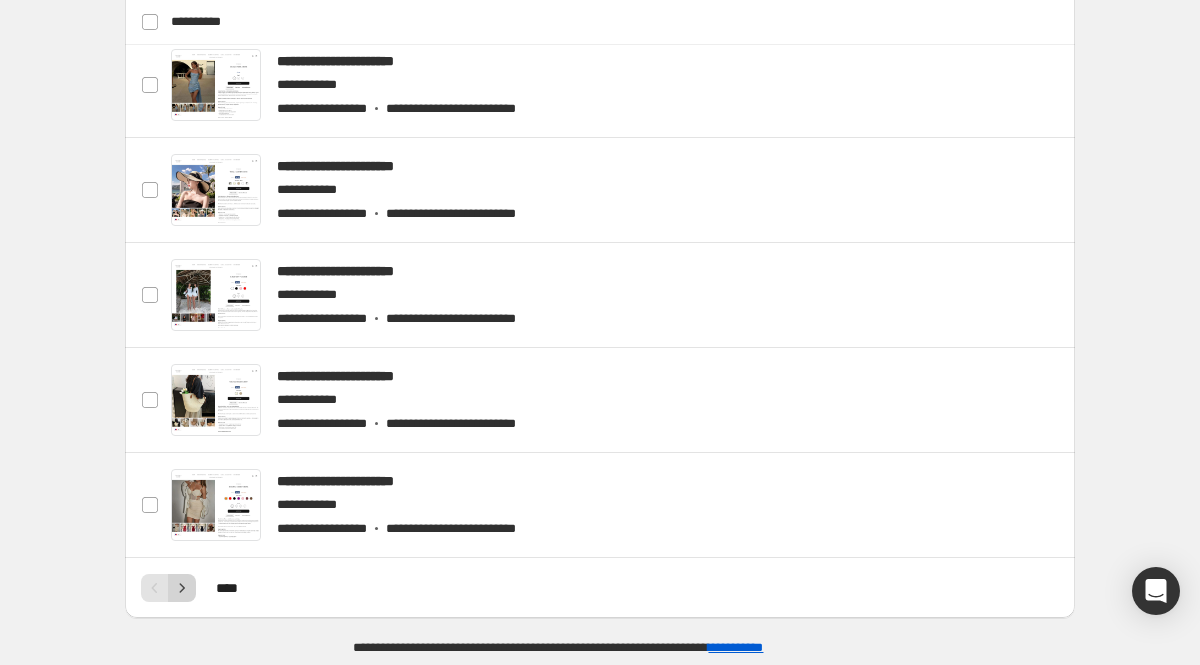 click 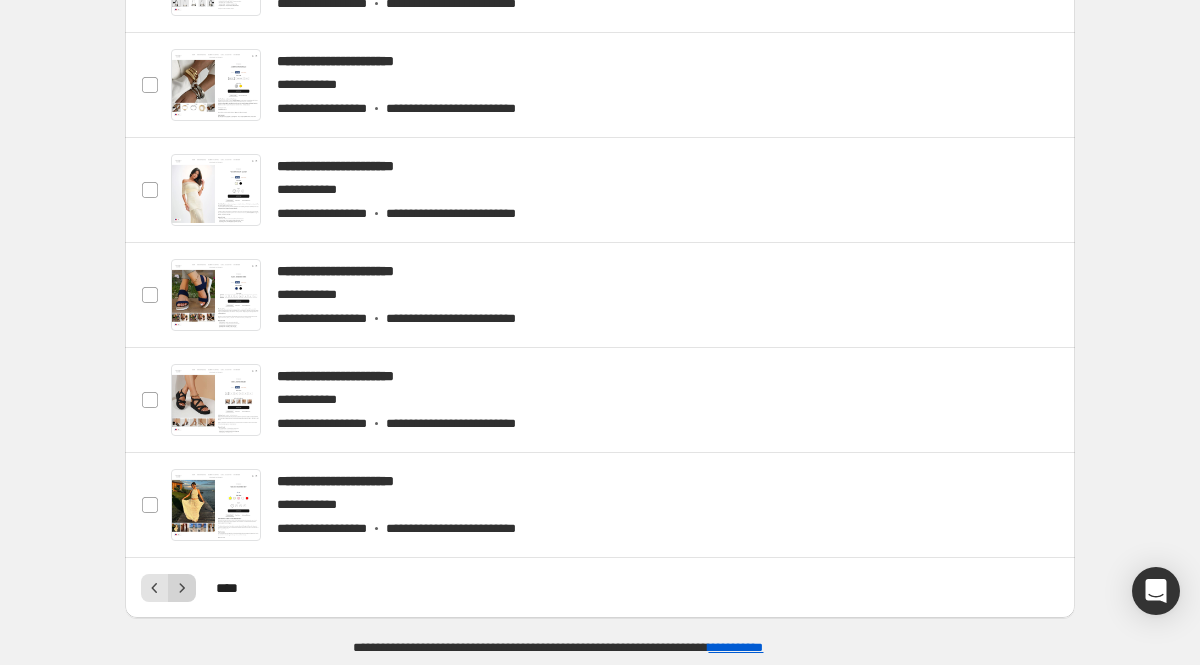 click 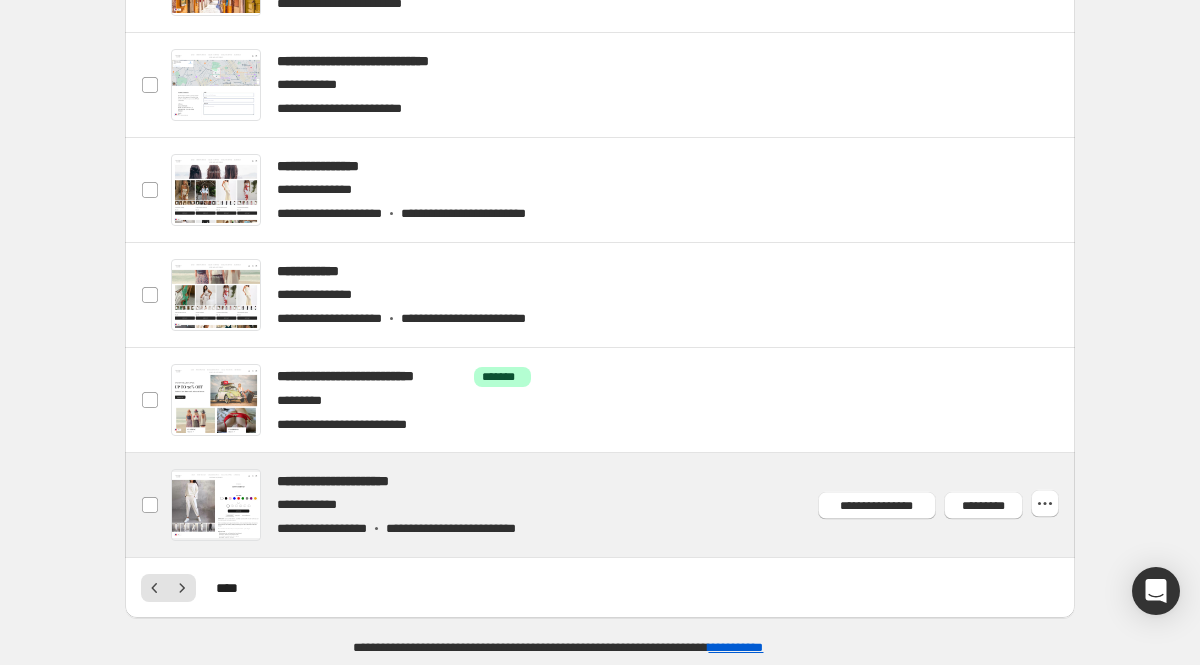click at bounding box center [624, 505] 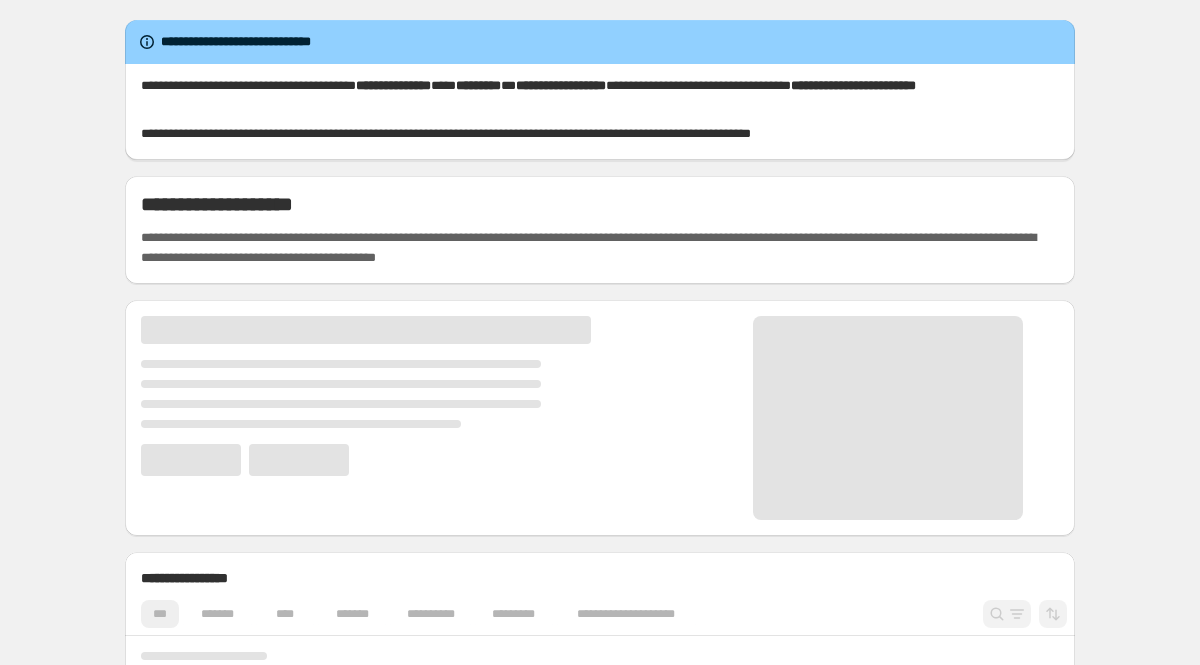 scroll, scrollTop: 0, scrollLeft: 0, axis: both 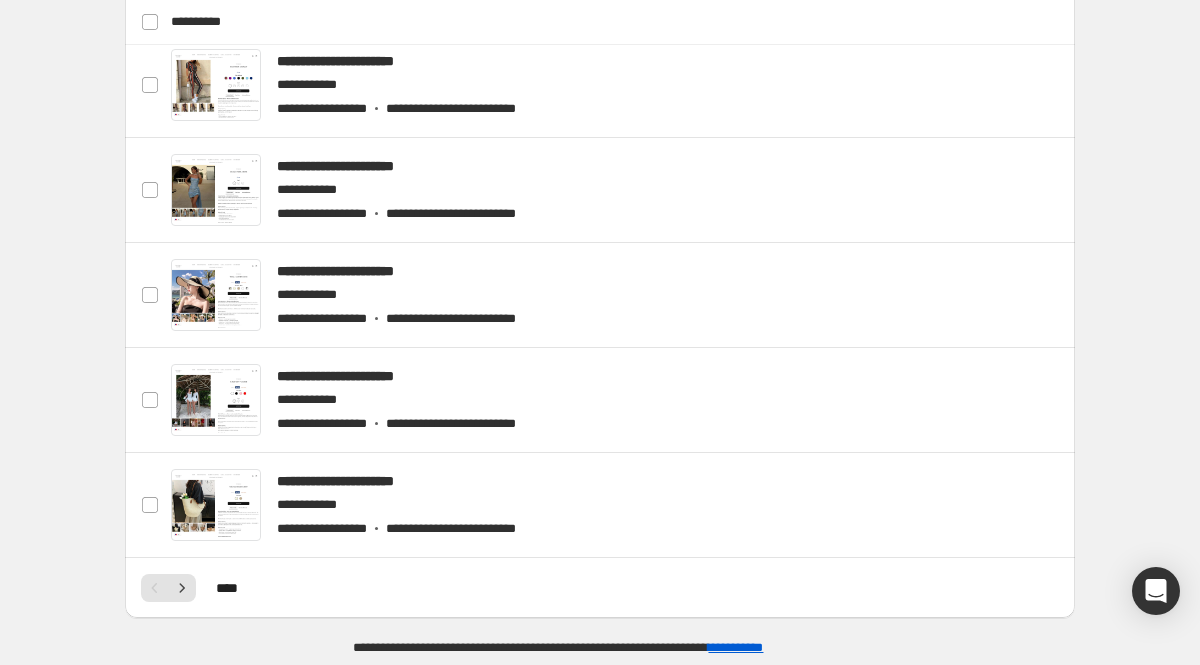 click on "* * **" at bounding box center [600, 588] 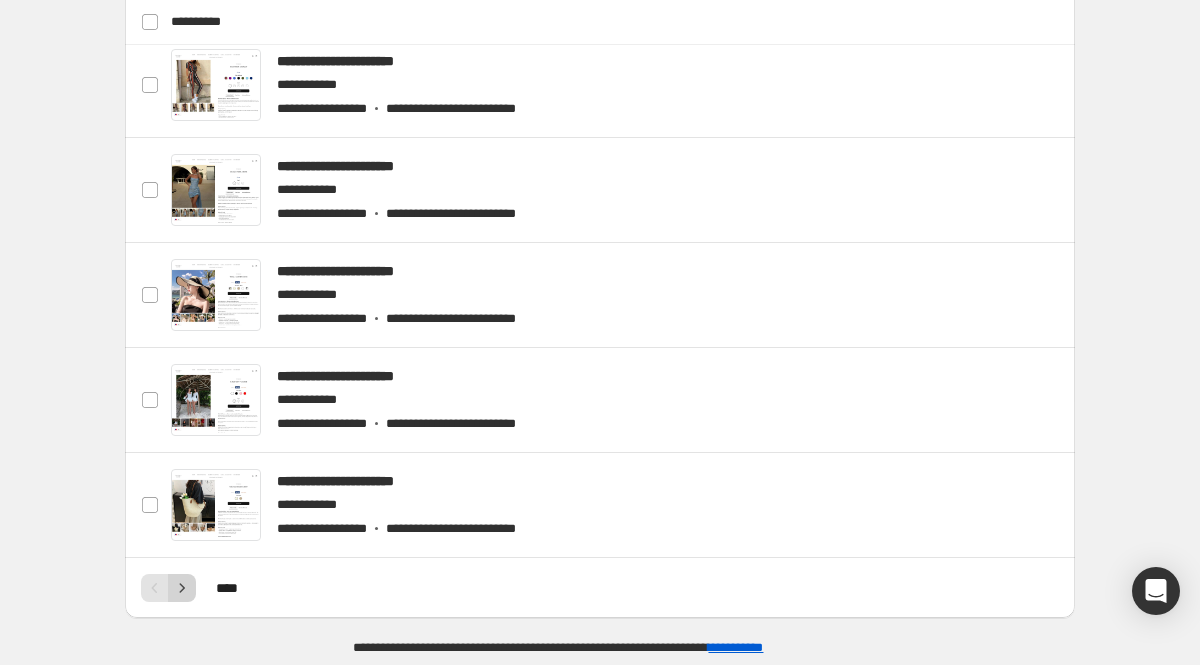 click 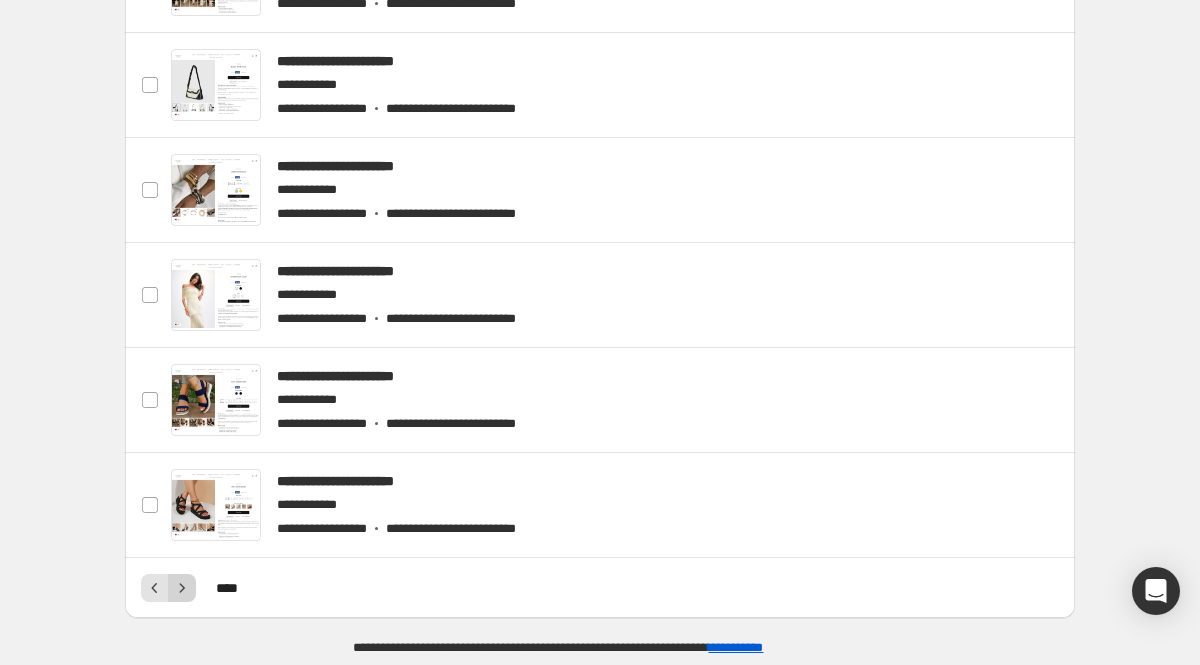 click 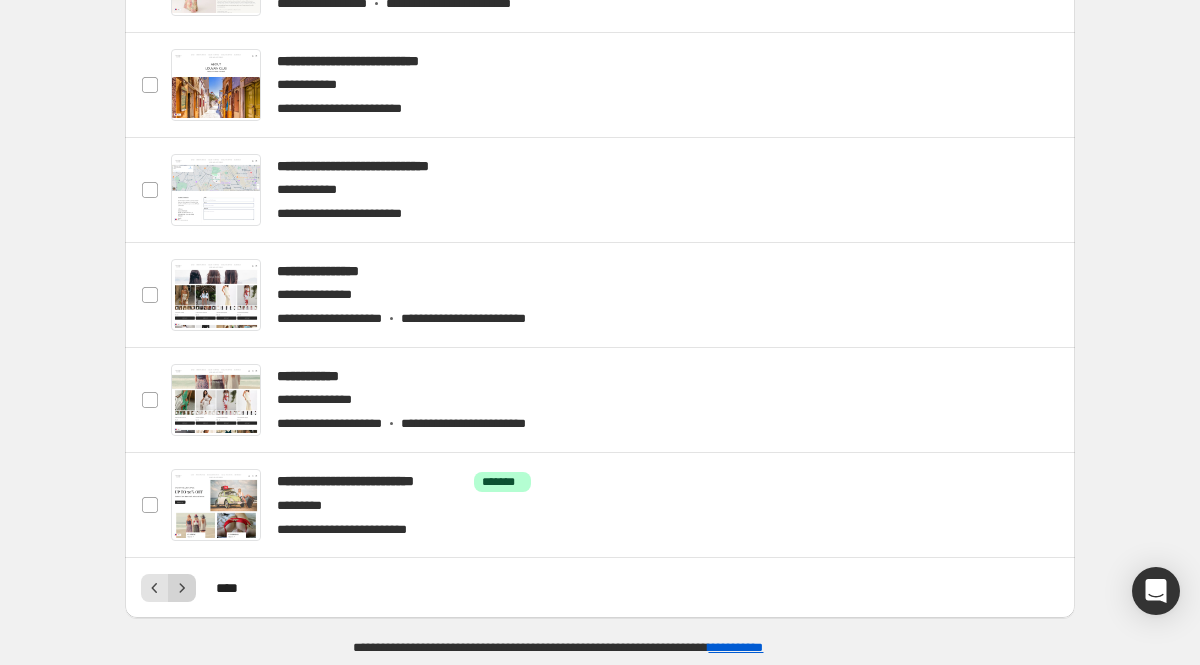 click 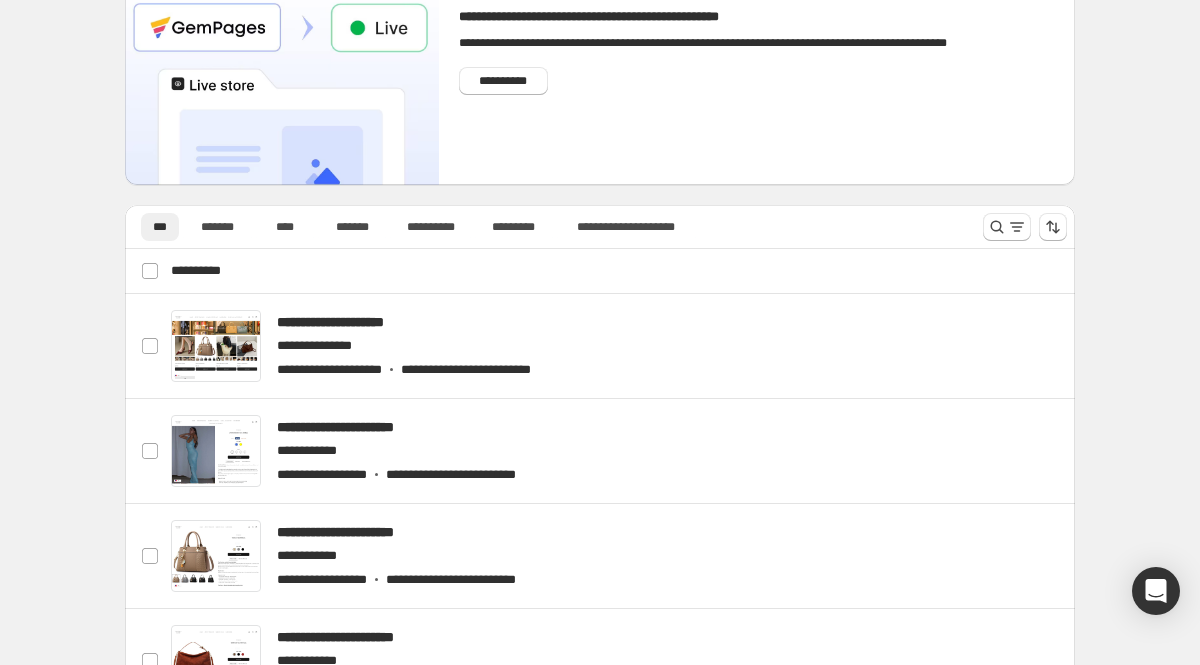 scroll, scrollTop: 64, scrollLeft: 0, axis: vertical 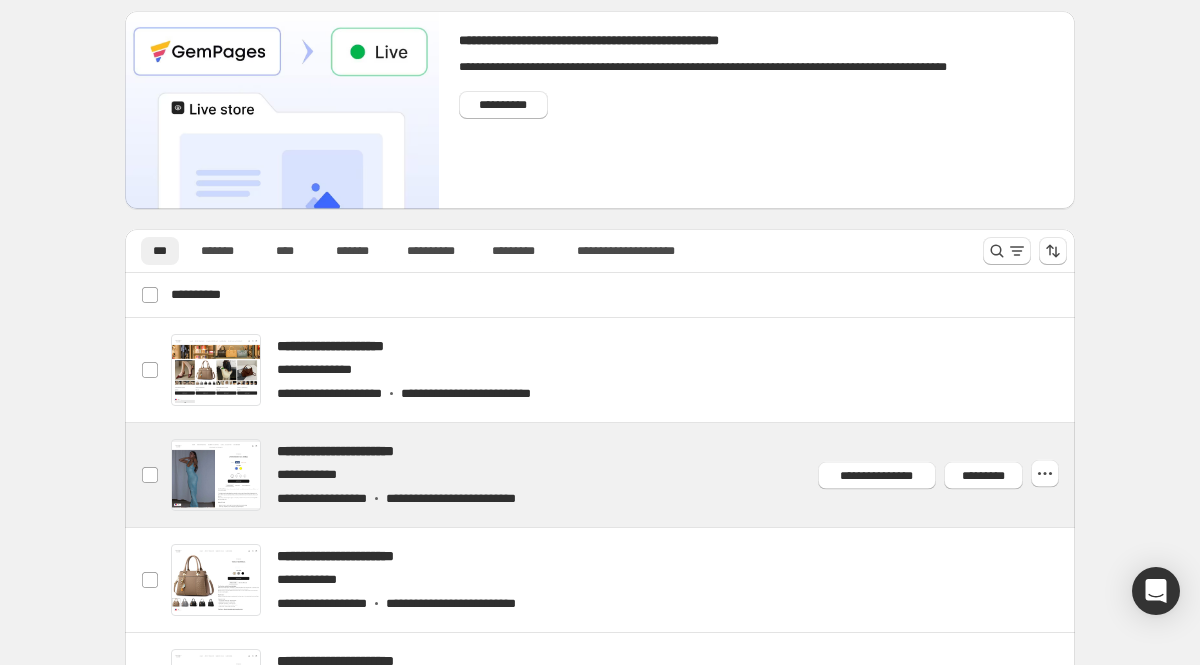 click at bounding box center (624, 475) 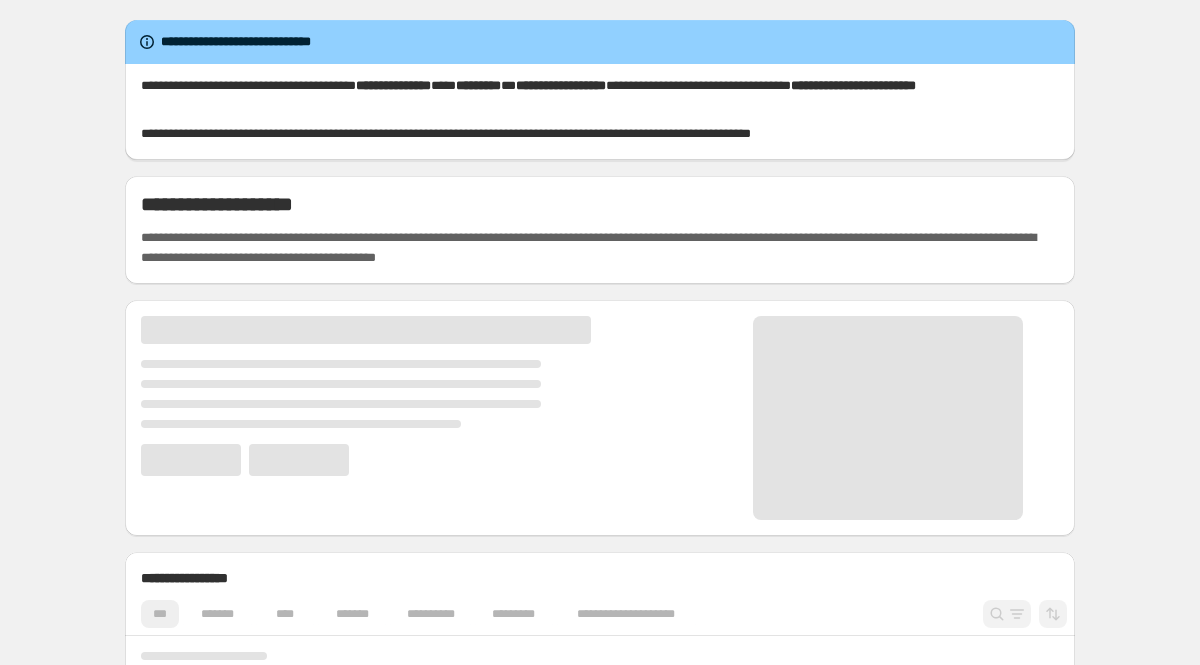 scroll, scrollTop: 0, scrollLeft: 0, axis: both 